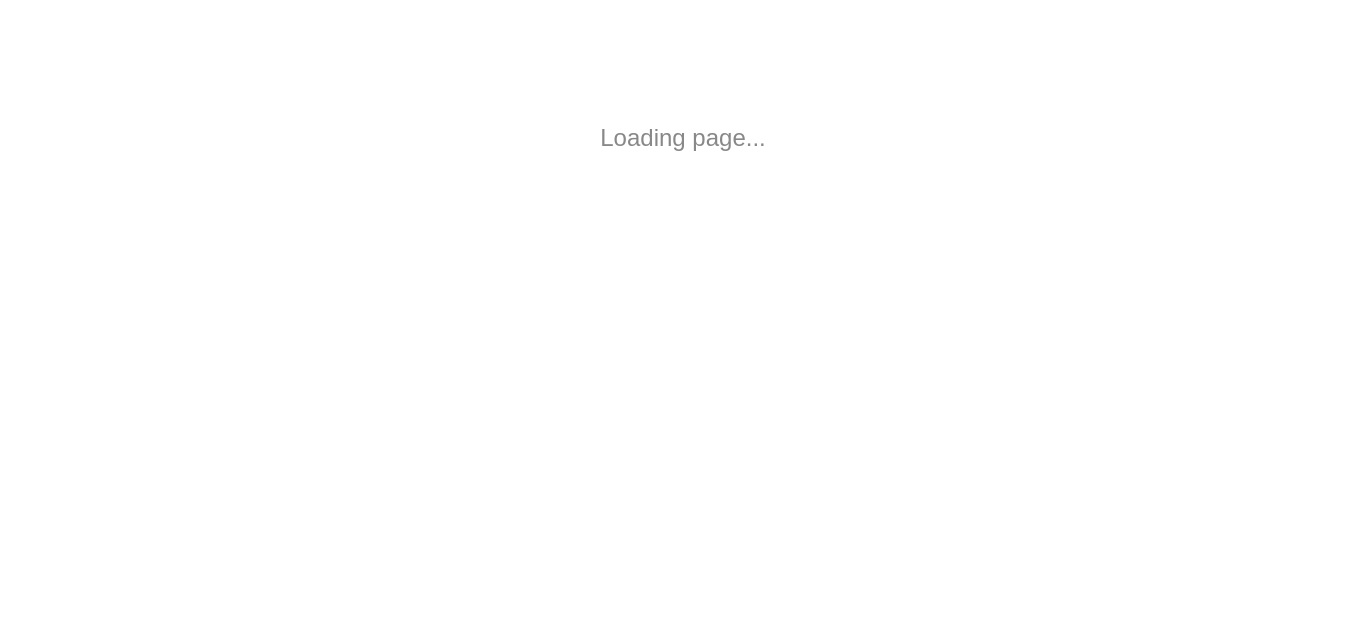 scroll, scrollTop: 0, scrollLeft: 0, axis: both 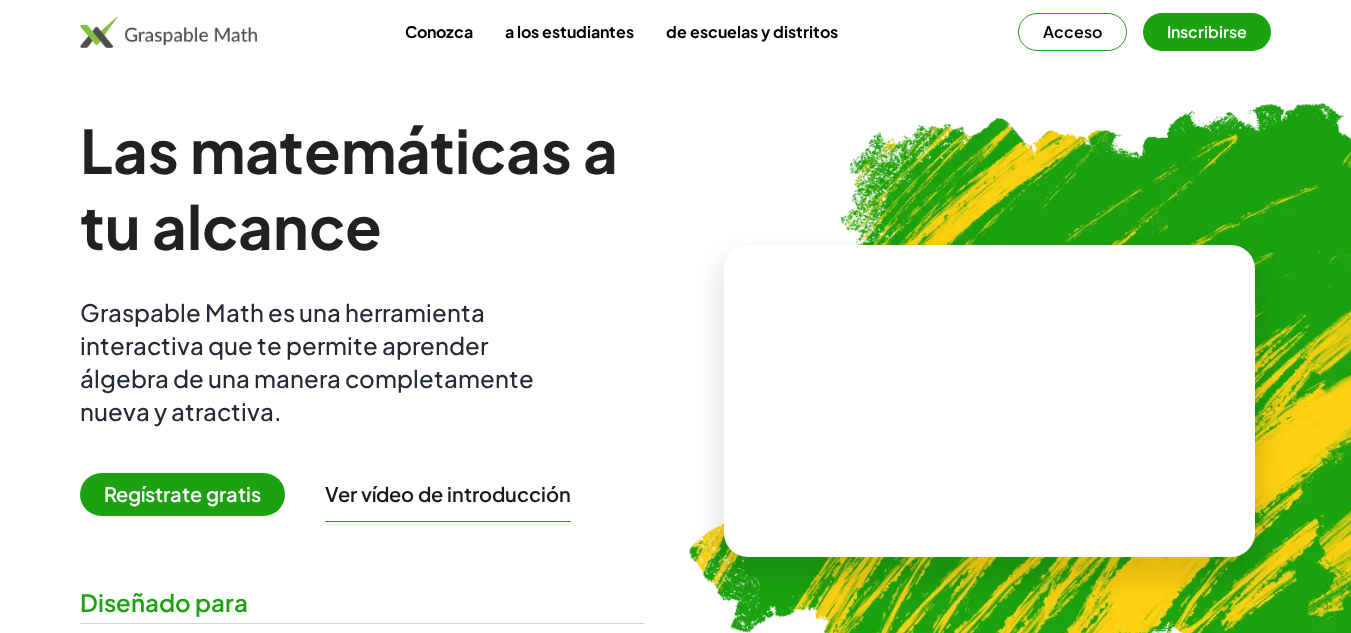 click on "Regístrate gratis" at bounding box center [182, 493] 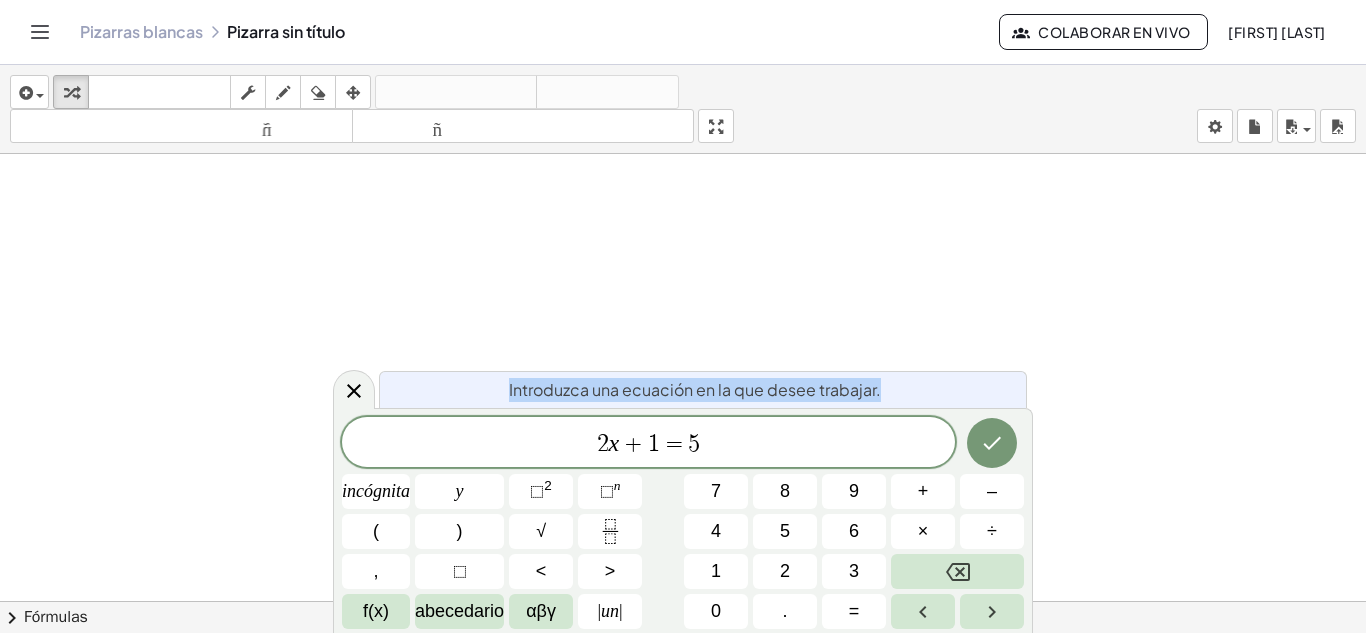 drag, startPoint x: 454, startPoint y: 386, endPoint x: 740, endPoint y: 442, distance: 291.43094 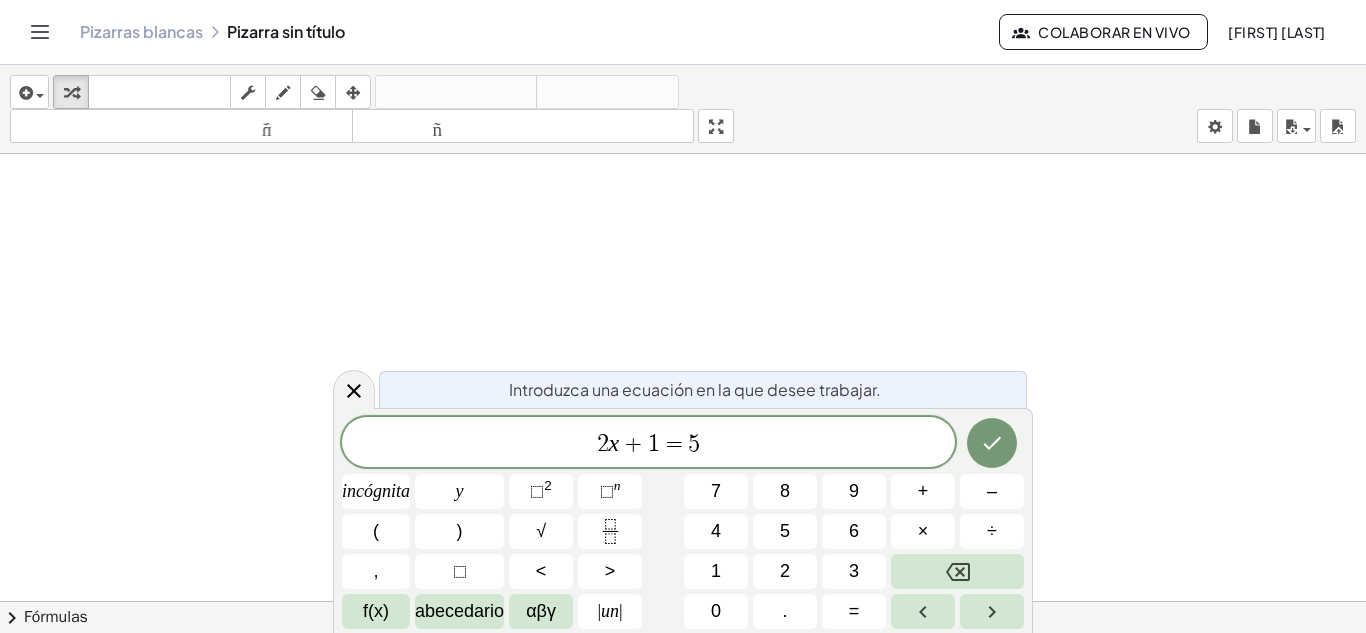 click on "2 x + 1 = 5" at bounding box center (648, 444) 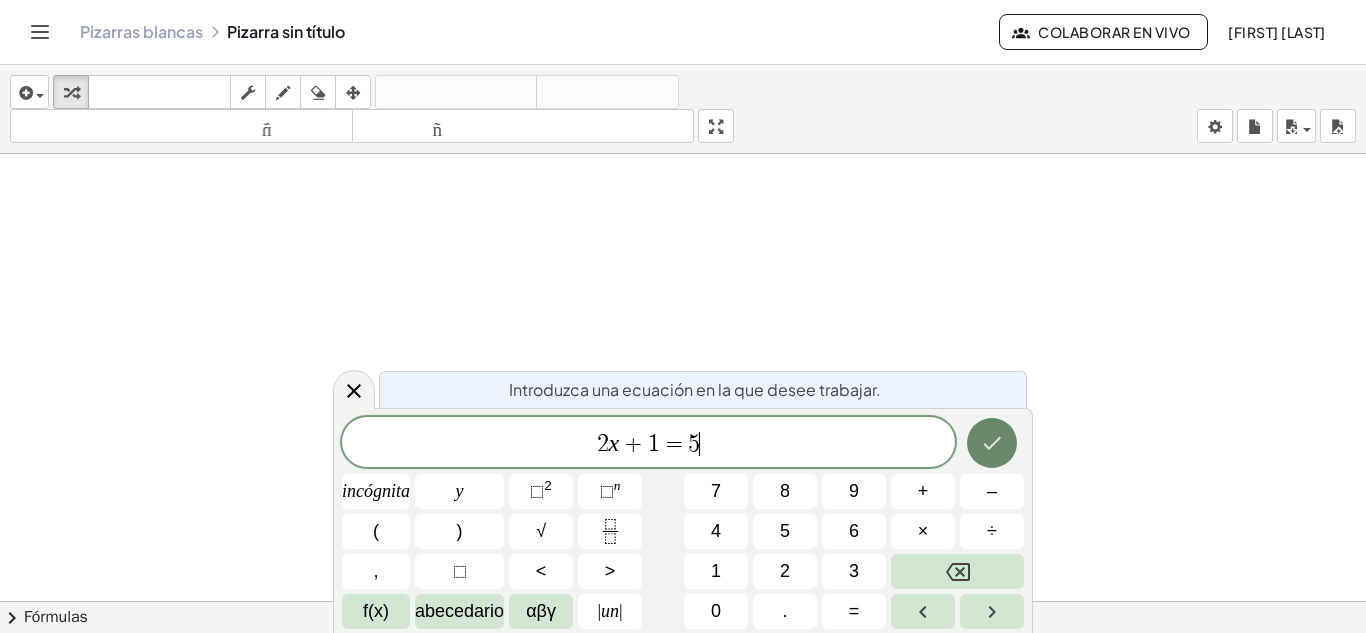 click at bounding box center [992, 443] 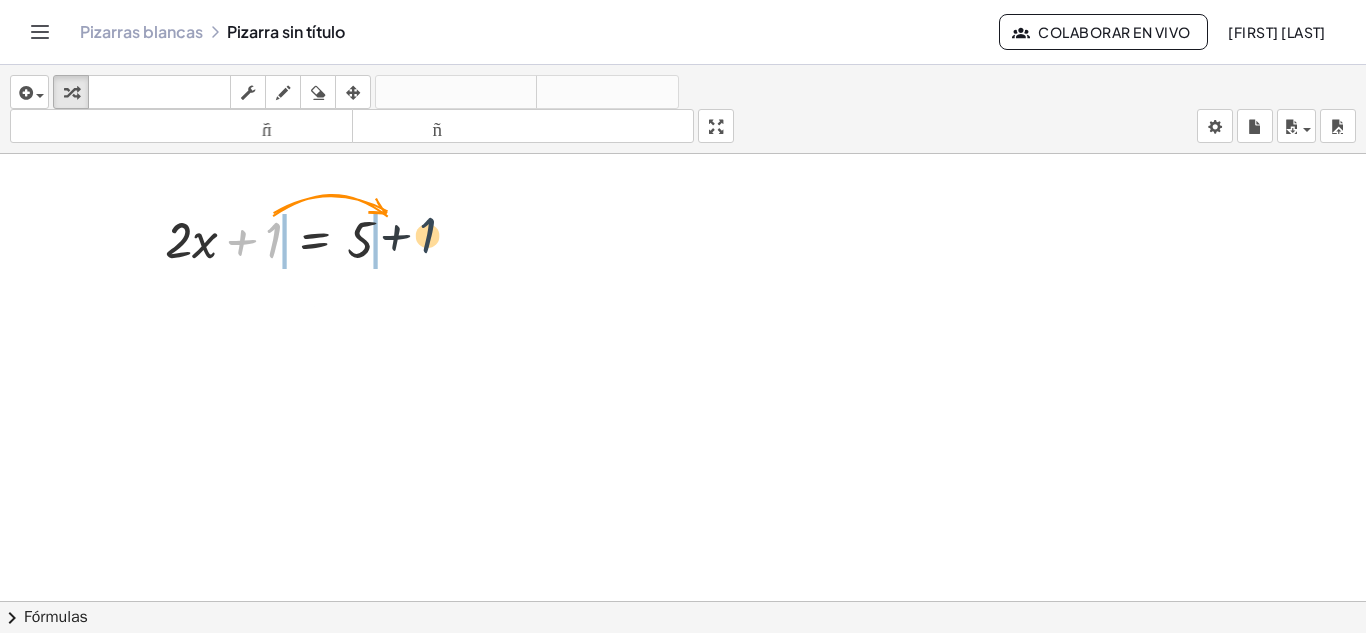 drag, startPoint x: 282, startPoint y: 236, endPoint x: 466, endPoint y: 228, distance: 184.17383 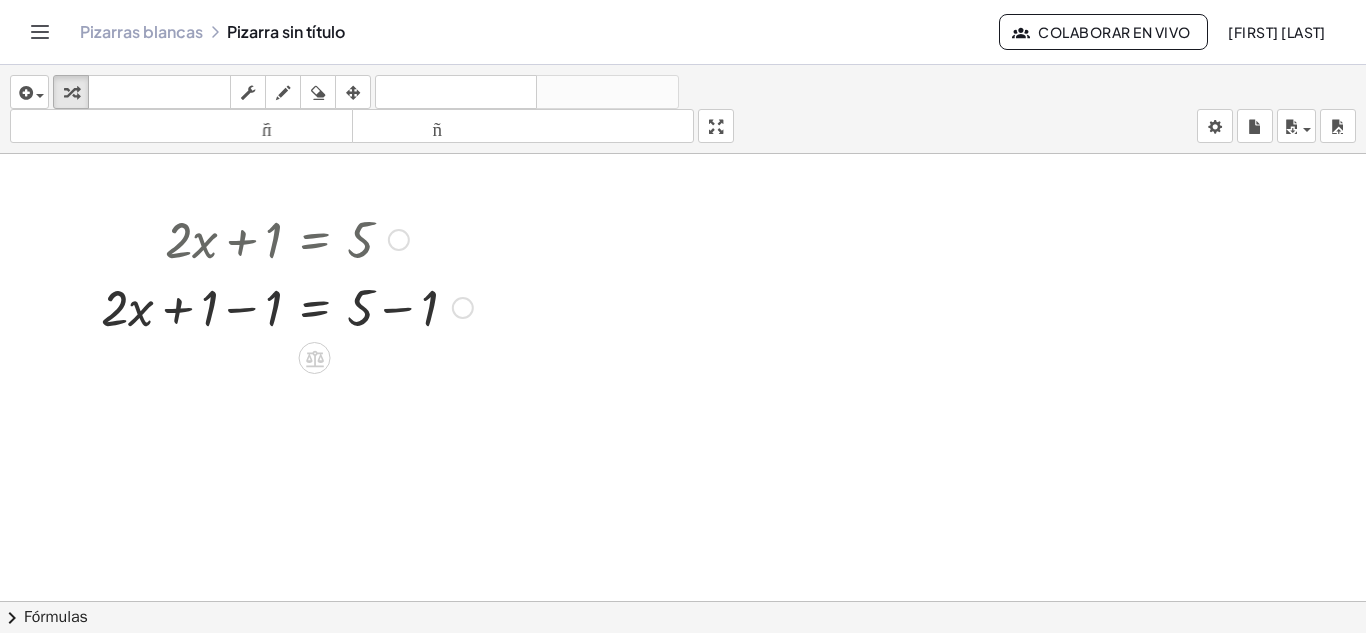 click at bounding box center (287, 306) 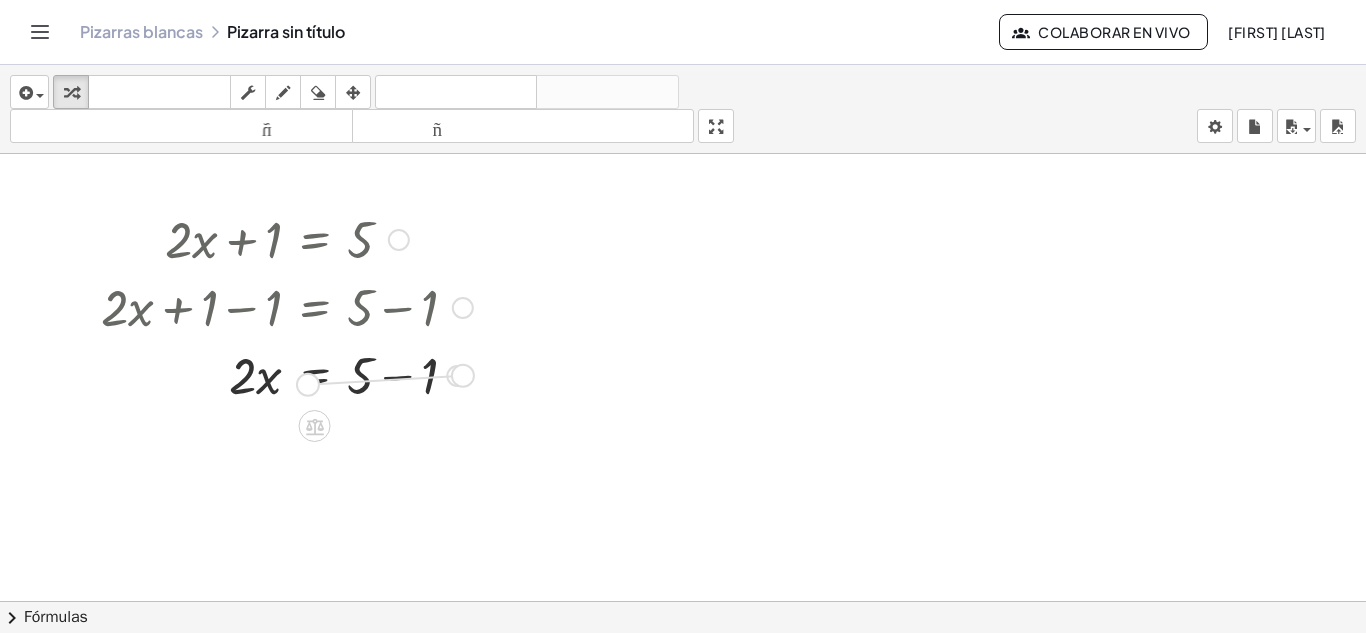drag, startPoint x: 453, startPoint y: 373, endPoint x: 219, endPoint y: 390, distance: 234.61671 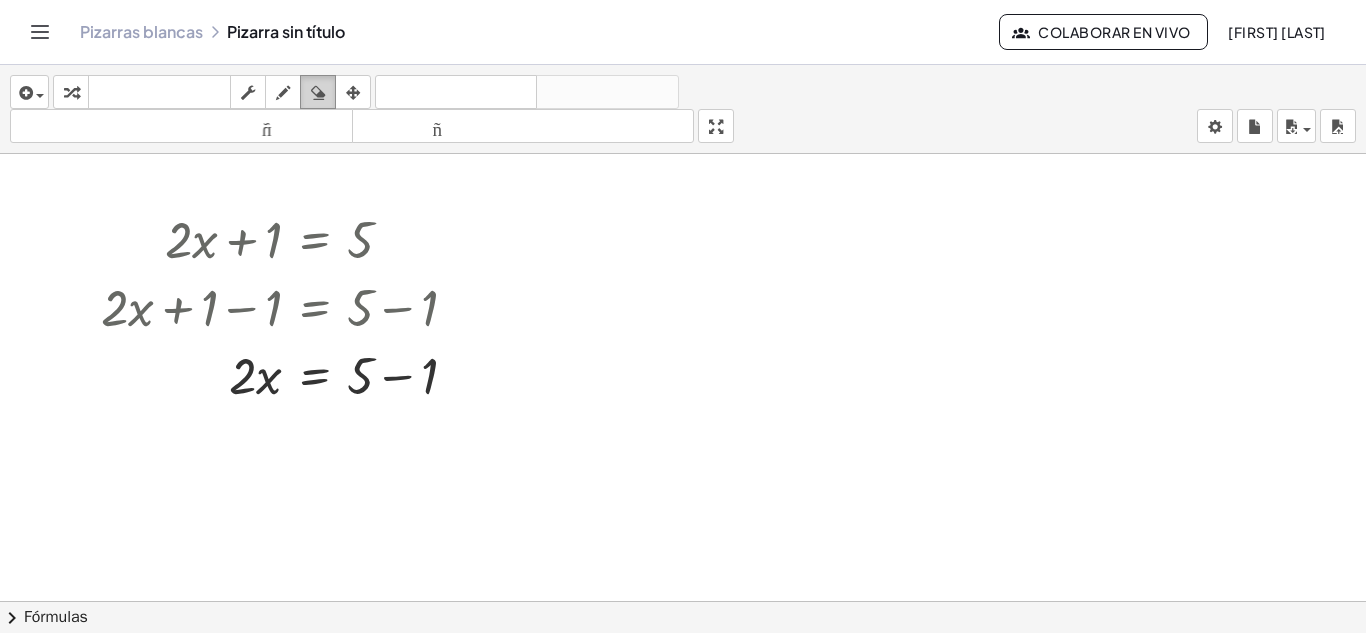 click at bounding box center (318, 93) 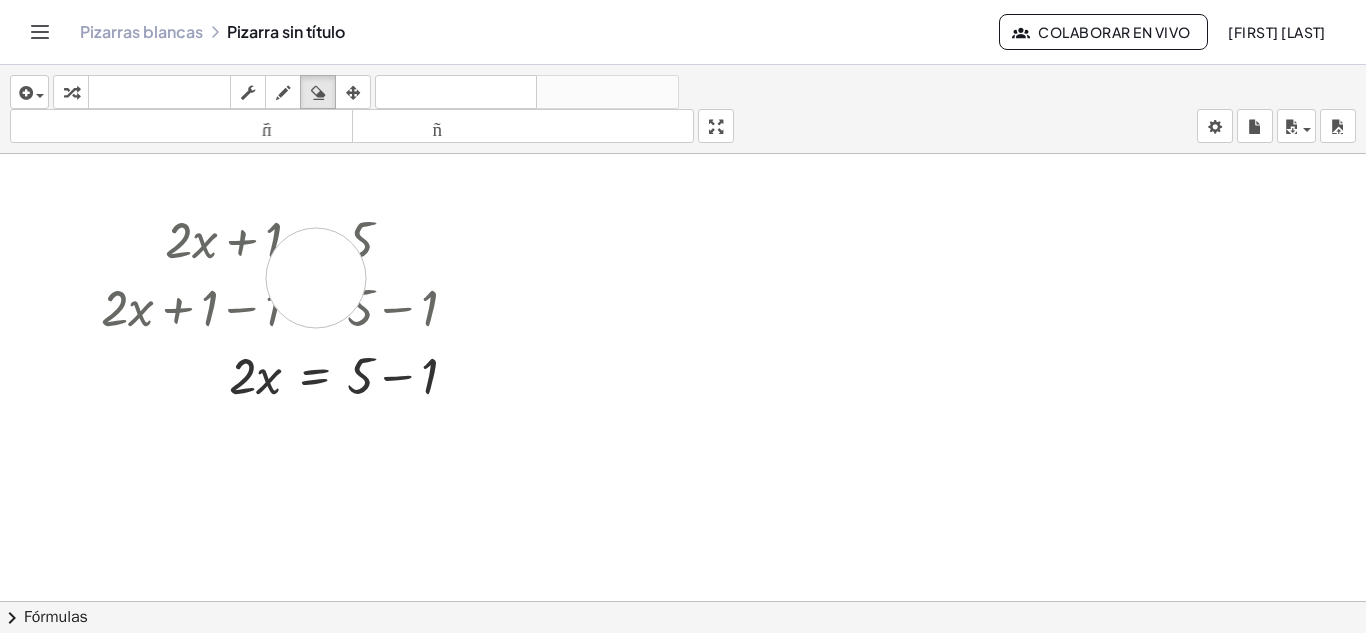 click at bounding box center [683, 680] 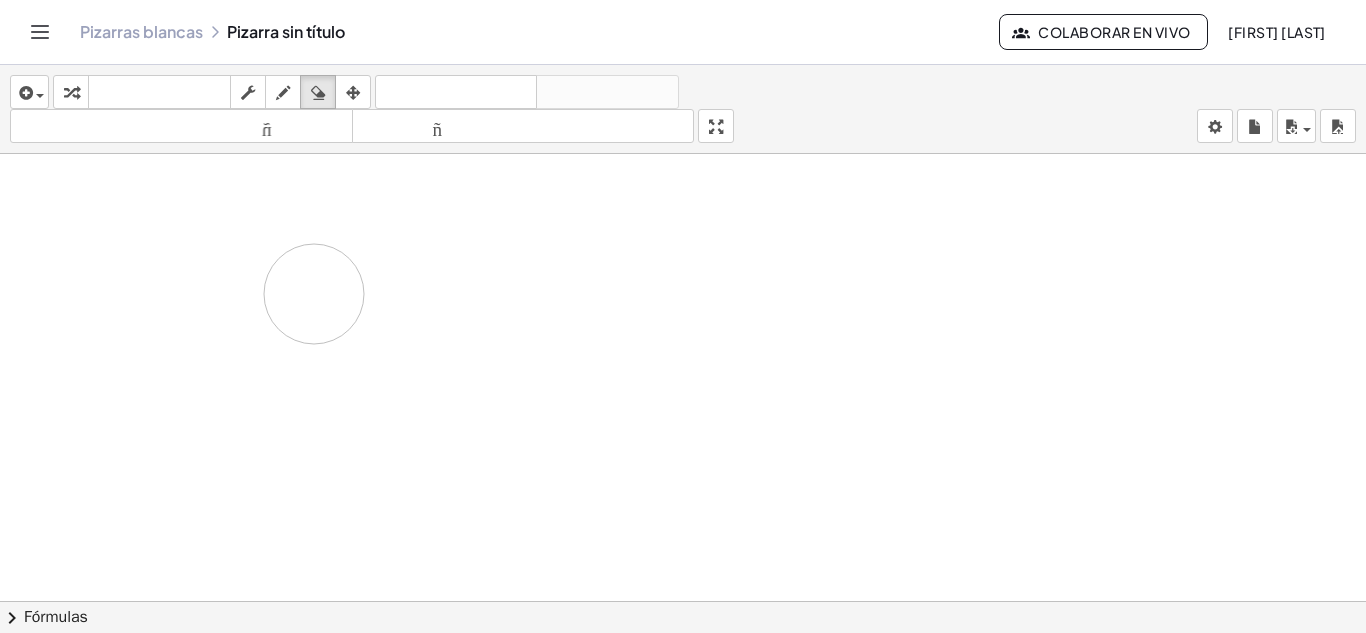 drag, startPoint x: 308, startPoint y: 333, endPoint x: 274, endPoint y: 315, distance: 38.470768 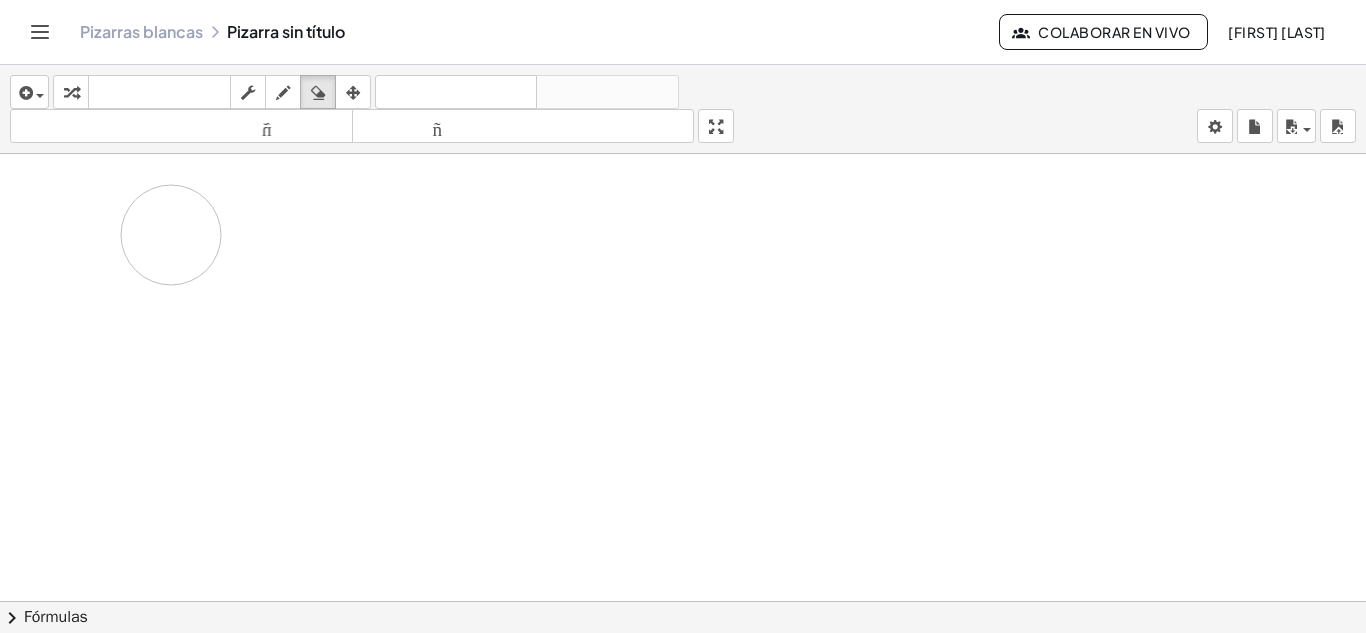 drag, startPoint x: 344, startPoint y: 289, endPoint x: 173, endPoint y: 234, distance: 179.6274 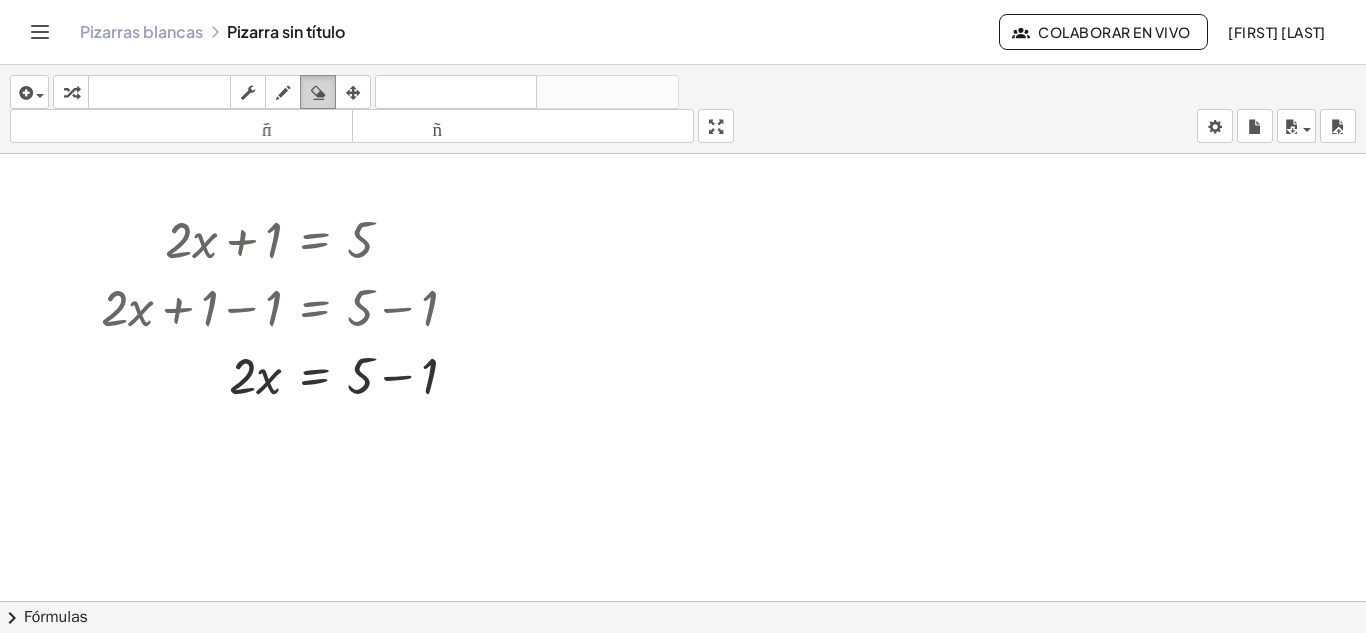click on "borrar" at bounding box center (318, 92) 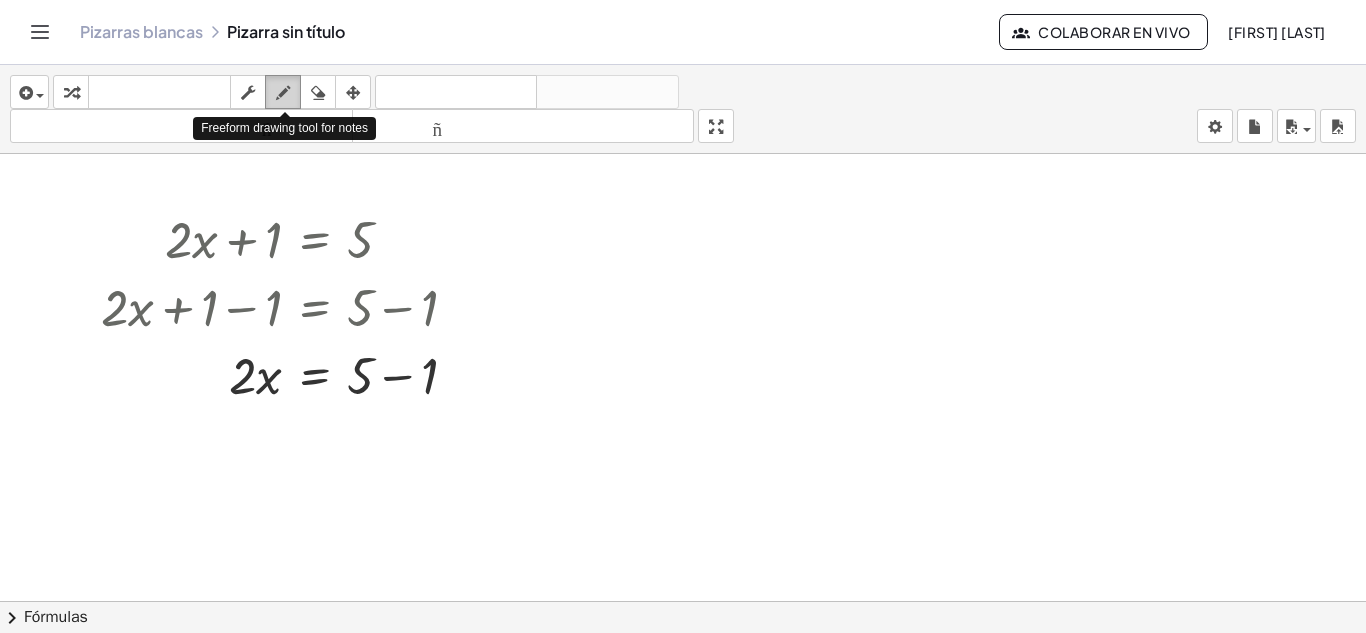 click at bounding box center [283, 93] 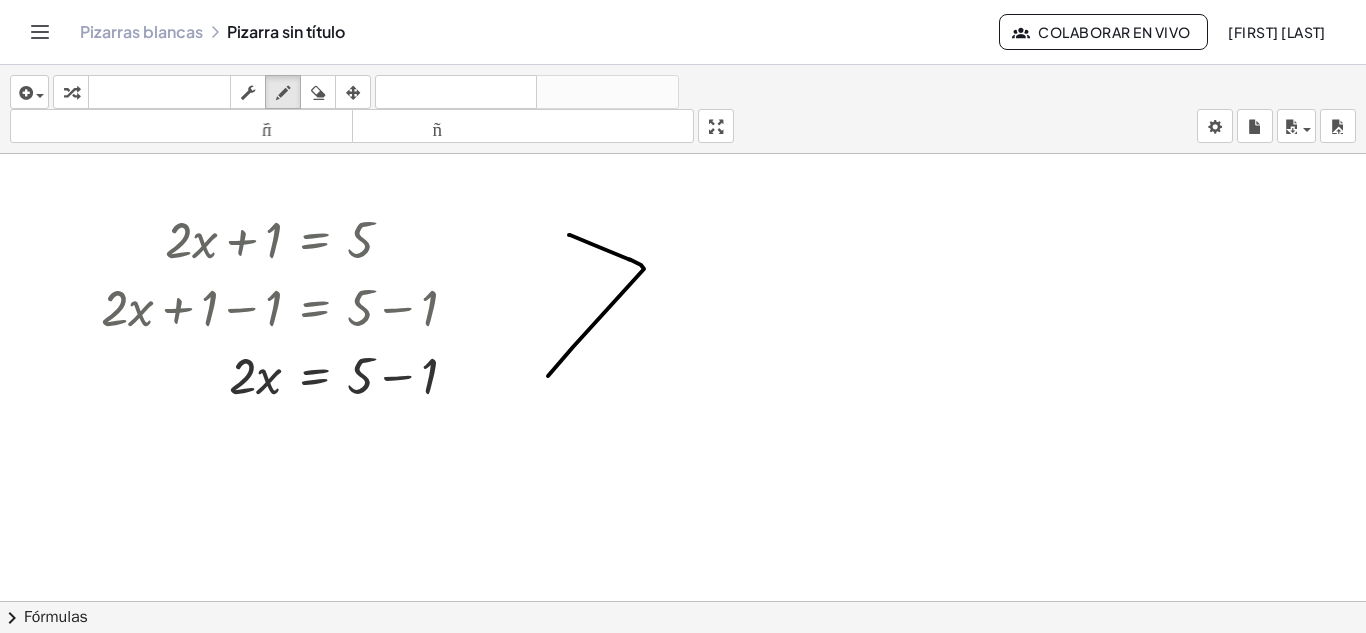 drag, startPoint x: 569, startPoint y: 235, endPoint x: 546, endPoint y: 377, distance: 143.85062 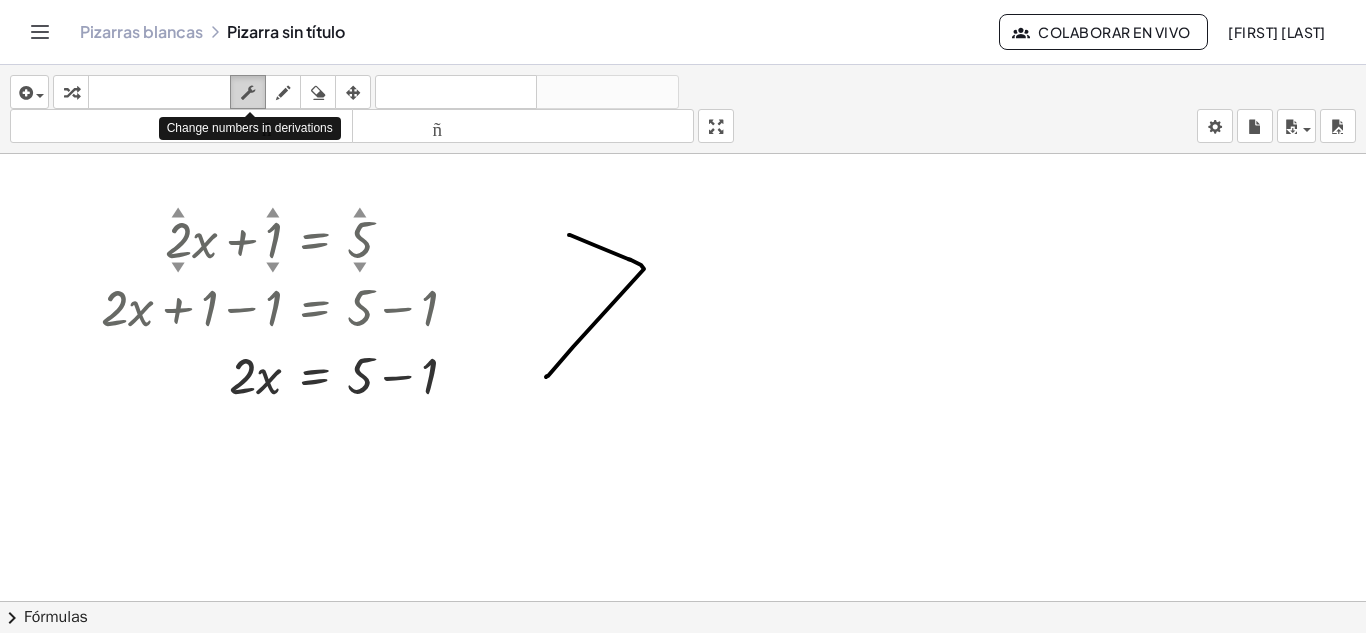 click at bounding box center [248, 93] 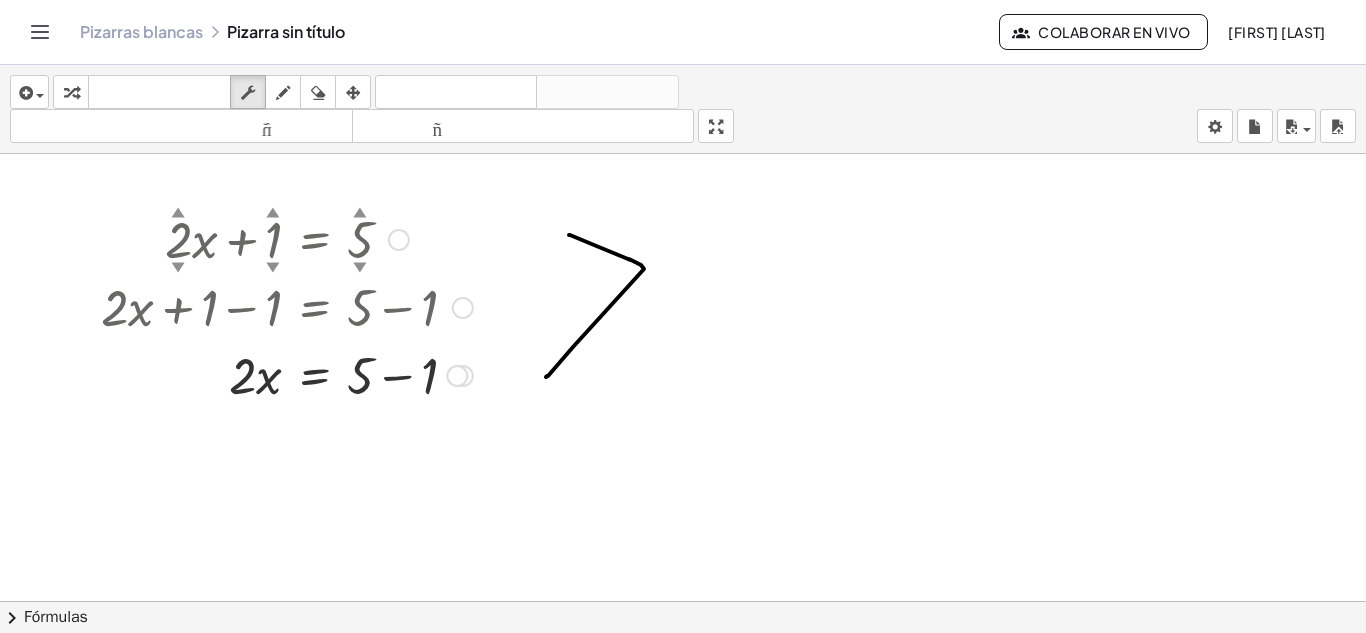 drag, startPoint x: 575, startPoint y: 220, endPoint x: 438, endPoint y: 341, distance: 182.78403 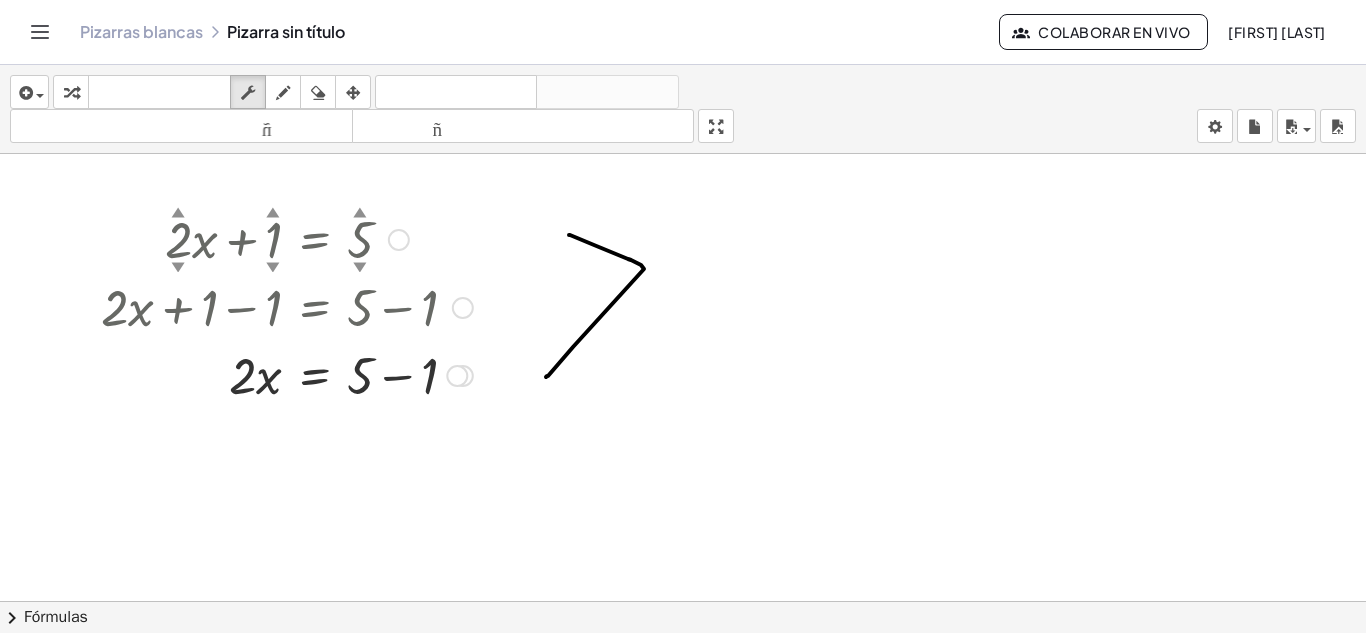 click at bounding box center [463, 308] 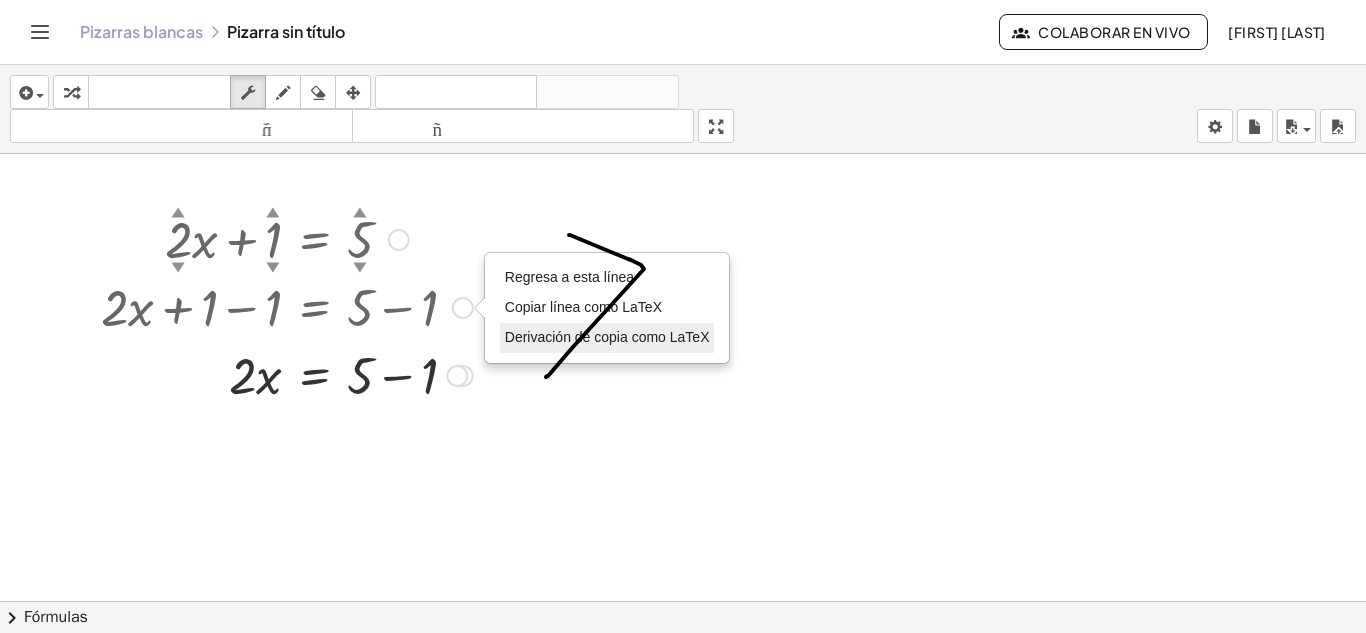 click on "Derivación de copia como LaTeX" at bounding box center [607, 337] 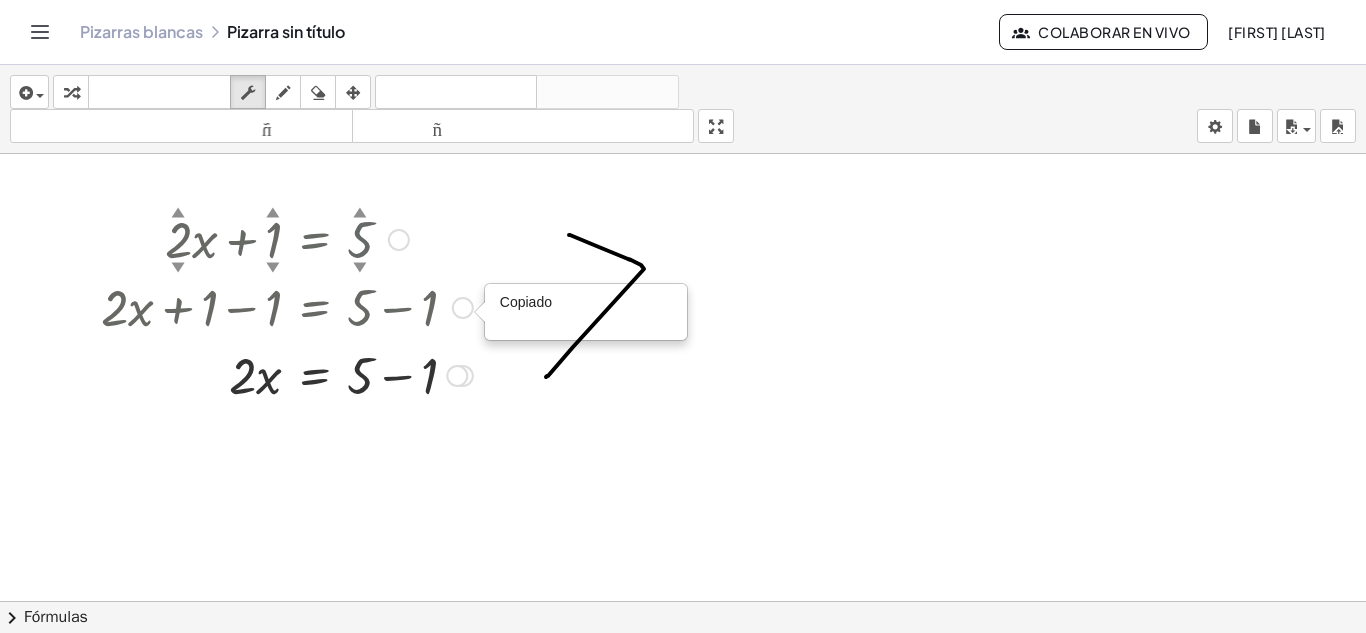 click at bounding box center (287, 238) 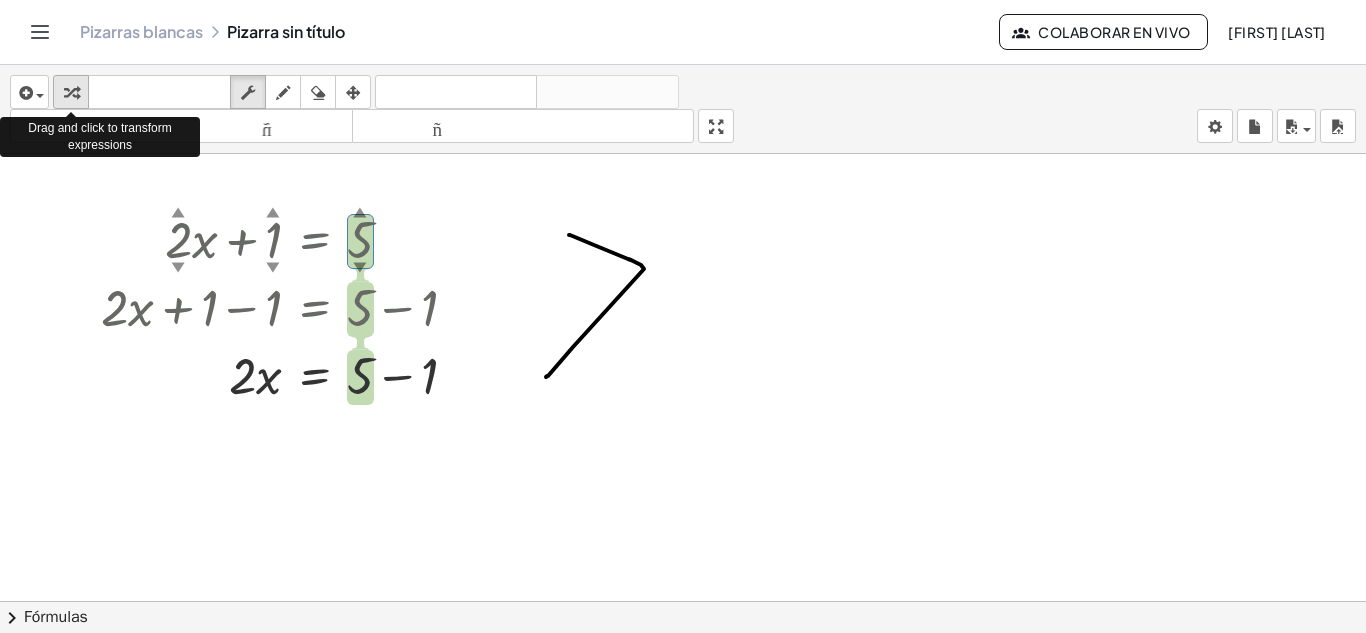 click on "transformar" at bounding box center (71, 92) 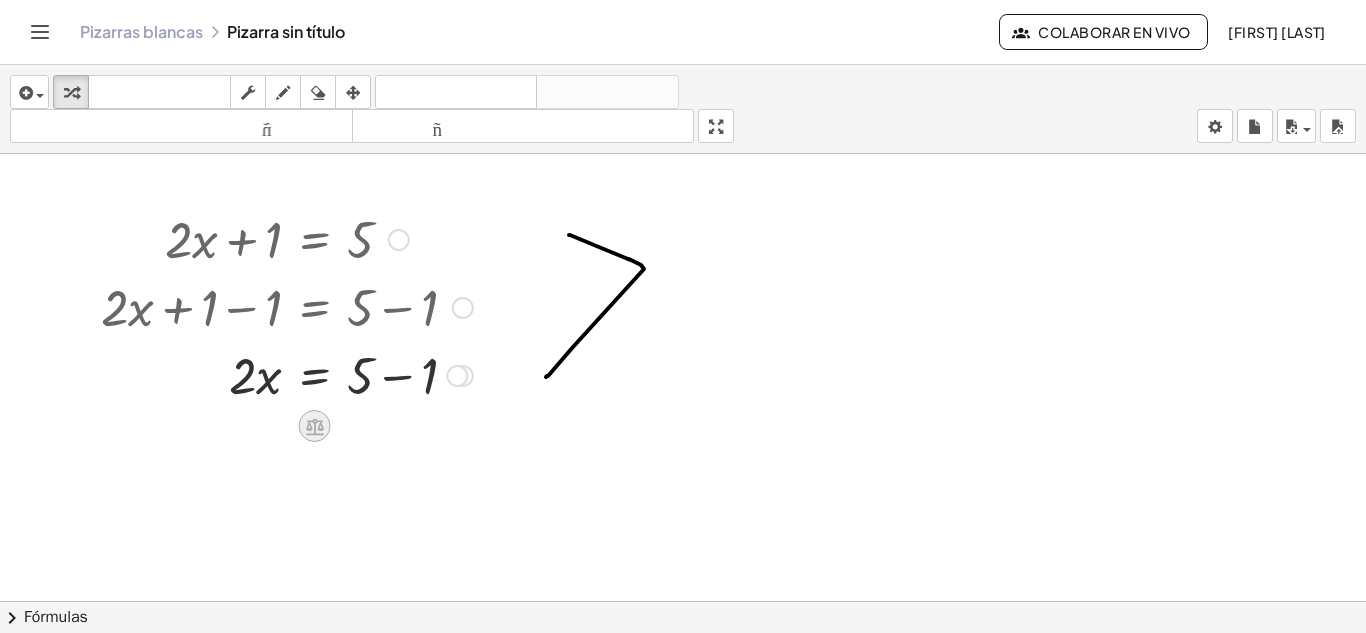 click 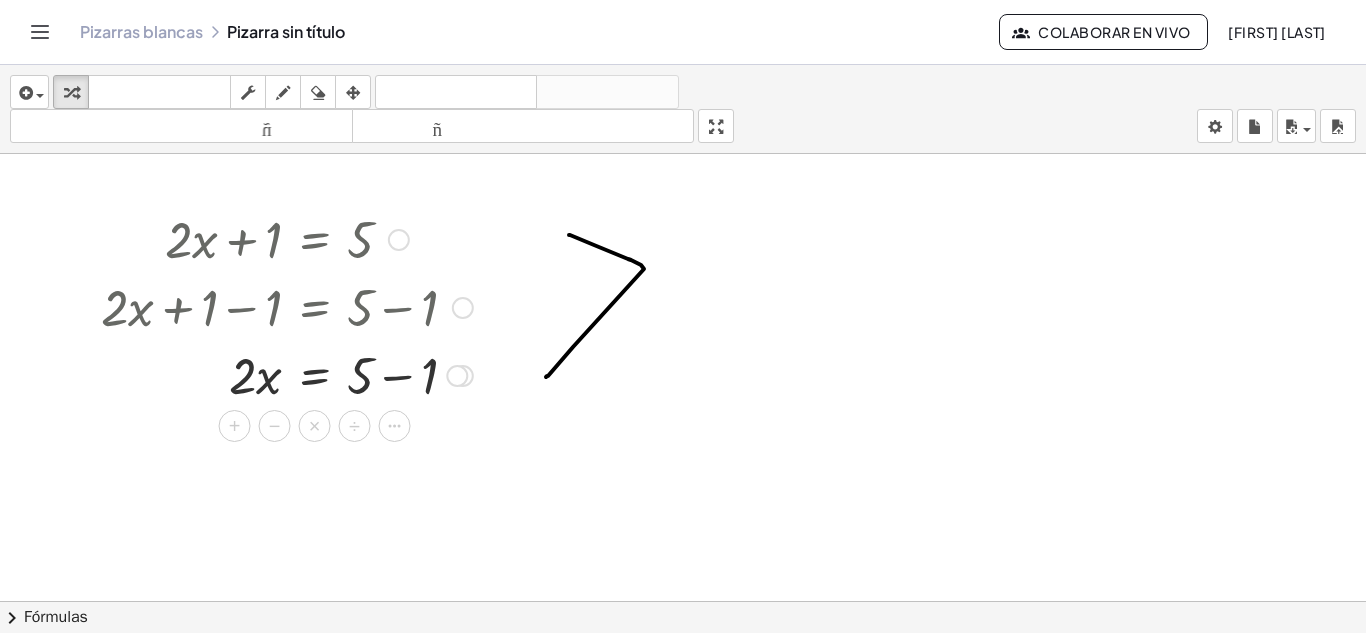 click on "×" at bounding box center [315, 426] 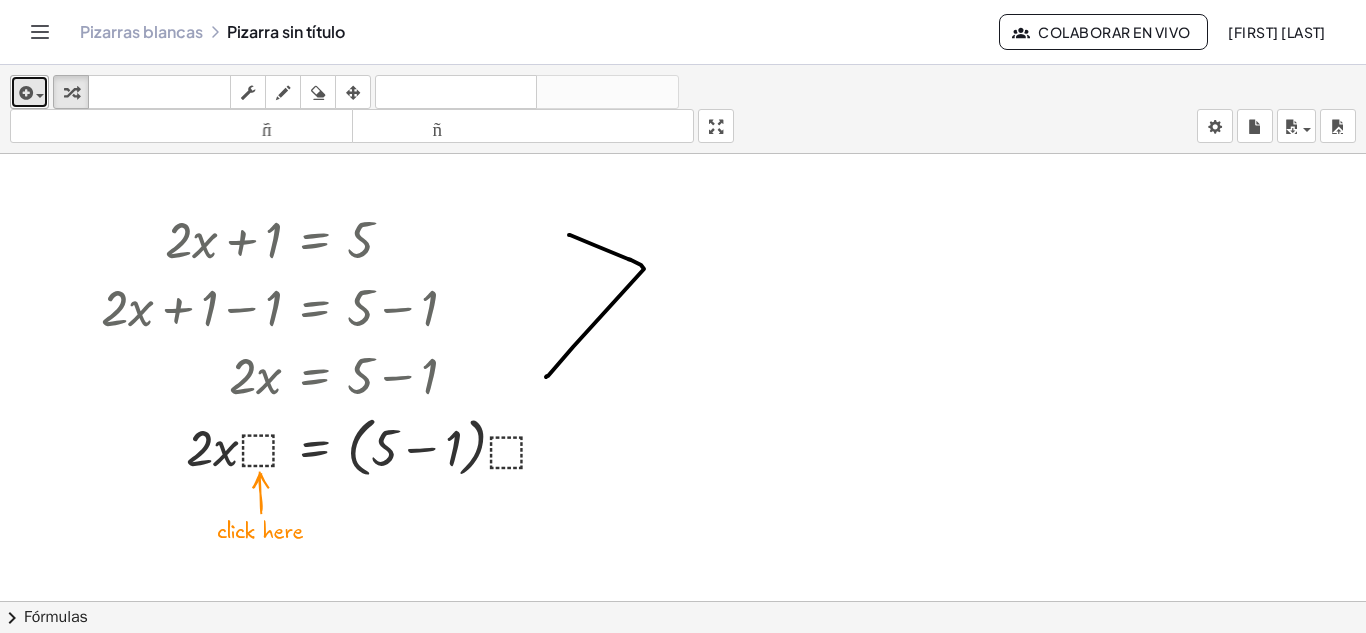 click at bounding box center [35, 95] 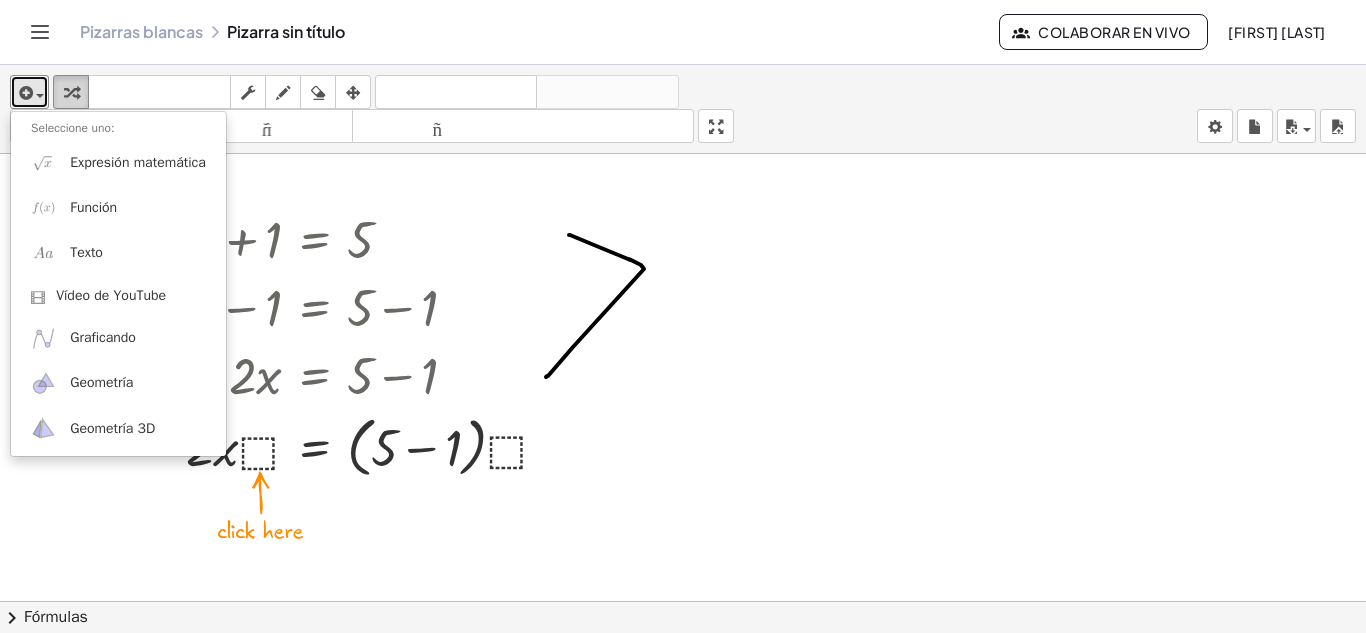 click at bounding box center (71, 93) 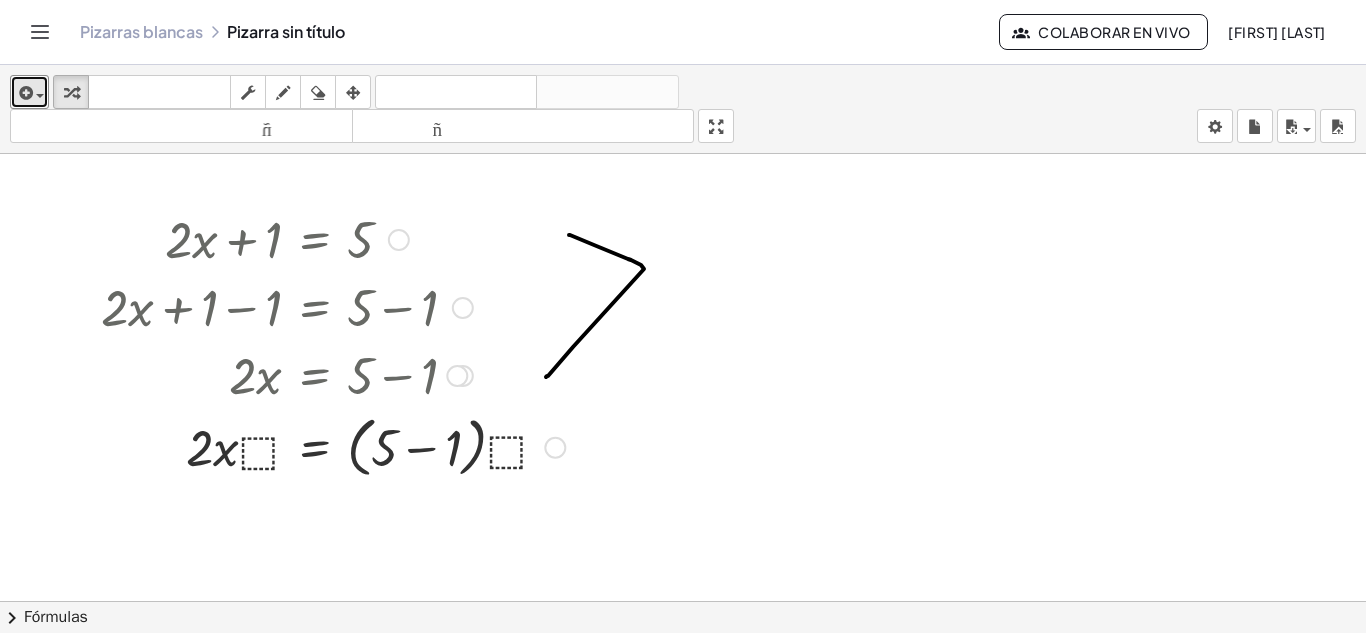 click at bounding box center (399, 240) 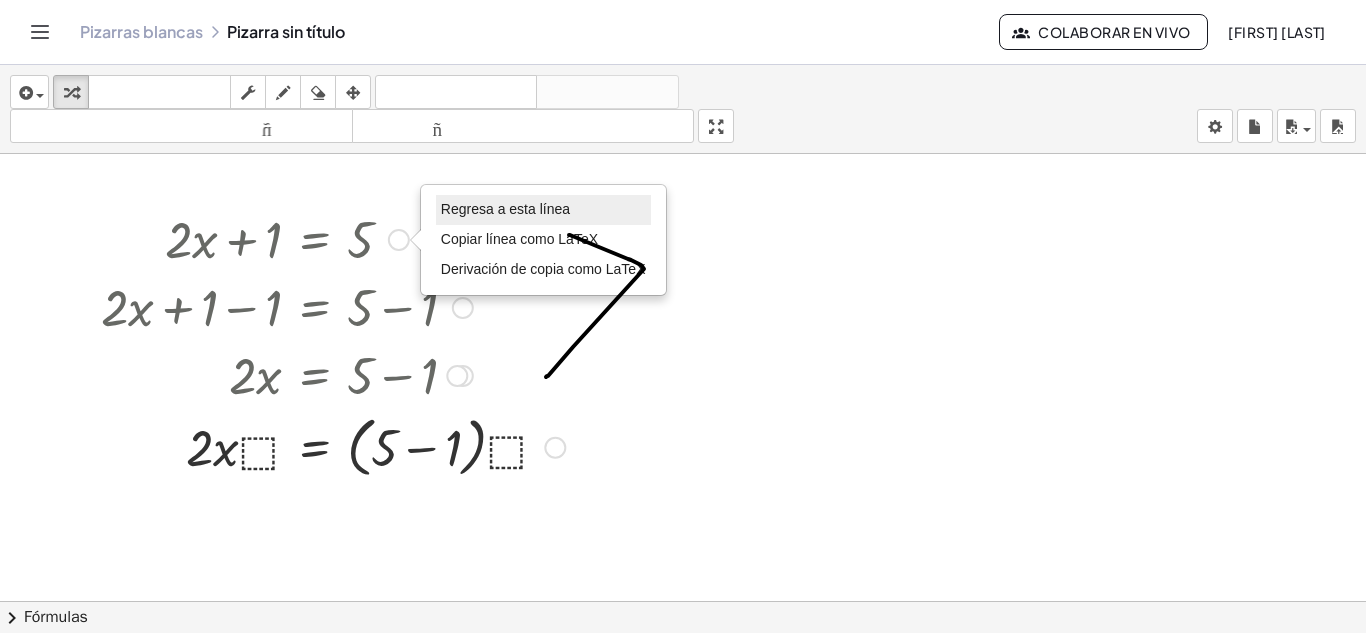 click on "Regresa a esta línea" at bounding box center [543, 210] 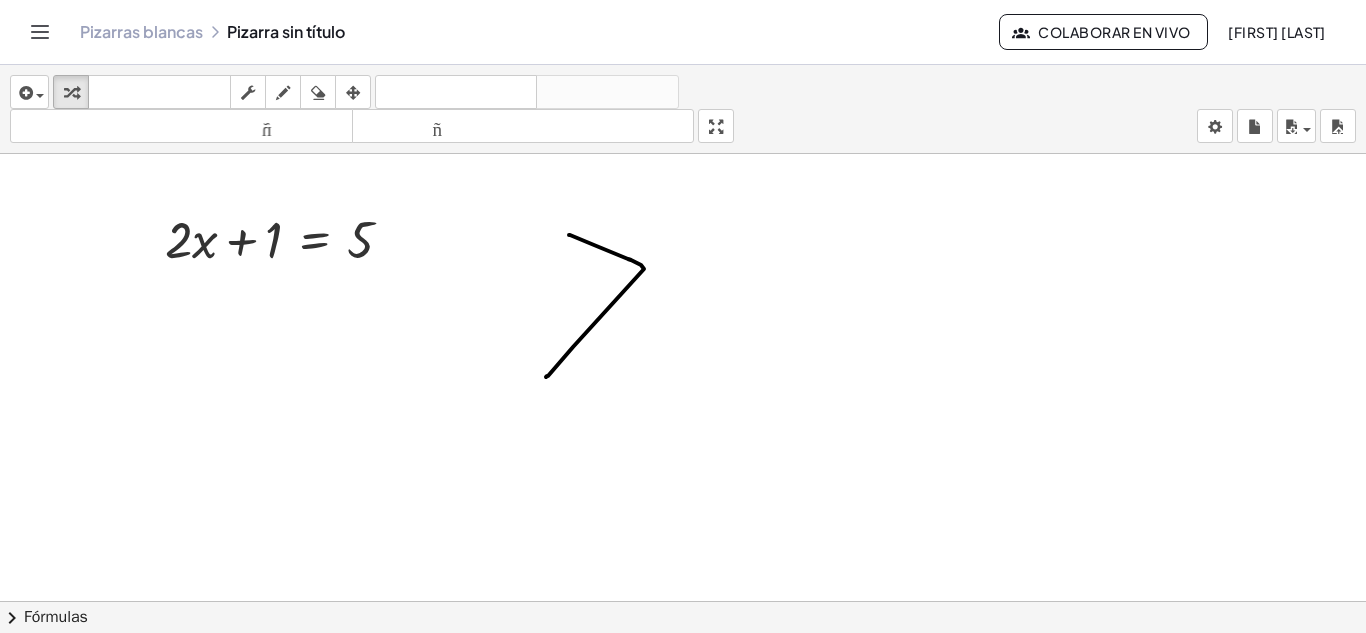 click at bounding box center [683, 680] 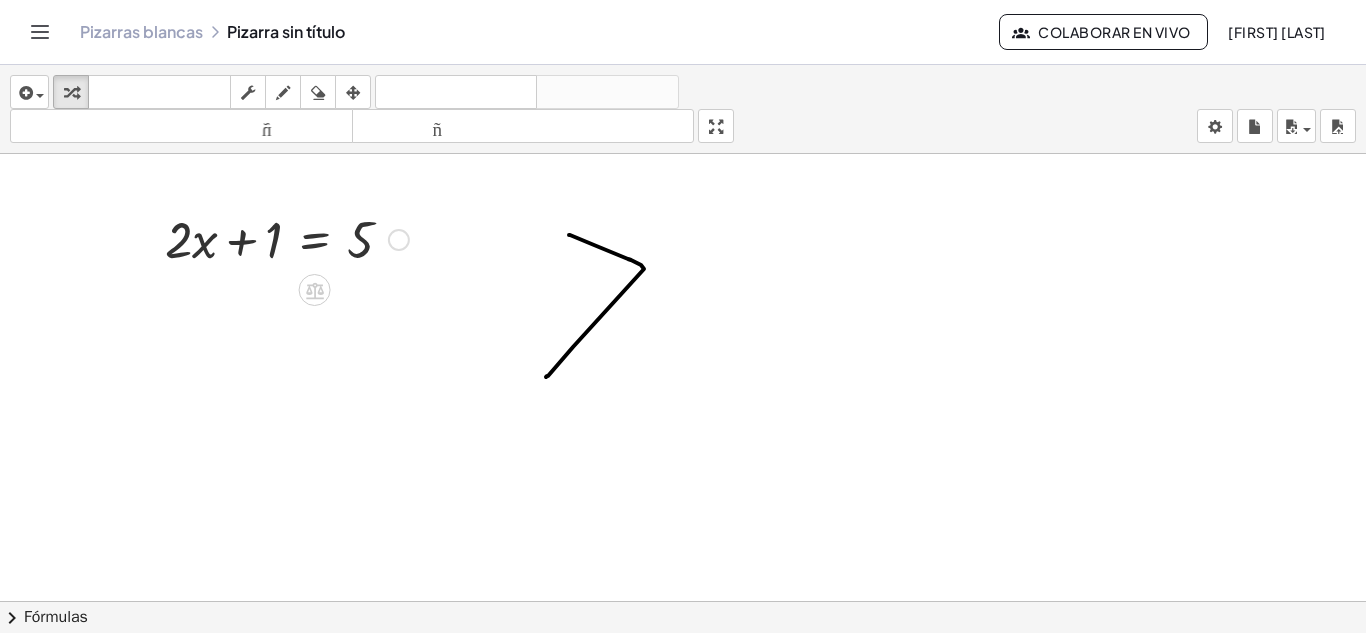 click on "Regresa a esta línea Copiar línea como LaTeX Derivación de copia como LaTeX" at bounding box center (399, 240) 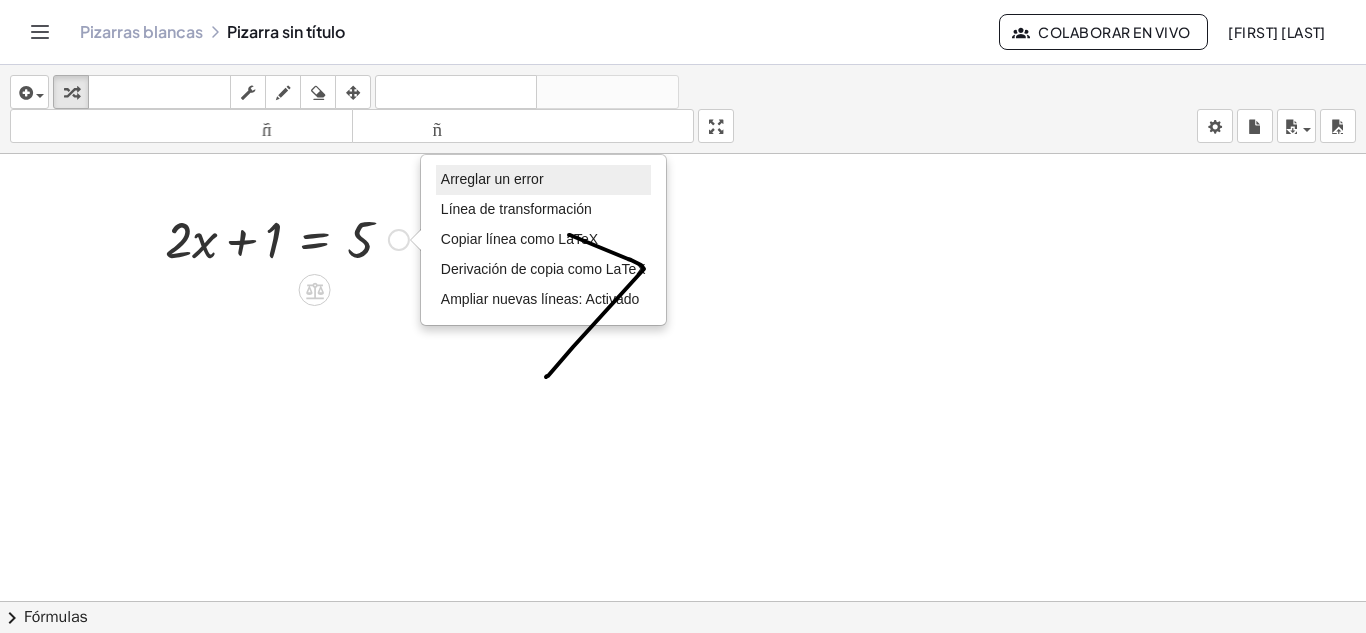 click on "Arreglar un error" at bounding box center (492, 179) 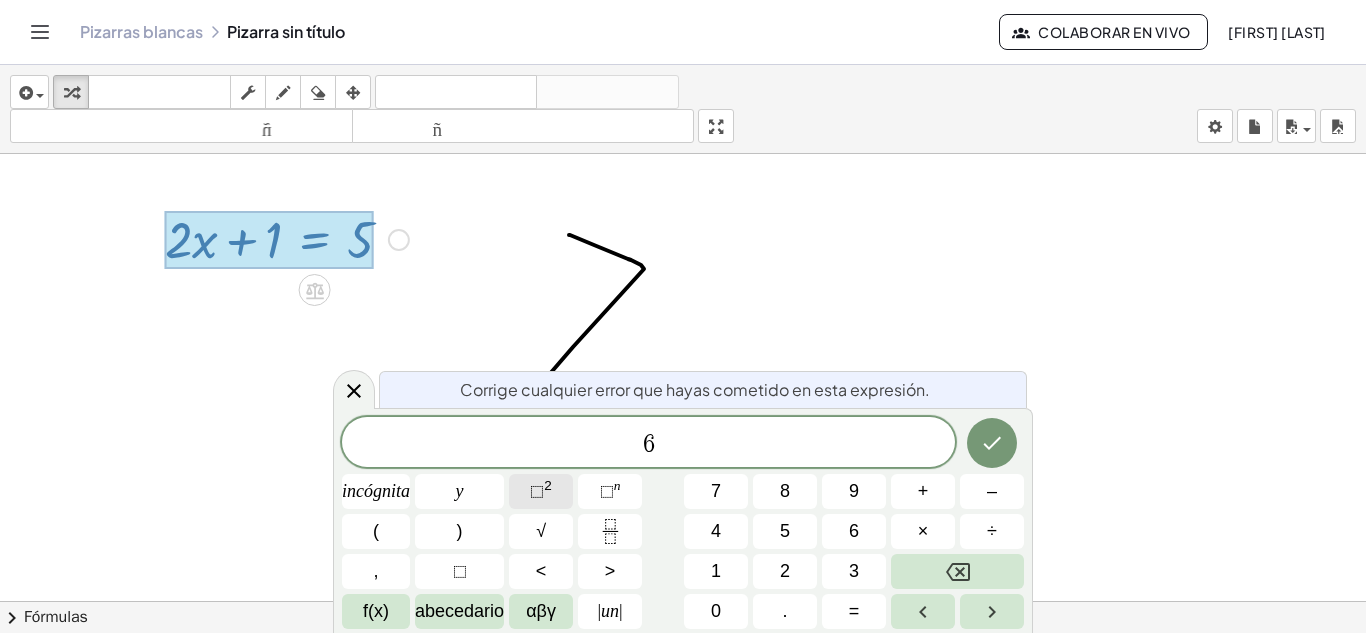 click on "⬚  2" at bounding box center [541, 491] 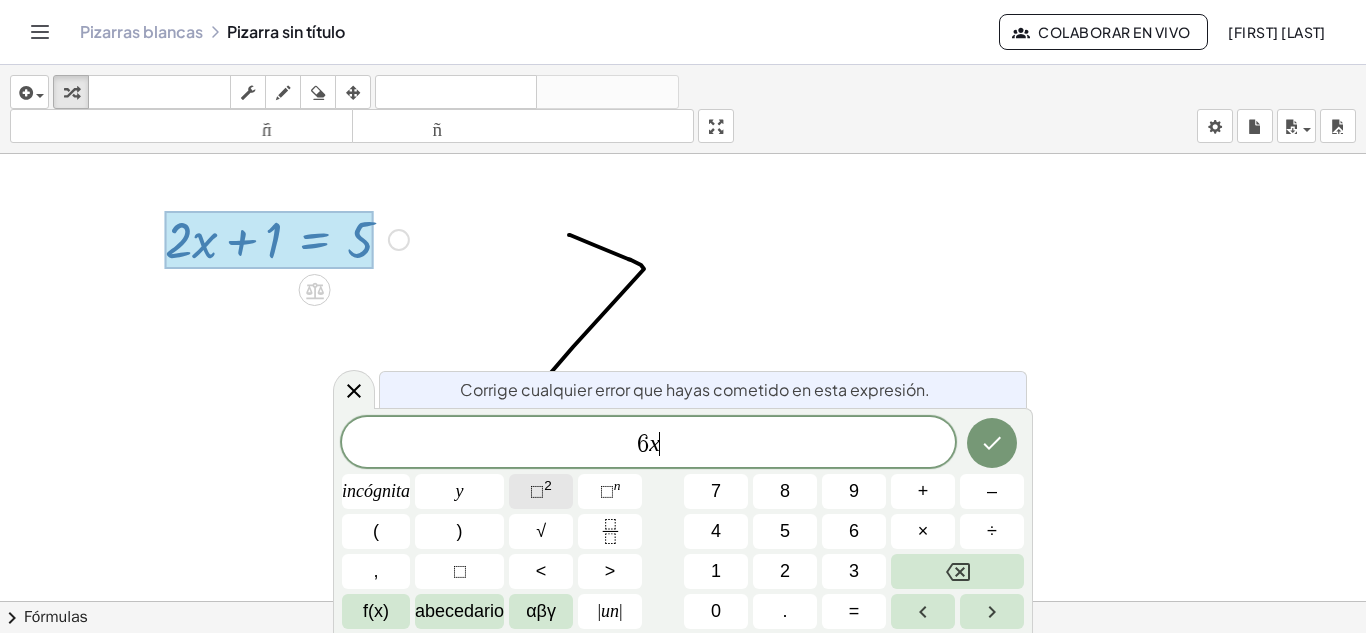 click on "⬚  2" at bounding box center (541, 491) 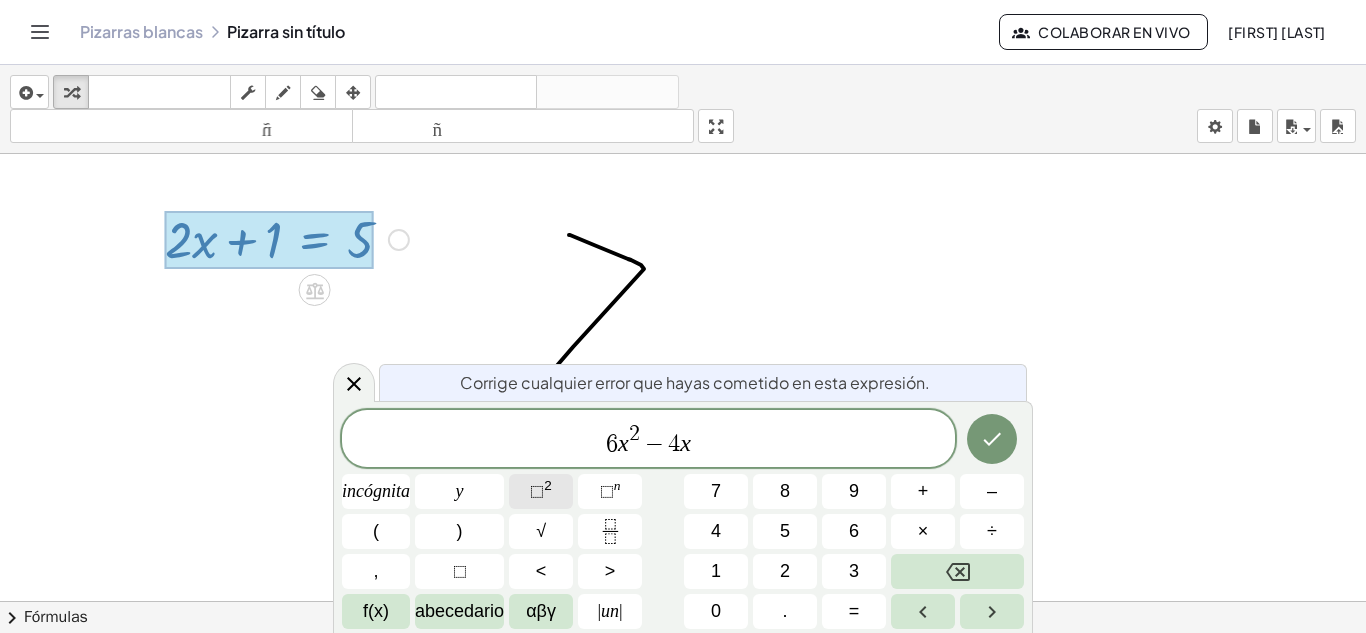 click on "⬚  2" at bounding box center (541, 491) 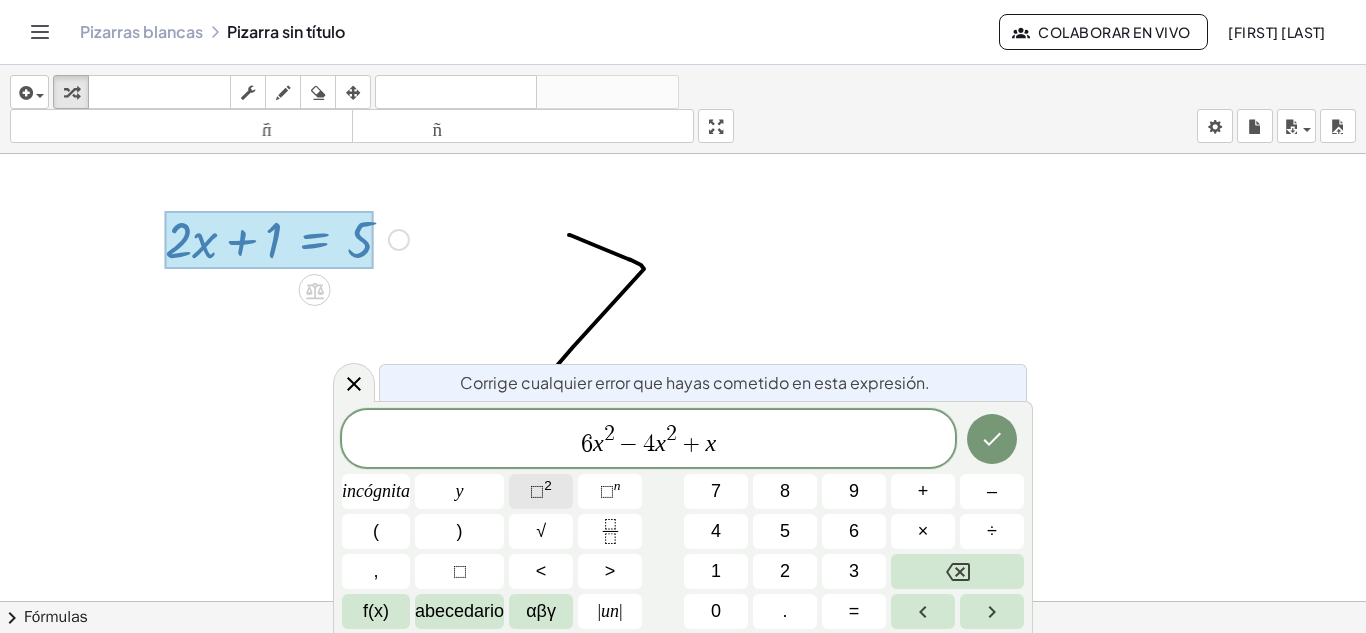click on "⬚  2" at bounding box center (541, 491) 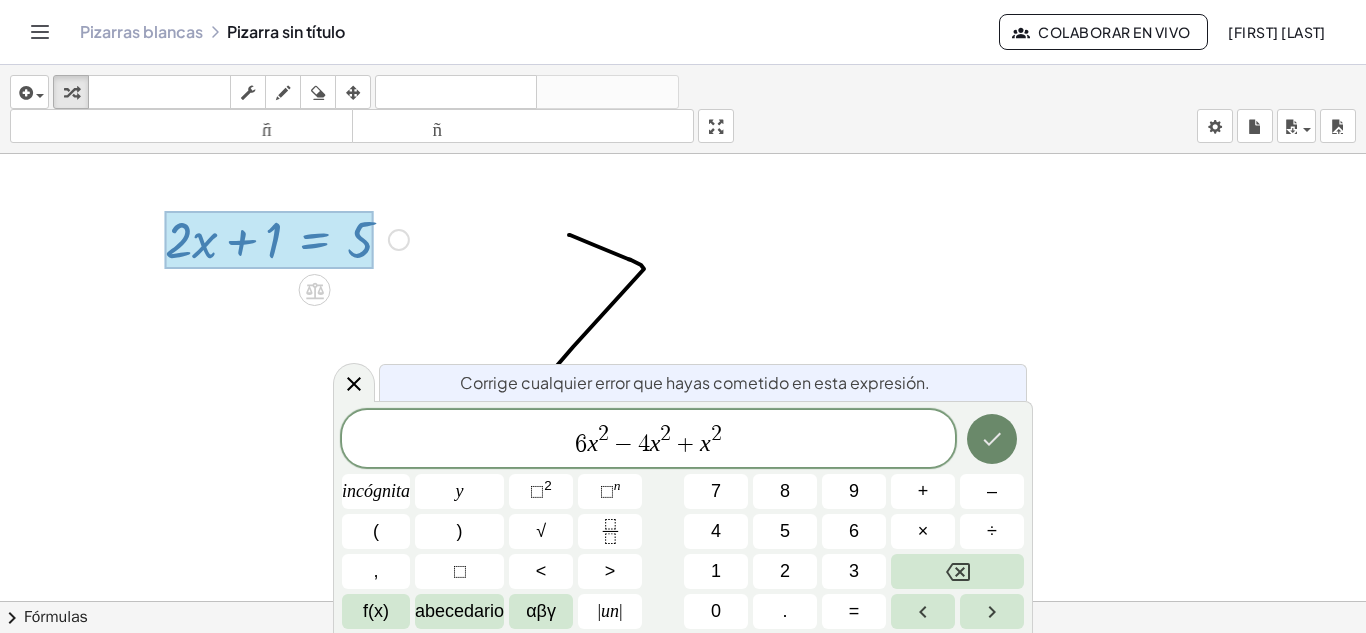 click 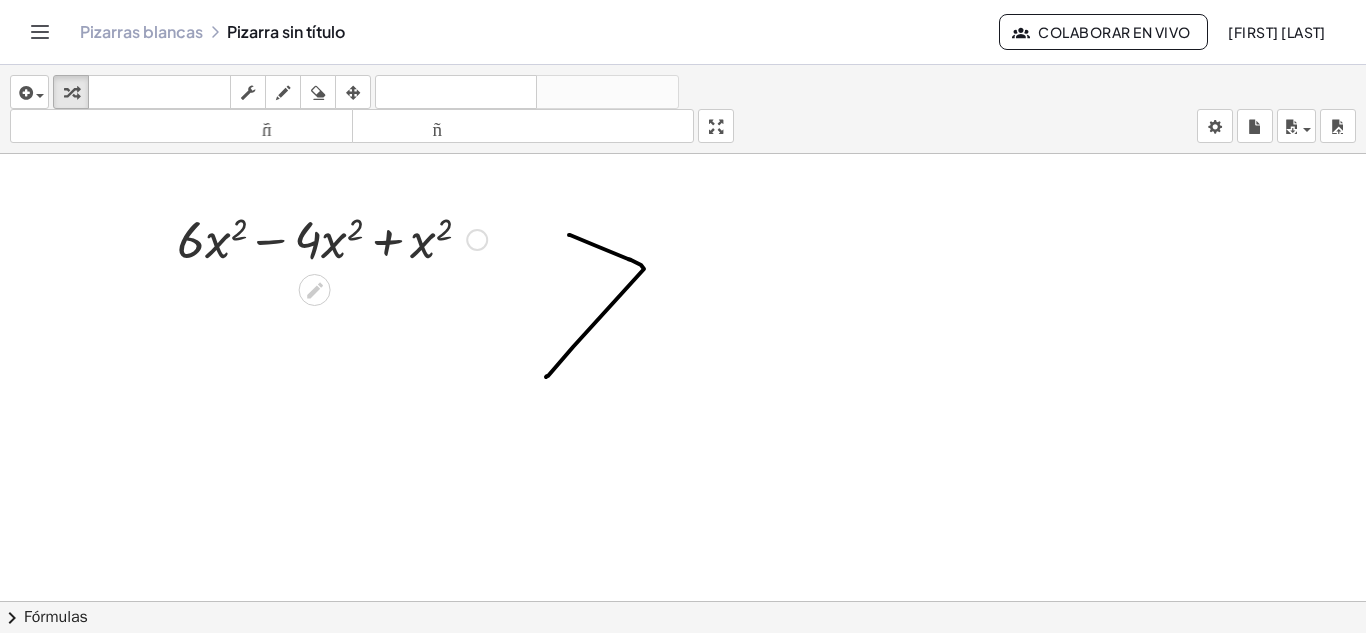 click at bounding box center (683, 680) 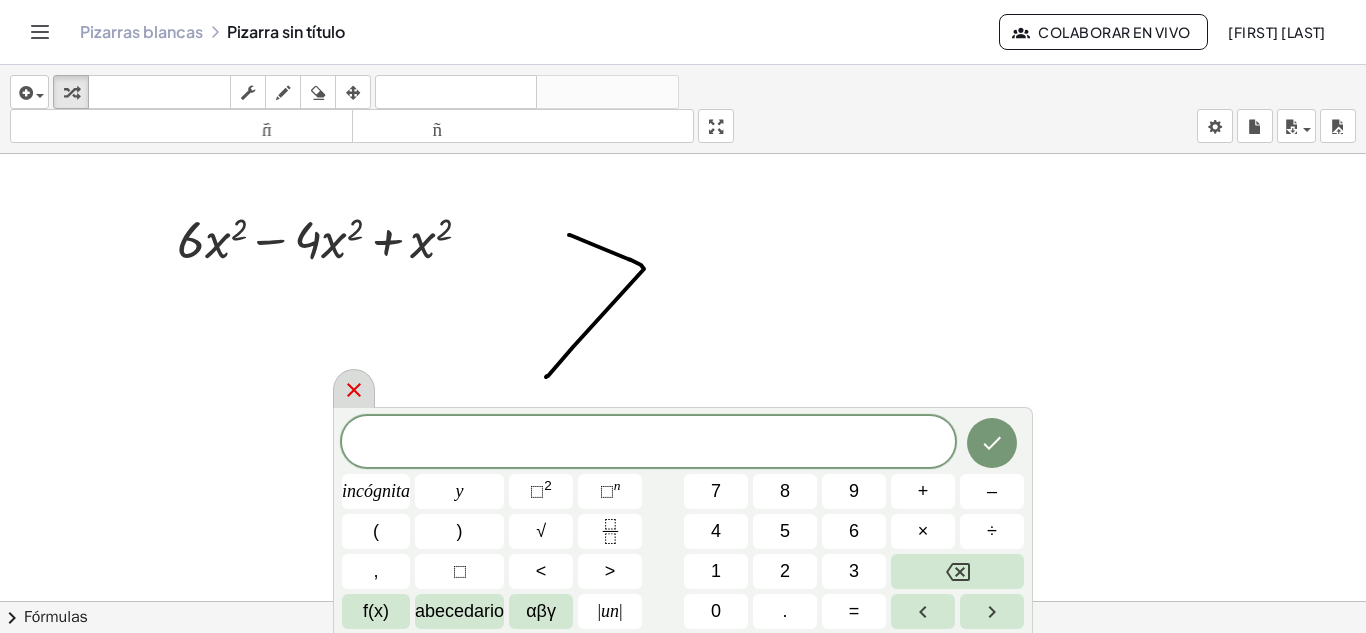 click 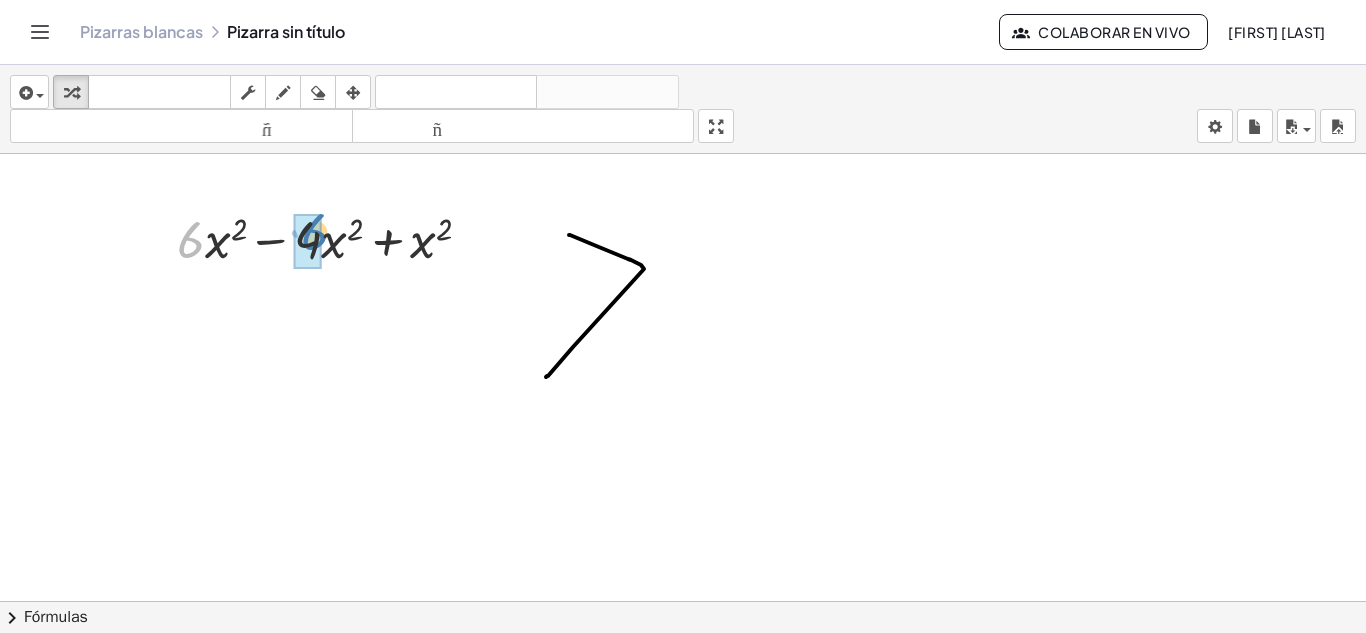 drag, startPoint x: 190, startPoint y: 246, endPoint x: 319, endPoint y: 240, distance: 129.13947 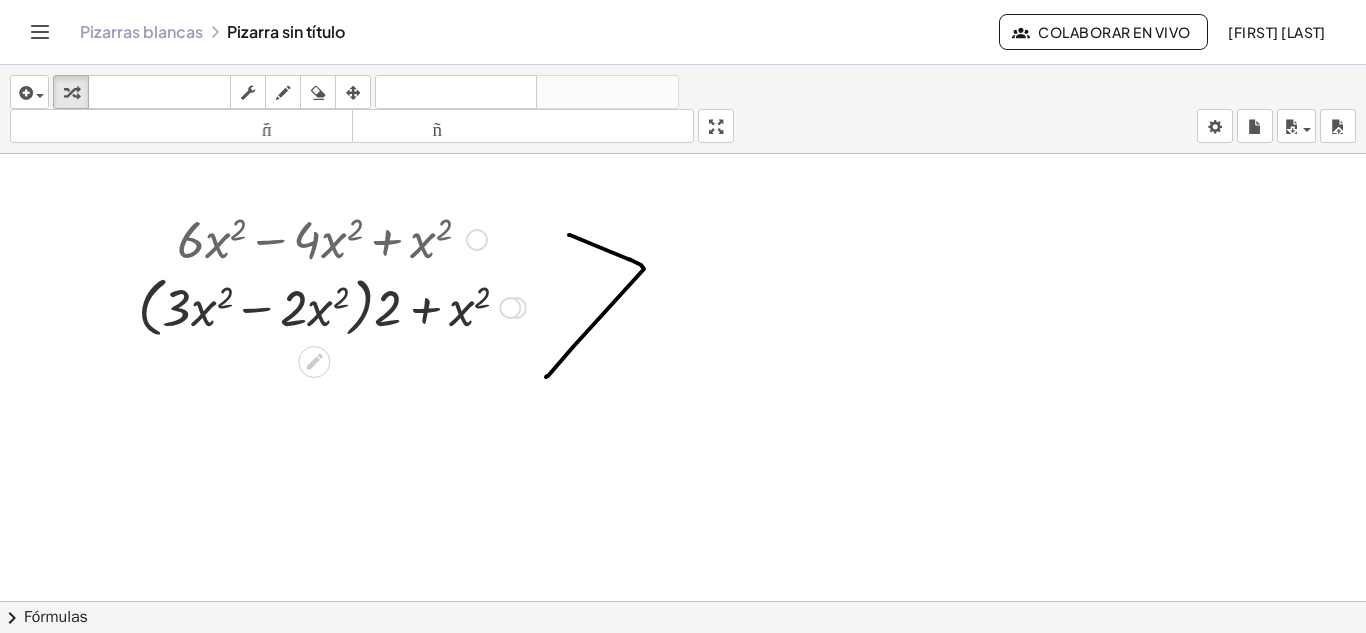 click at bounding box center [510, 308] 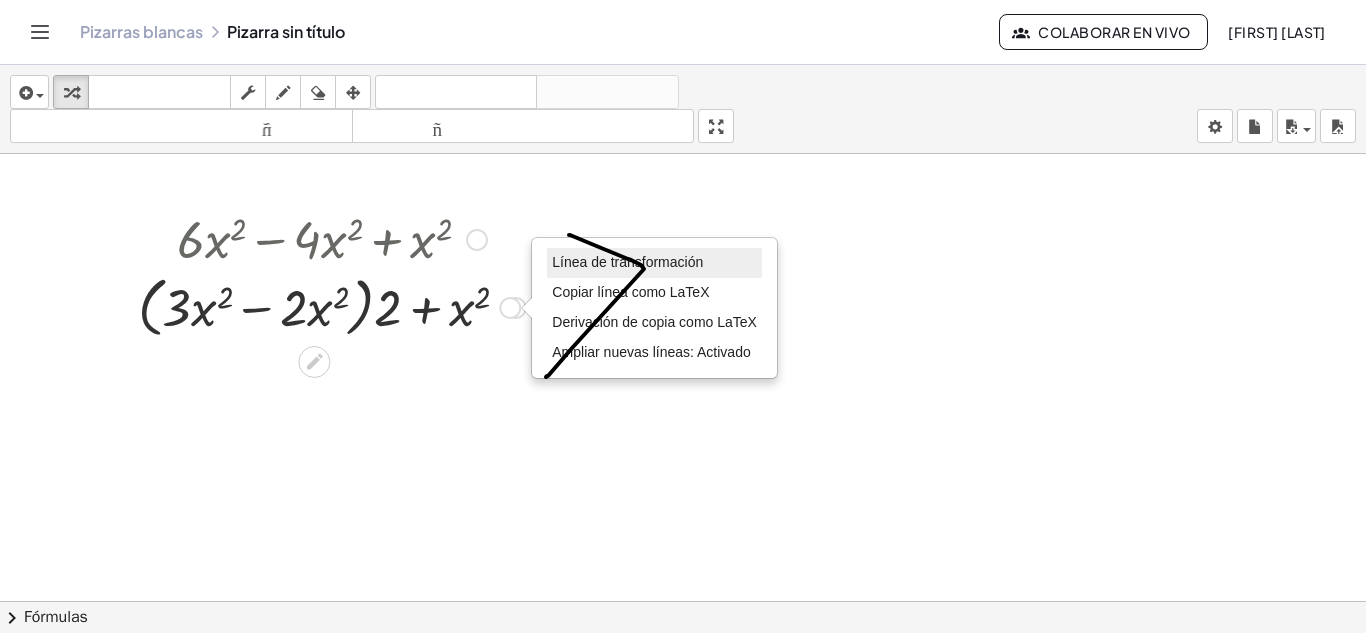 click on "Línea de transformación" at bounding box center [627, 262] 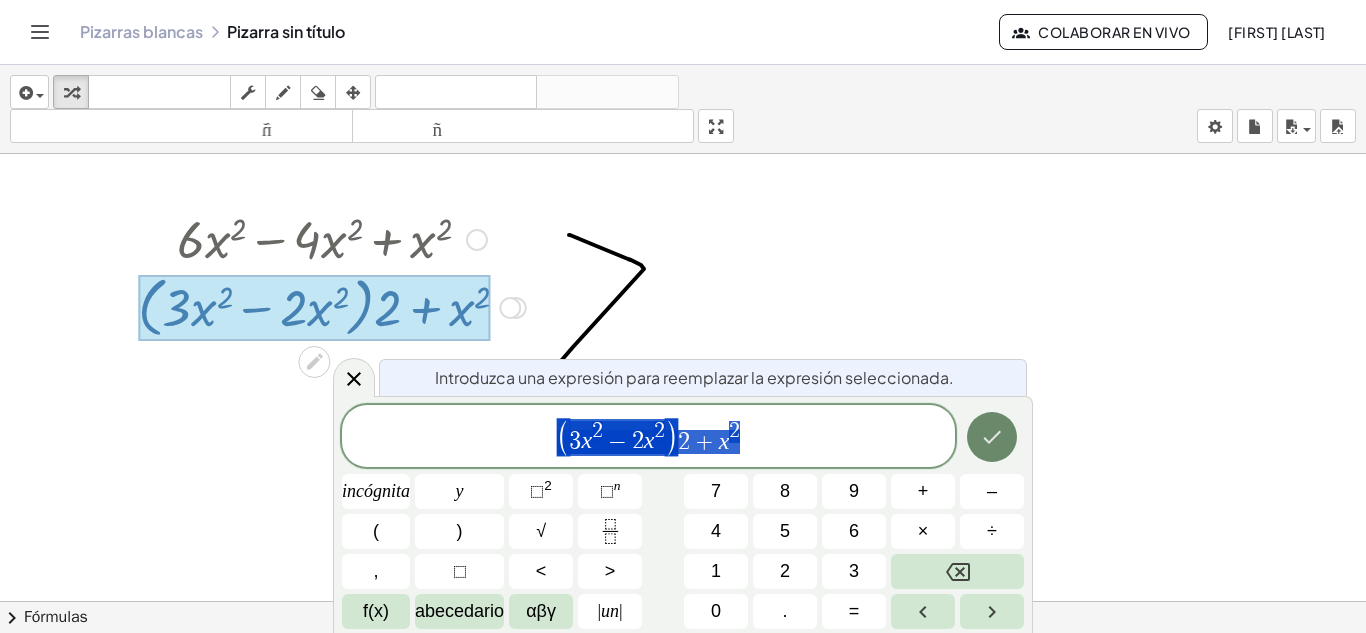 click 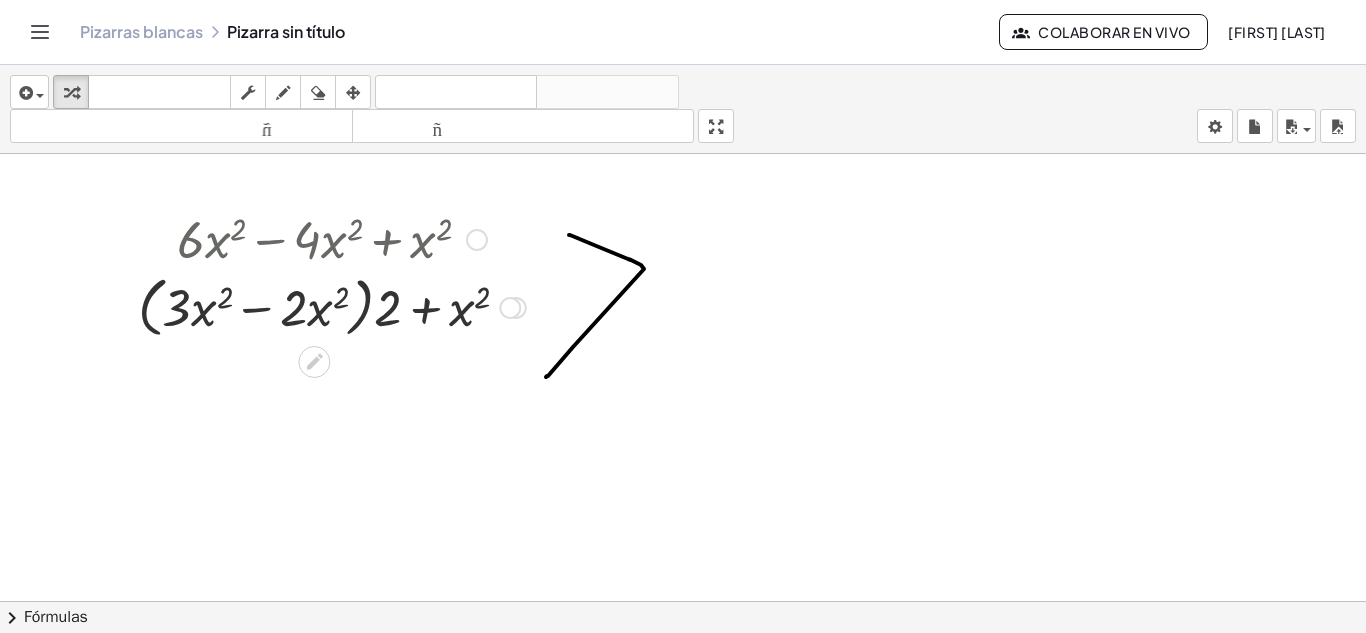 click at bounding box center [510, 308] 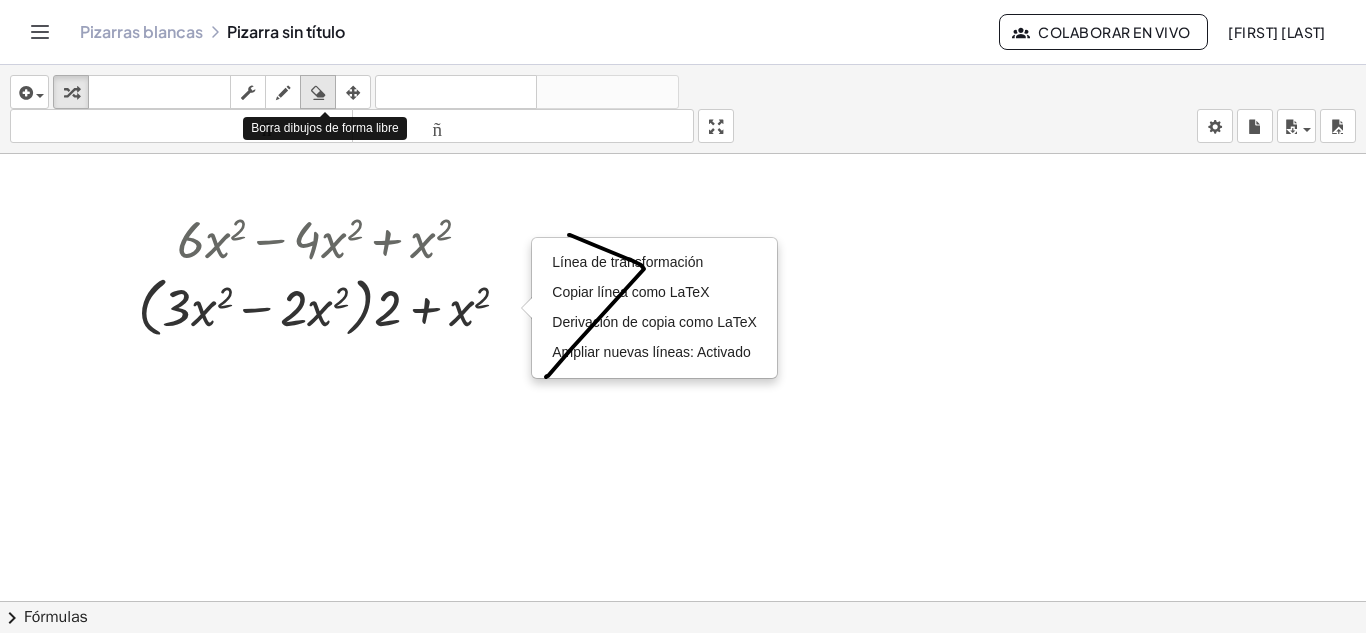 click at bounding box center (318, 93) 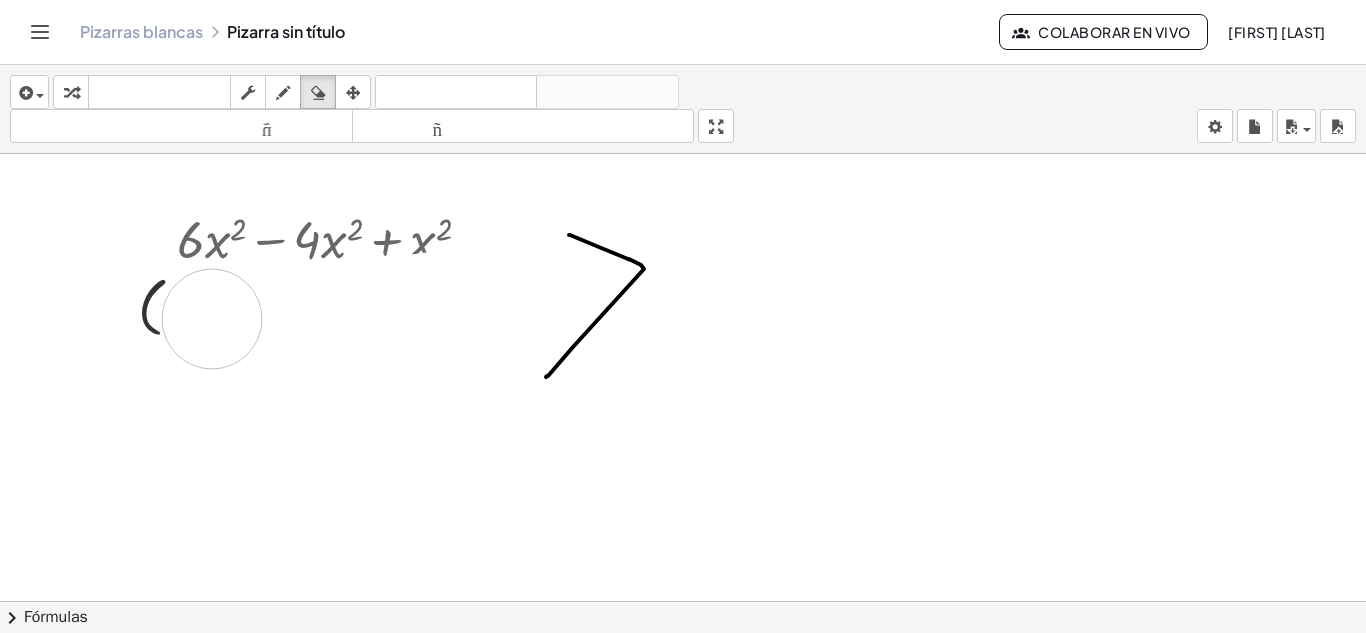 drag, startPoint x: 464, startPoint y: 298, endPoint x: 160, endPoint y: 316, distance: 304.53244 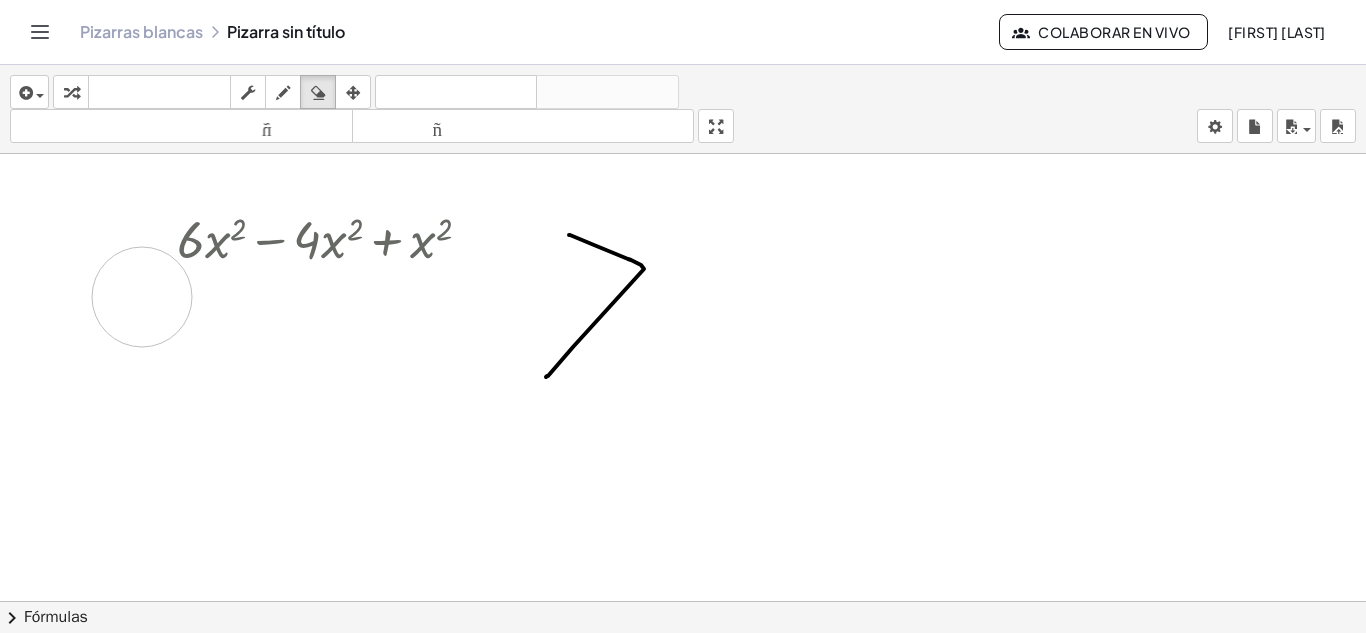 drag, startPoint x: 471, startPoint y: 309, endPoint x: 142, endPoint y: 297, distance: 329.21878 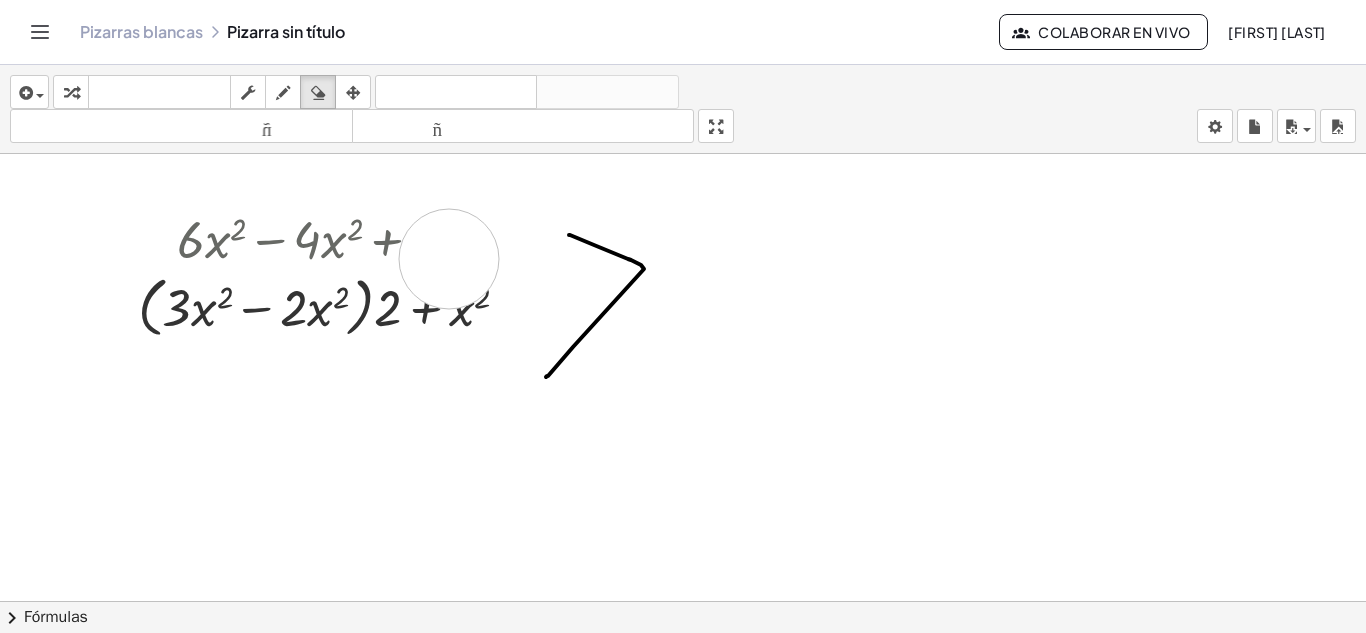 click at bounding box center (683, 680) 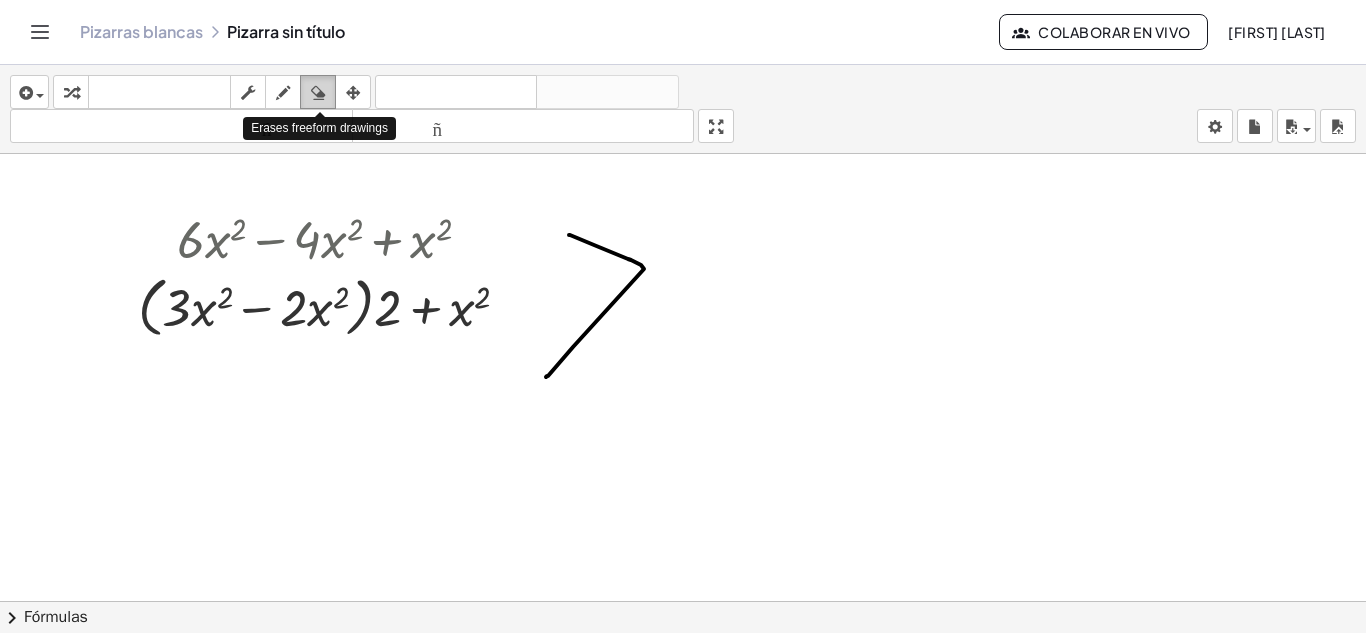 click at bounding box center (318, 93) 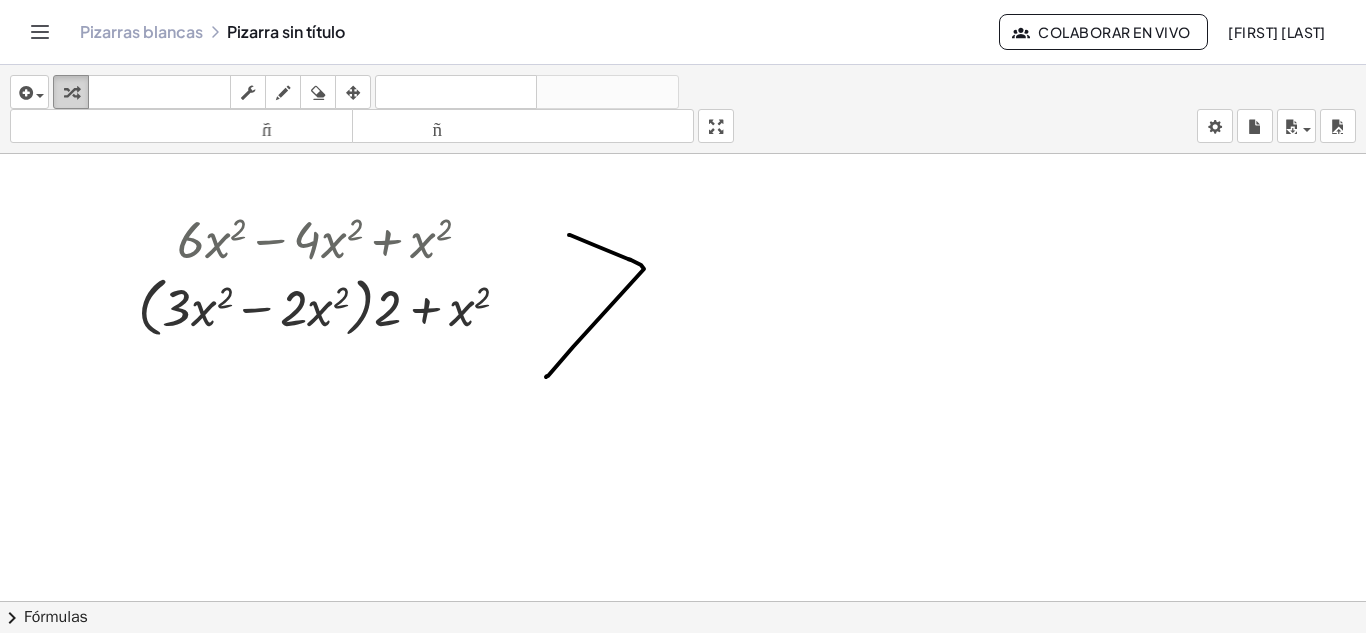 click at bounding box center (71, 93) 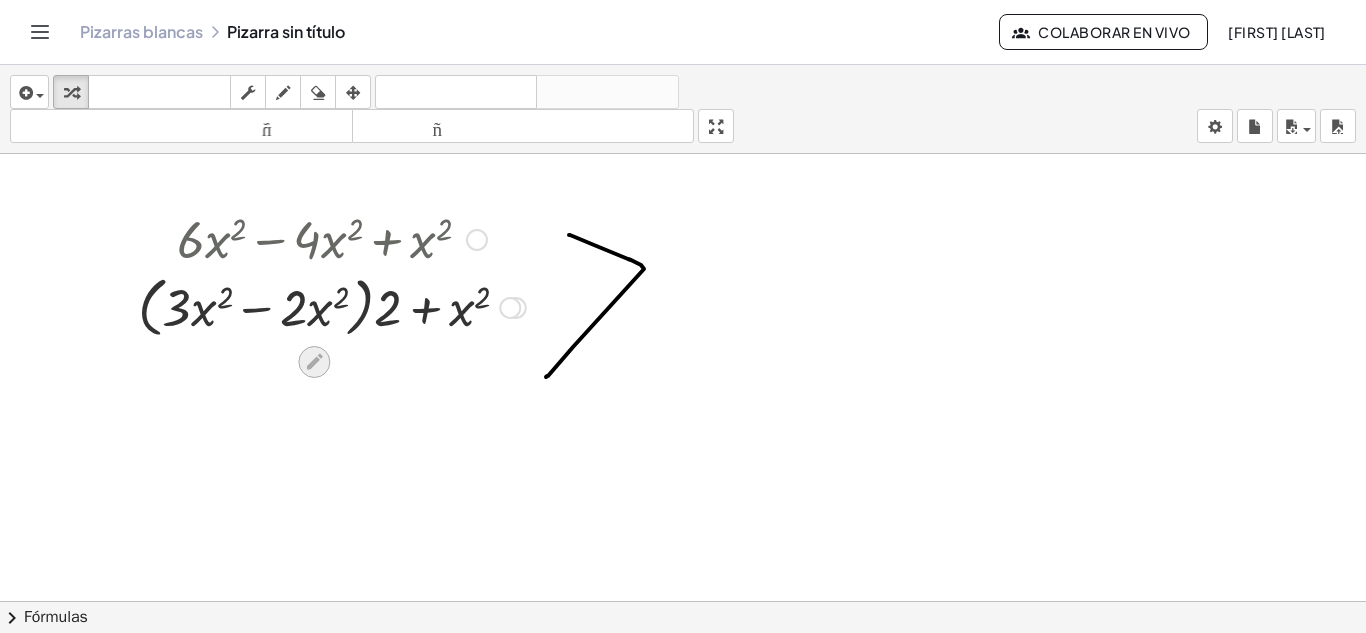 click 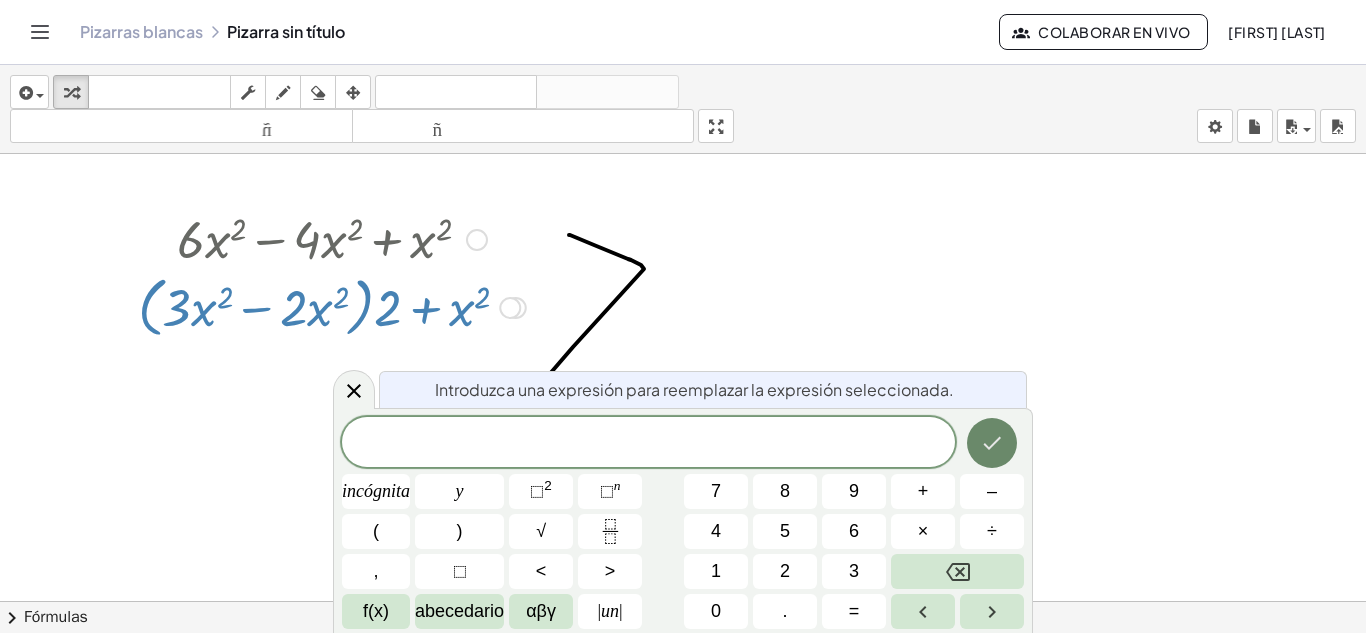 click 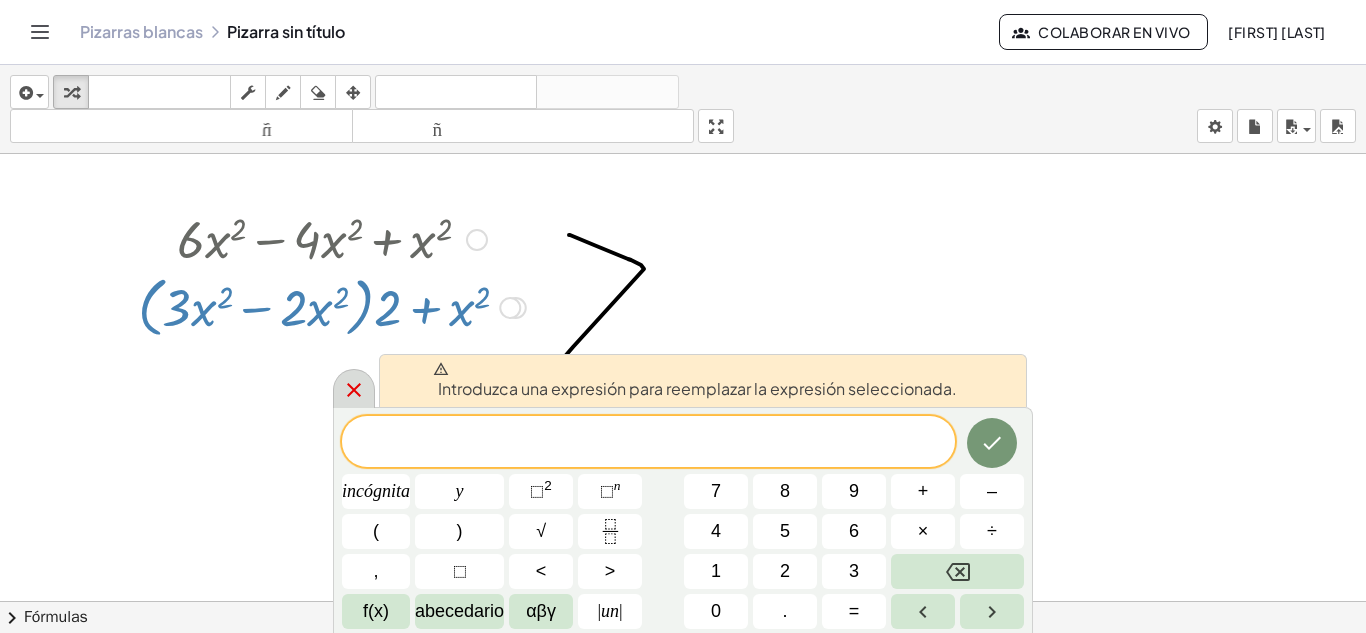 click 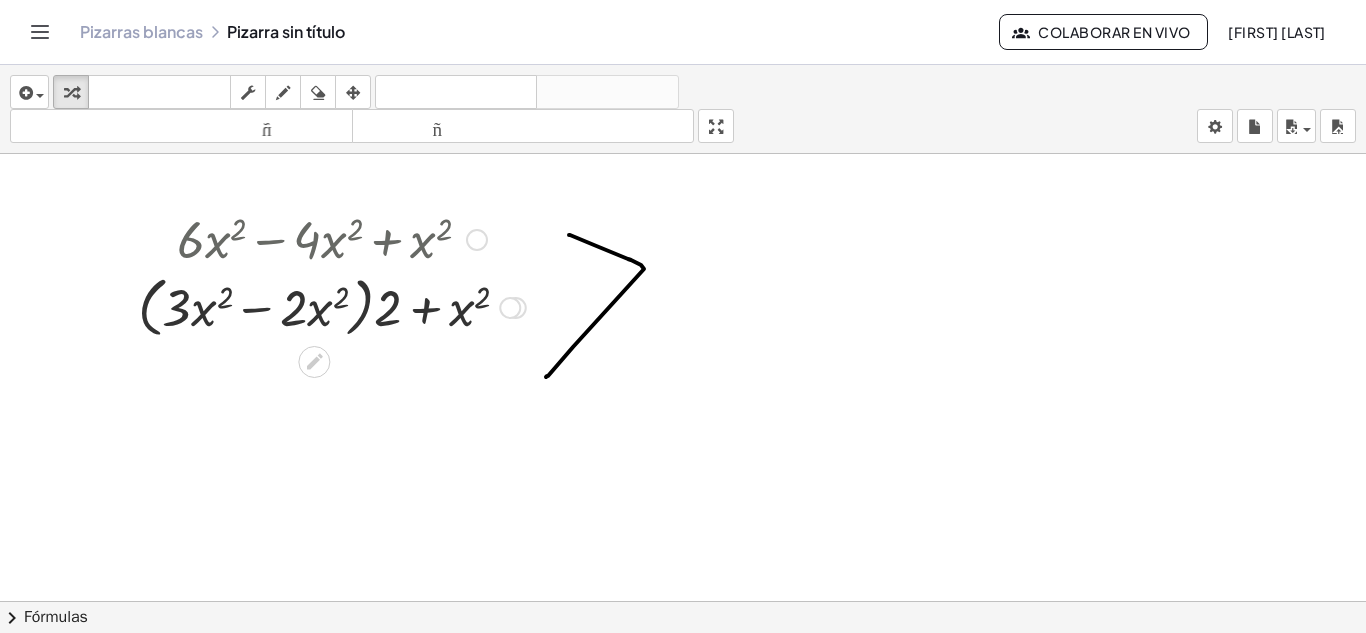 click on "Línea de transformación Copiar línea como LaTeX Derivación de copia como LaTeX Ampliar nuevas líneas: Activado" at bounding box center (510, 308) 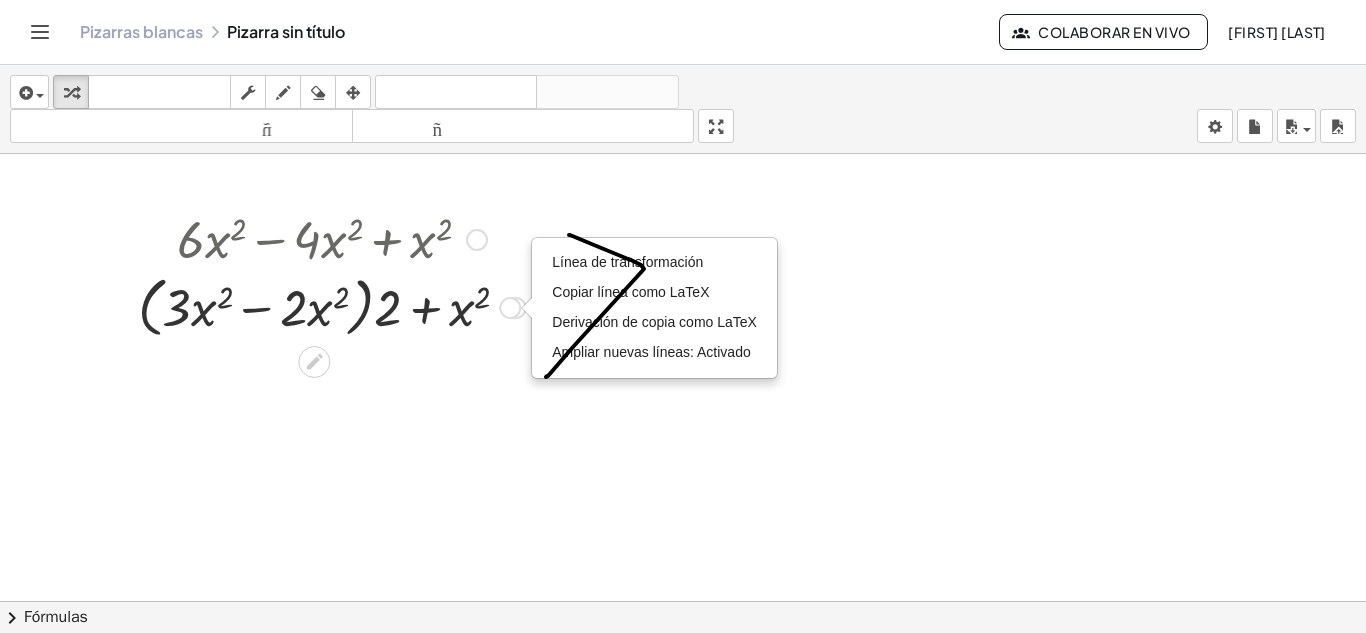 click at bounding box center [526, 308] 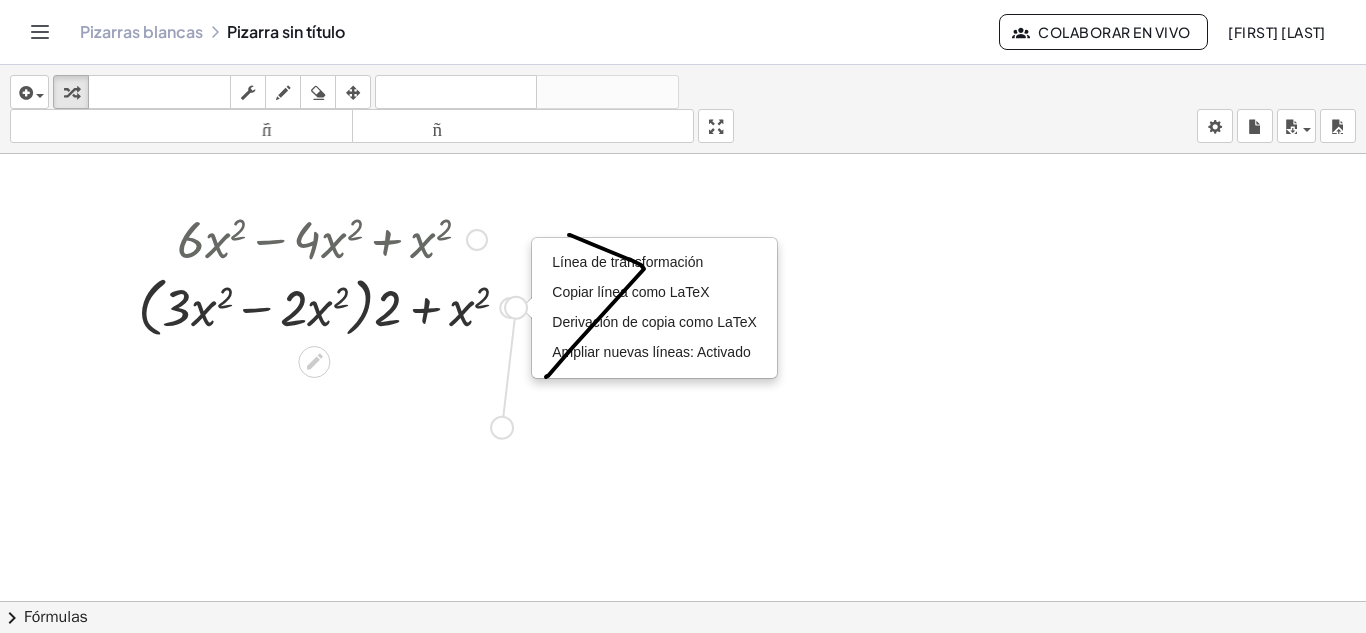 drag, startPoint x: 511, startPoint y: 307, endPoint x: 504, endPoint y: 431, distance: 124.197426 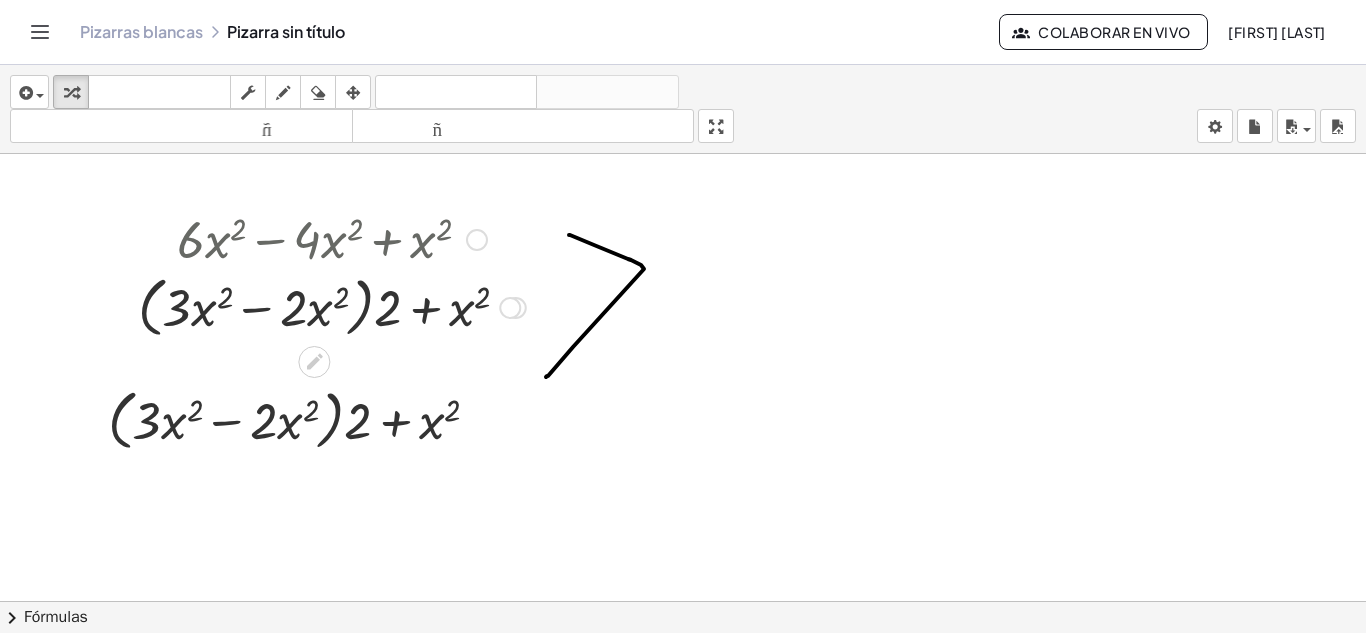 click at bounding box center [477, 240] 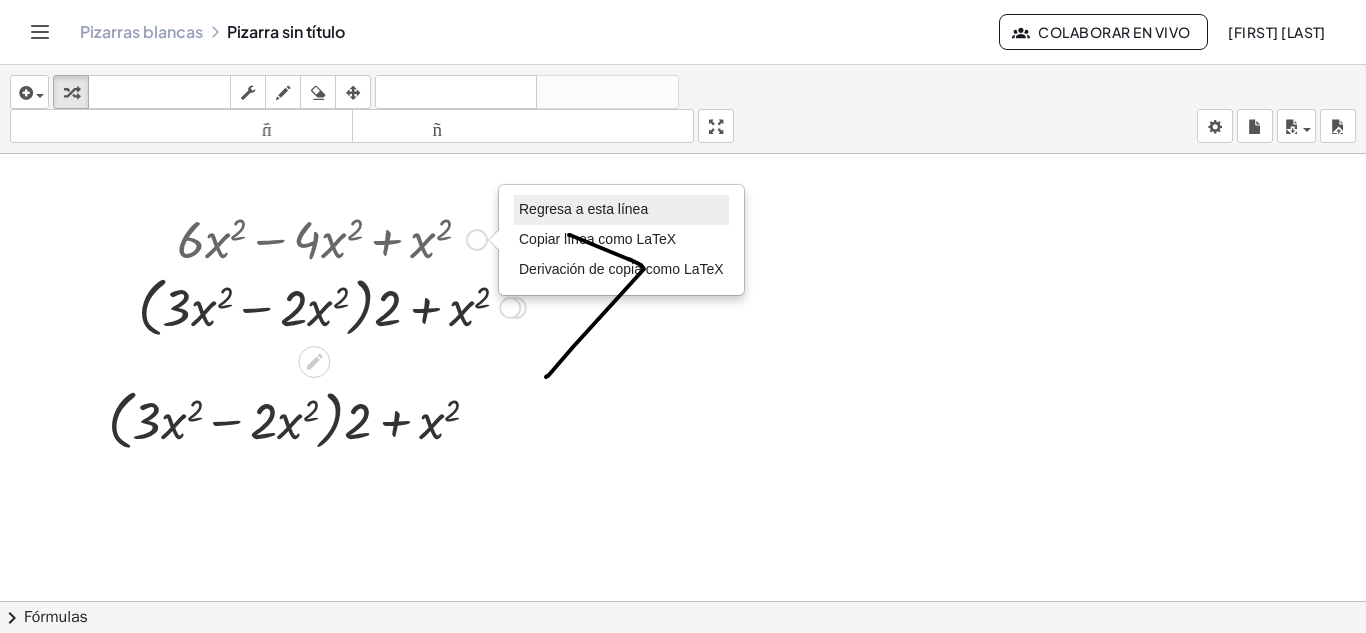 click on "Regresa a esta línea" at bounding box center [583, 209] 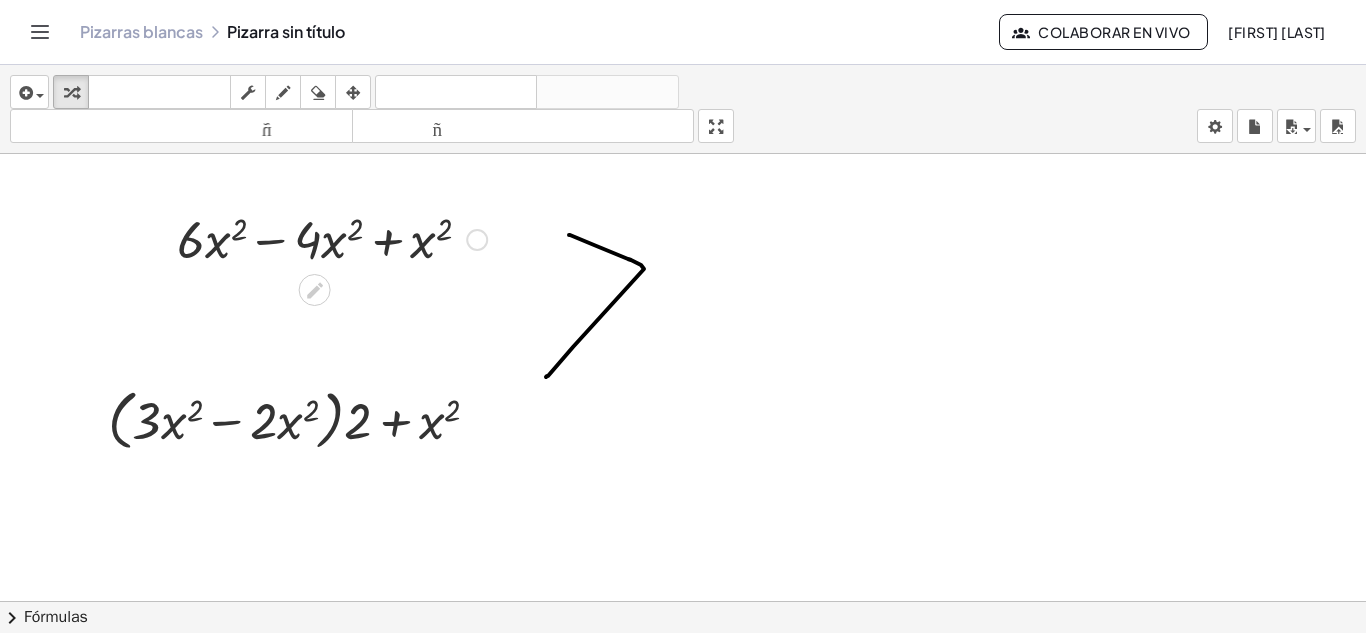 click on "Regresa a esta línea Copiar línea como LaTeX Derivación de copia como LaTeX" at bounding box center (477, 240) 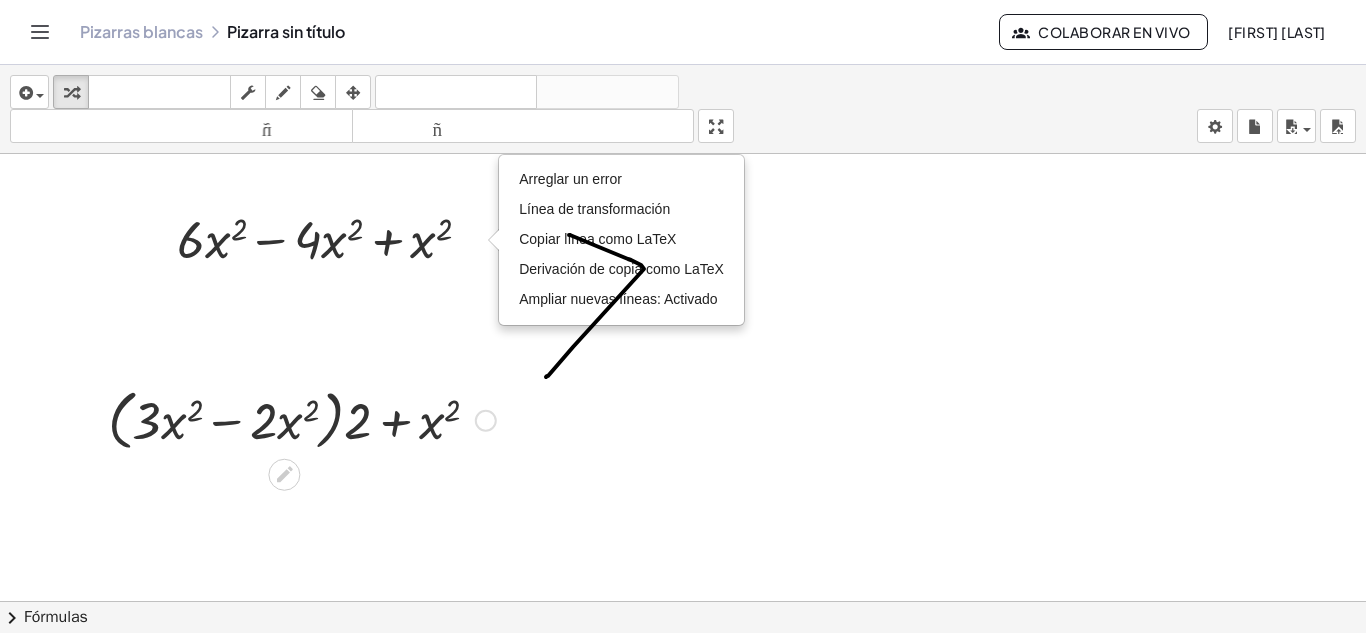 click at bounding box center [302, 419] 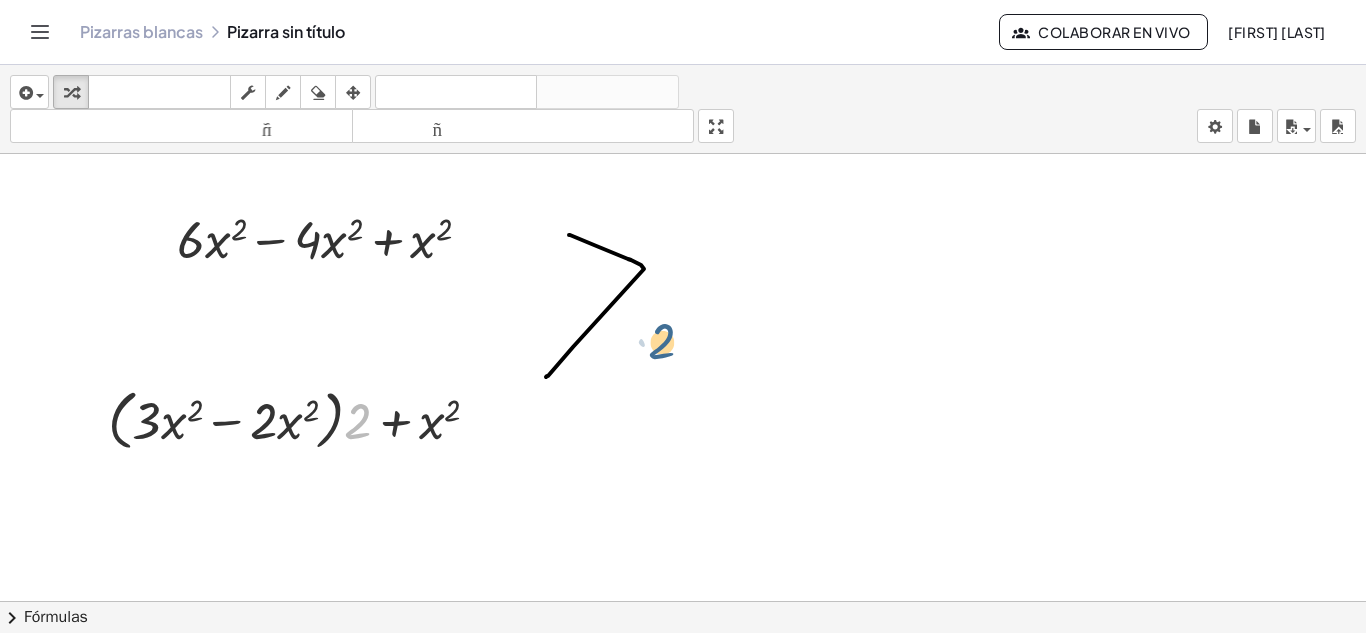 drag, startPoint x: 366, startPoint y: 427, endPoint x: 426, endPoint y: 449, distance: 63.90618 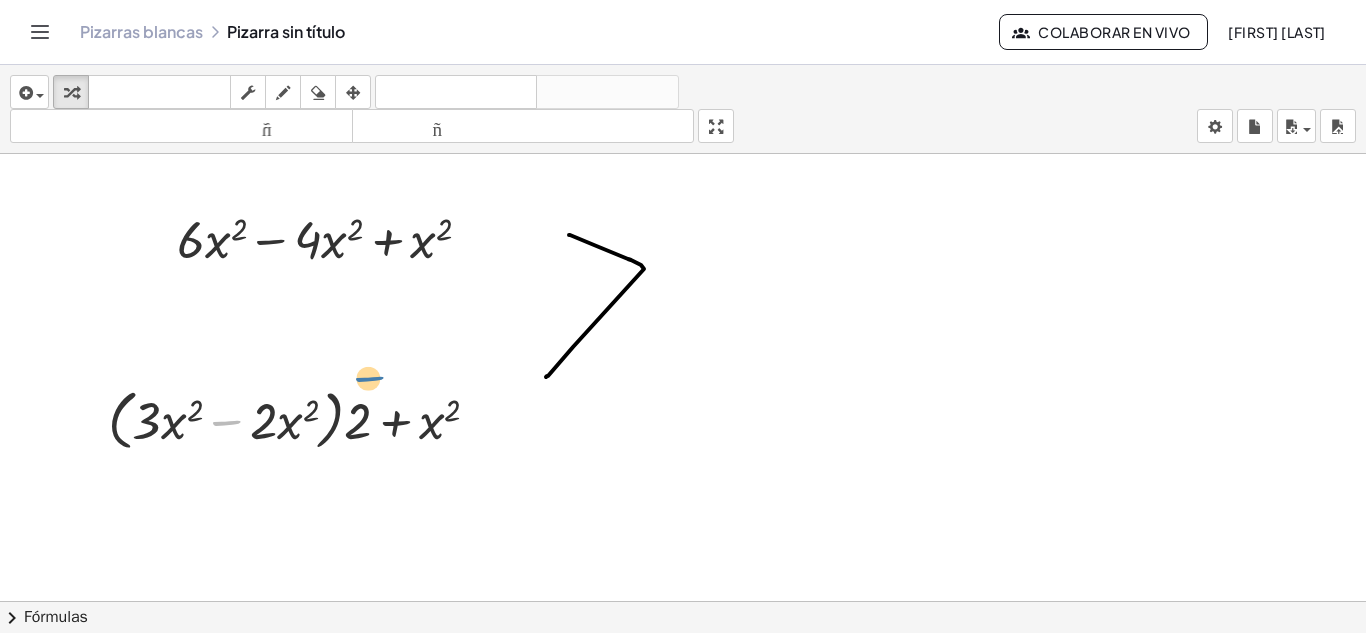 drag, startPoint x: 248, startPoint y: 421, endPoint x: 398, endPoint y: 376, distance: 156.6046 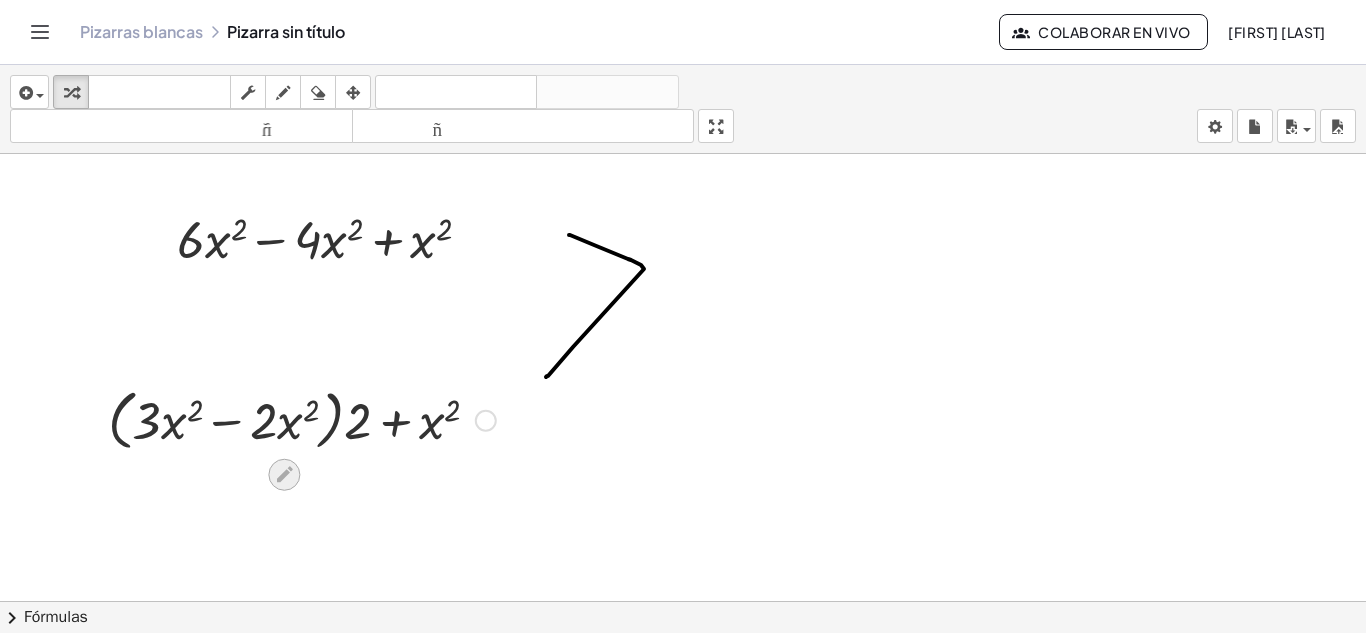click 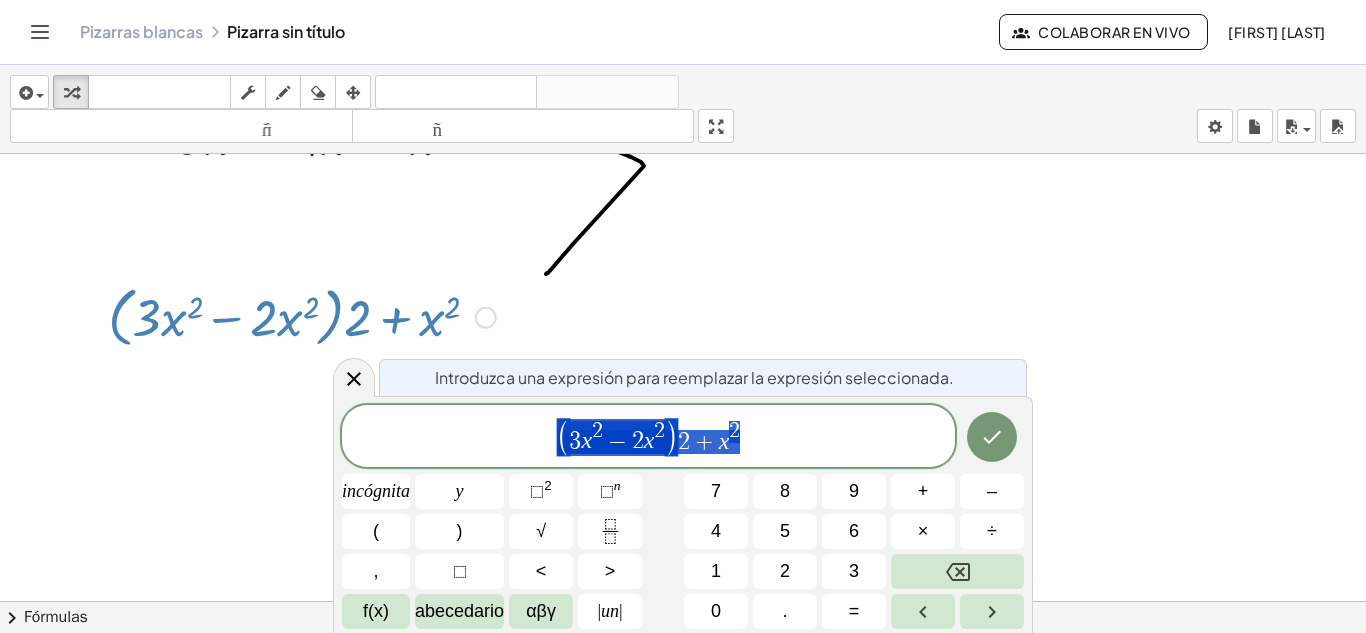 scroll, scrollTop: 104, scrollLeft: 0, axis: vertical 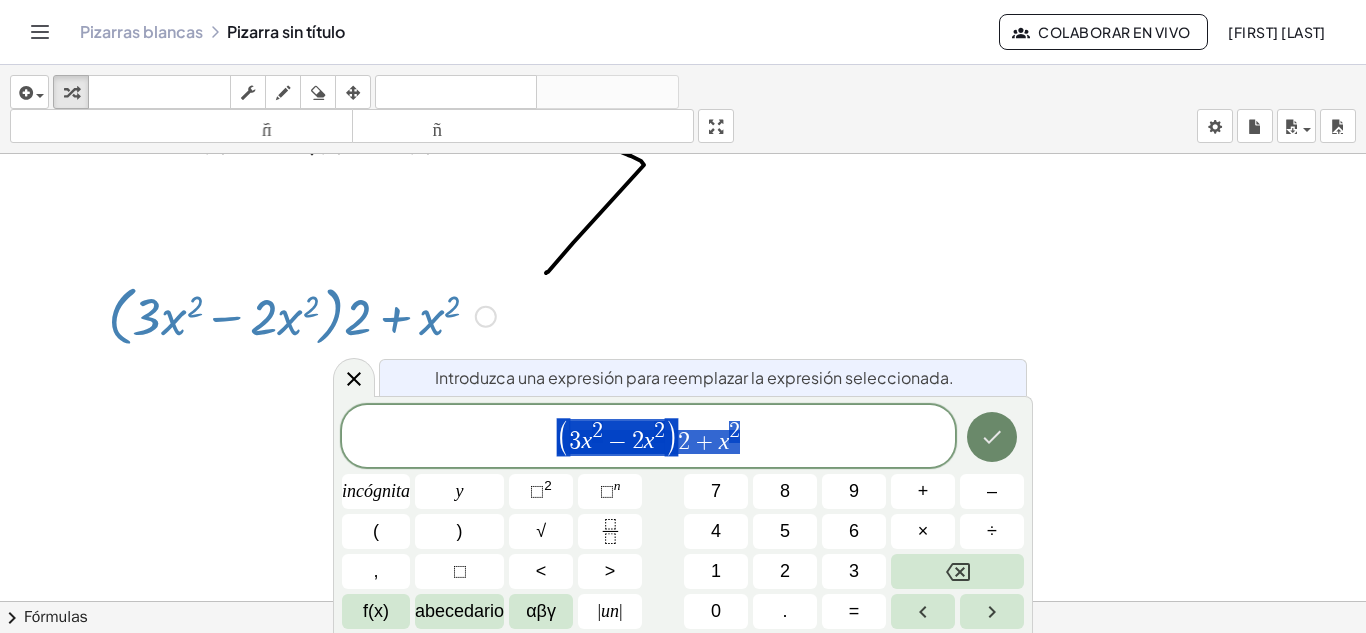 click 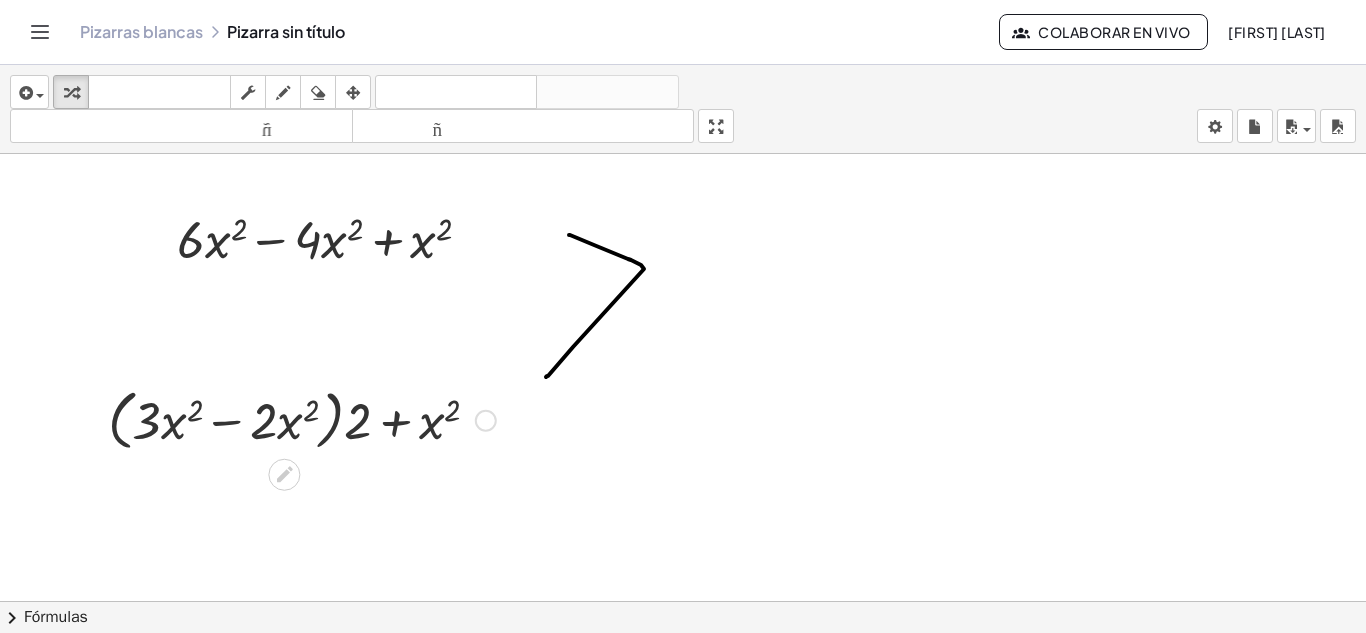 scroll, scrollTop: 0, scrollLeft: 0, axis: both 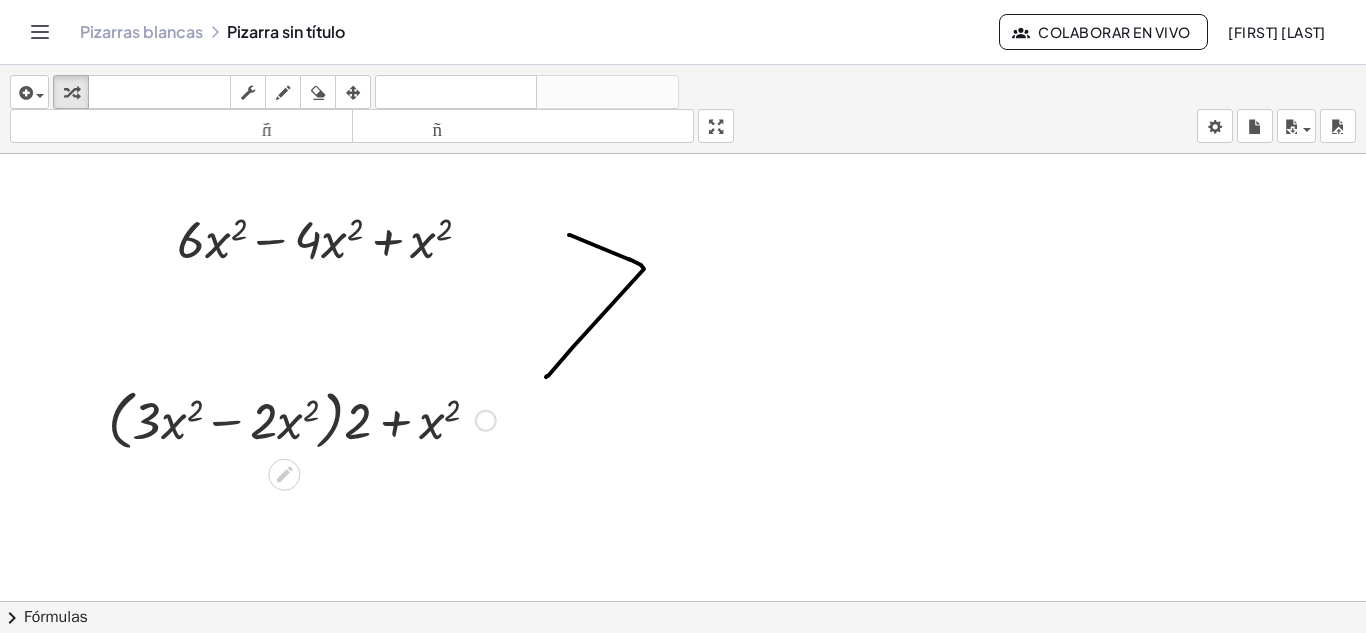 click at bounding box center [486, 421] 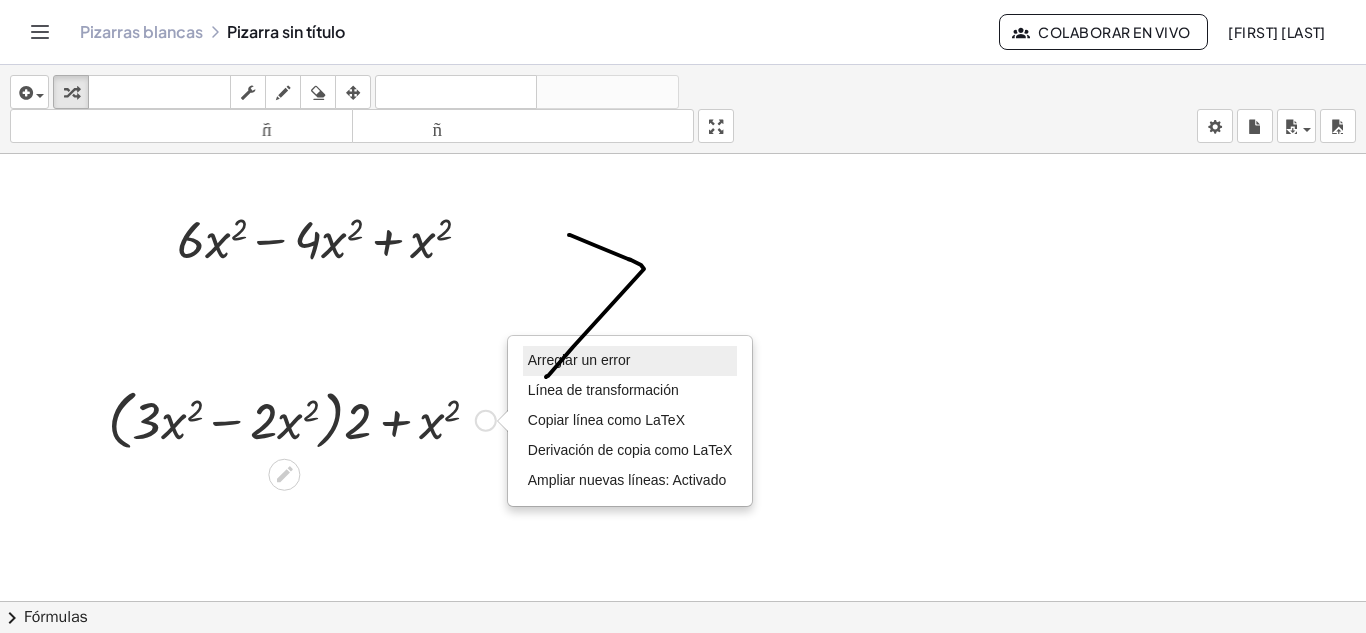 click on "Arreglar un error" at bounding box center (579, 360) 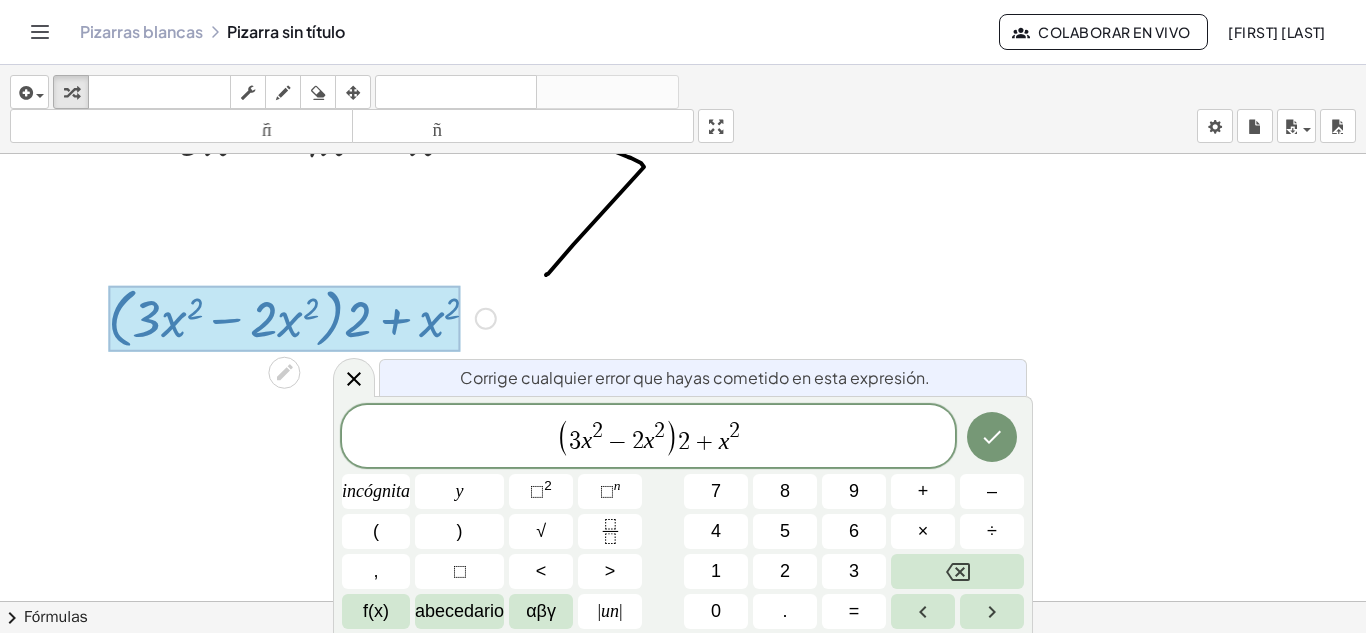 scroll, scrollTop: 104, scrollLeft: 0, axis: vertical 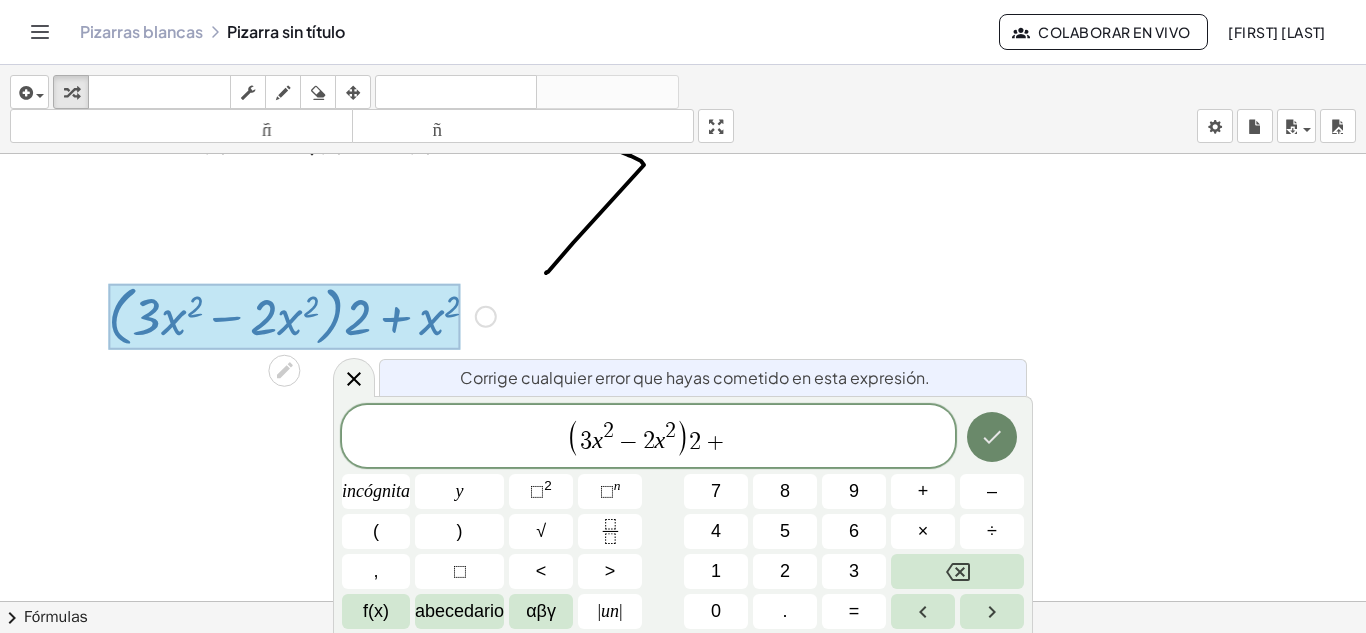 click 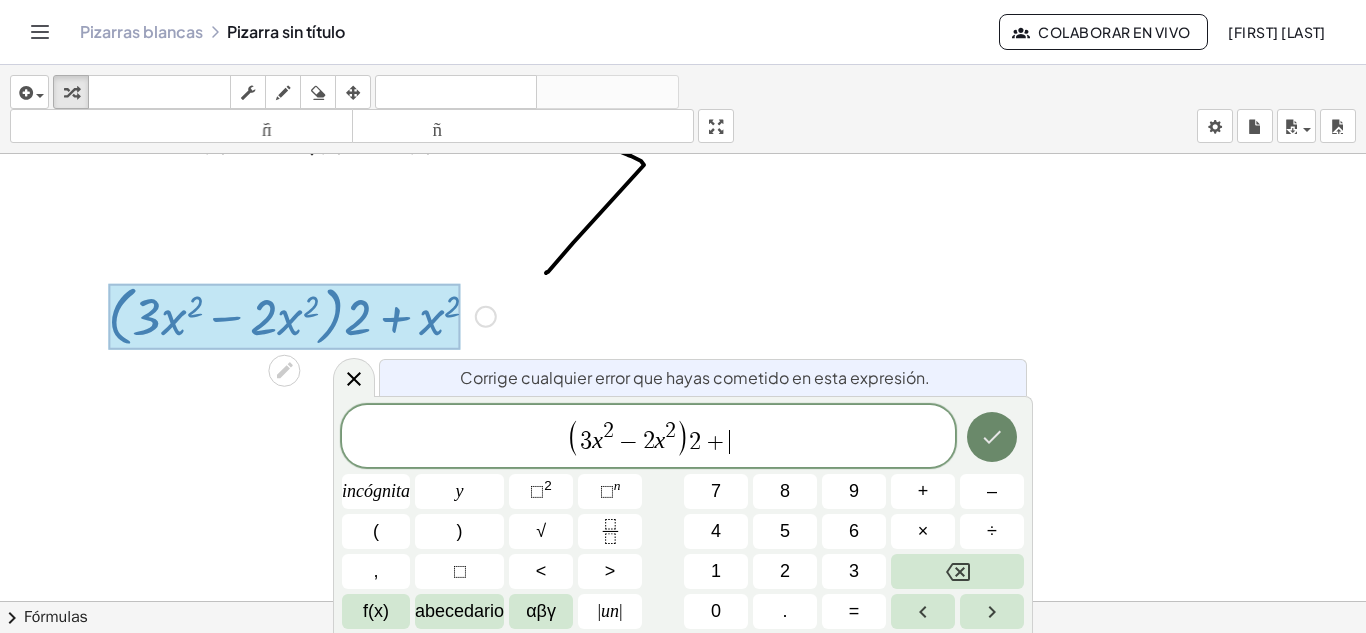click 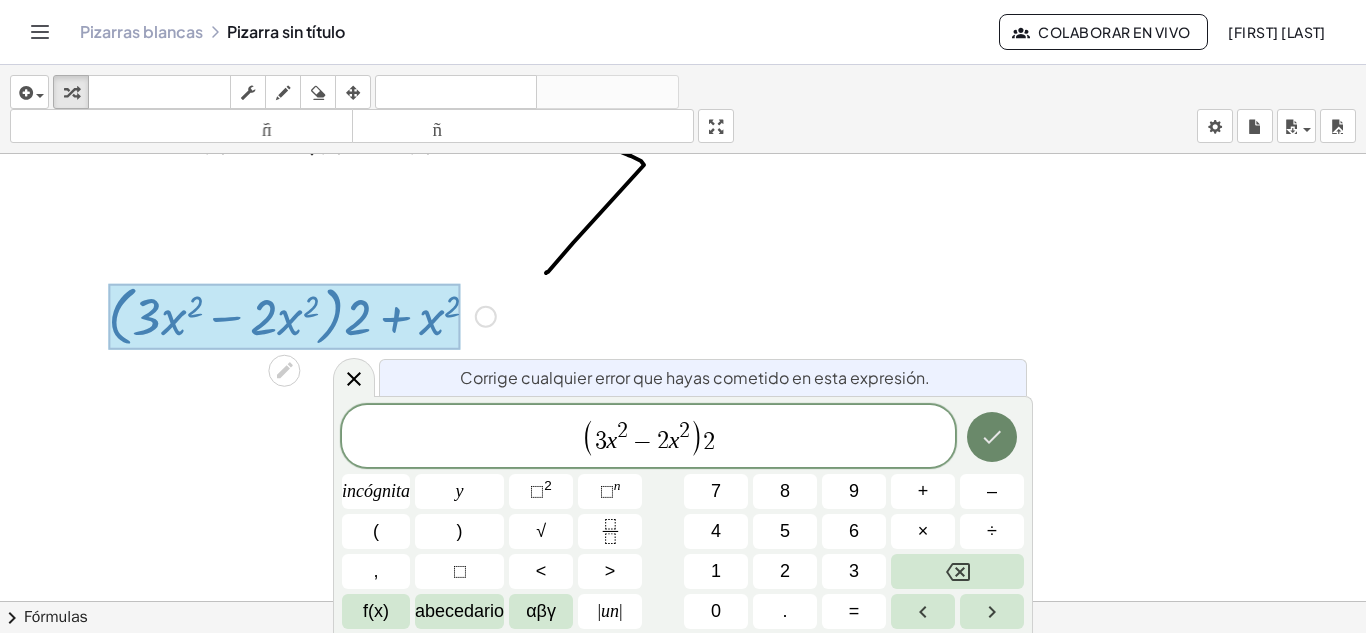 click 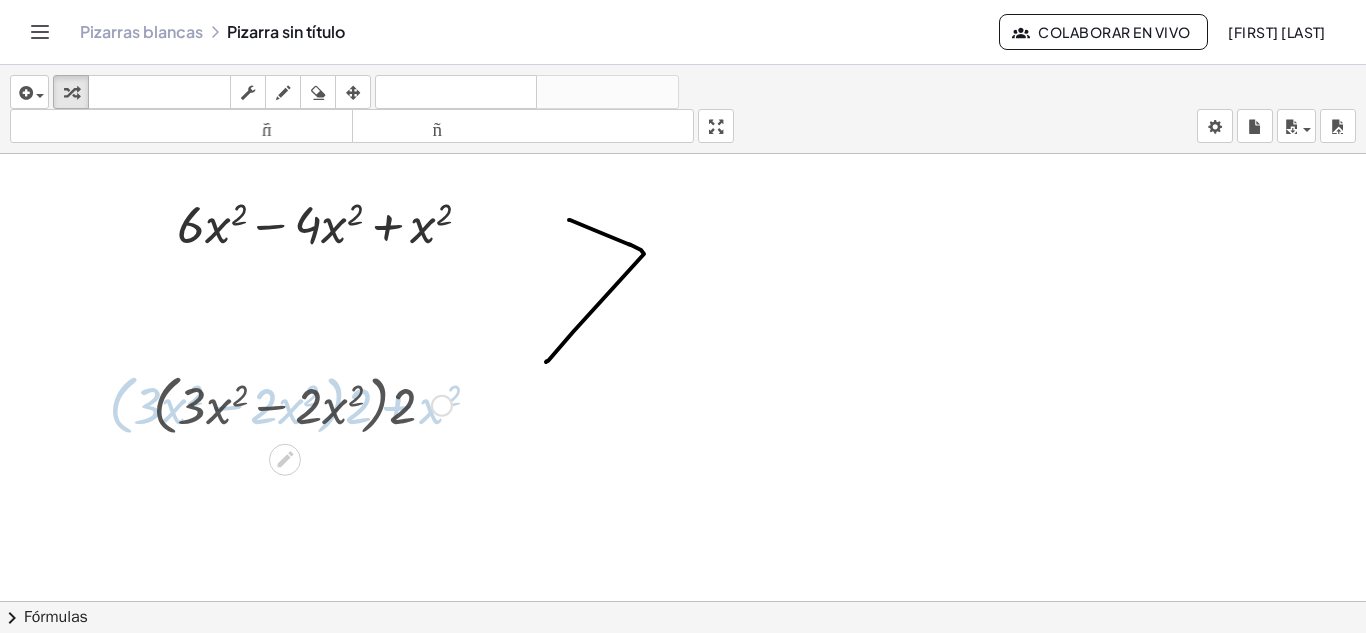 scroll, scrollTop: 0, scrollLeft: 0, axis: both 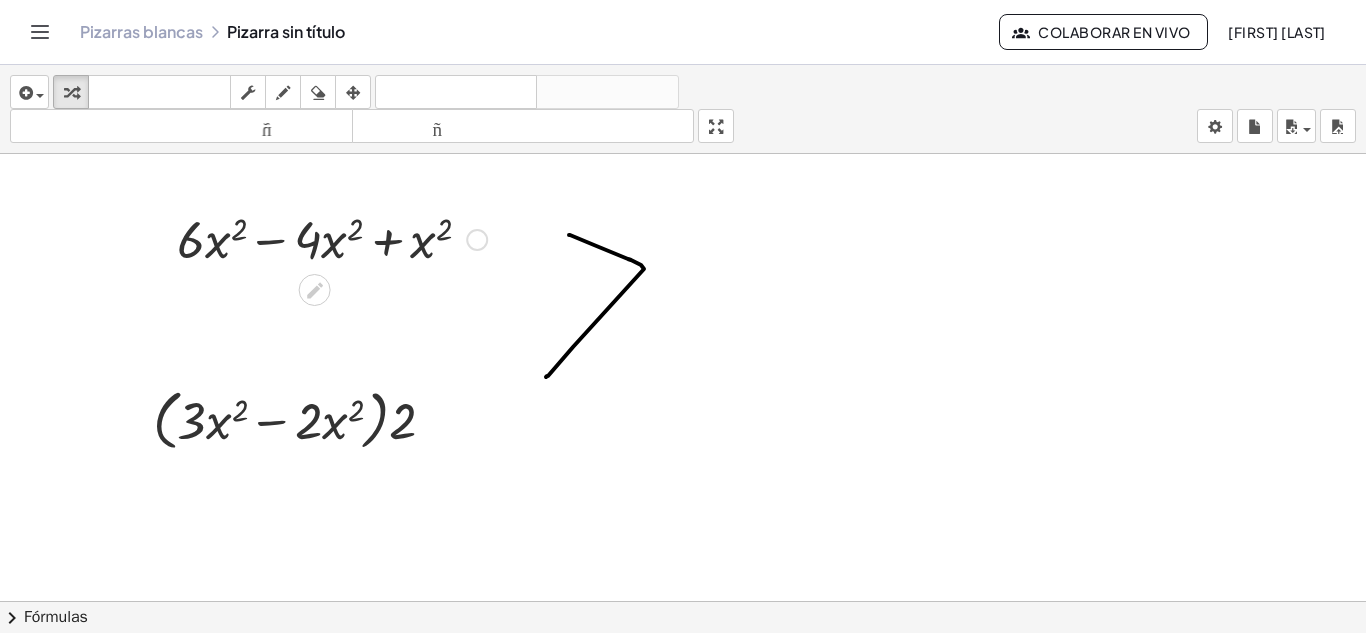 click on "Arreglar un error Línea de transformación Copiar línea como LaTeX Derivación de copia como LaTeX Ampliar nuevas líneas: Activado" at bounding box center (477, 240) 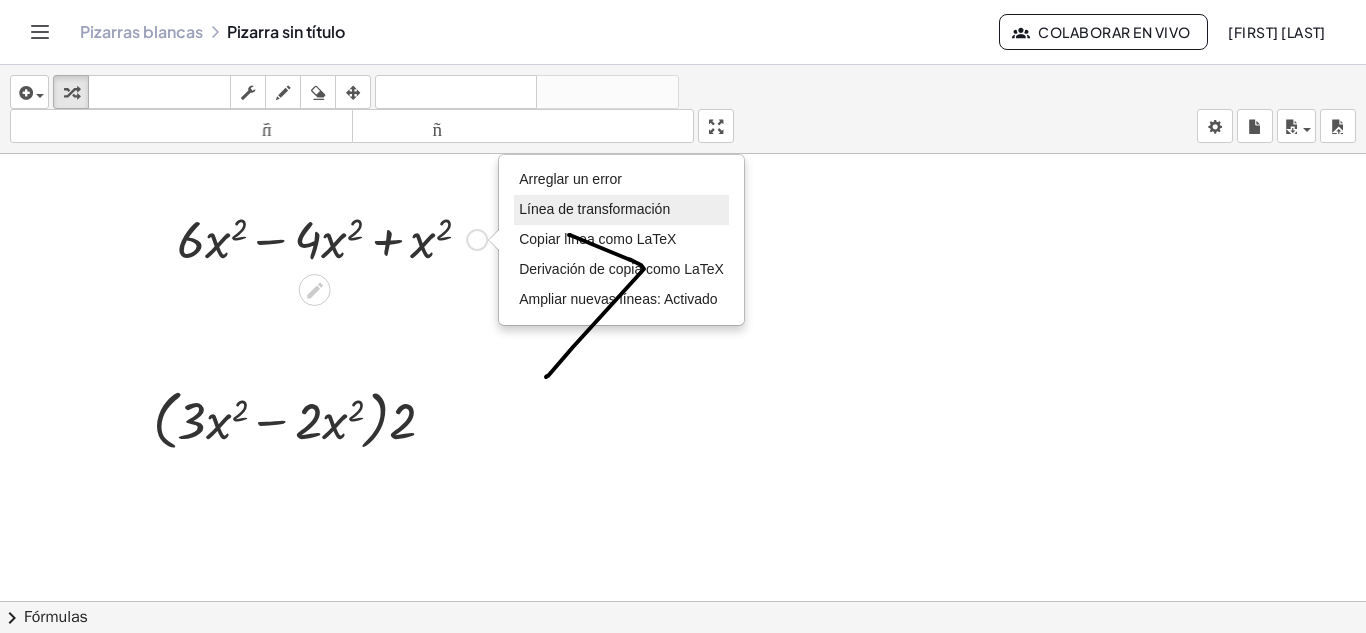 click on "Línea de transformación" at bounding box center (594, 209) 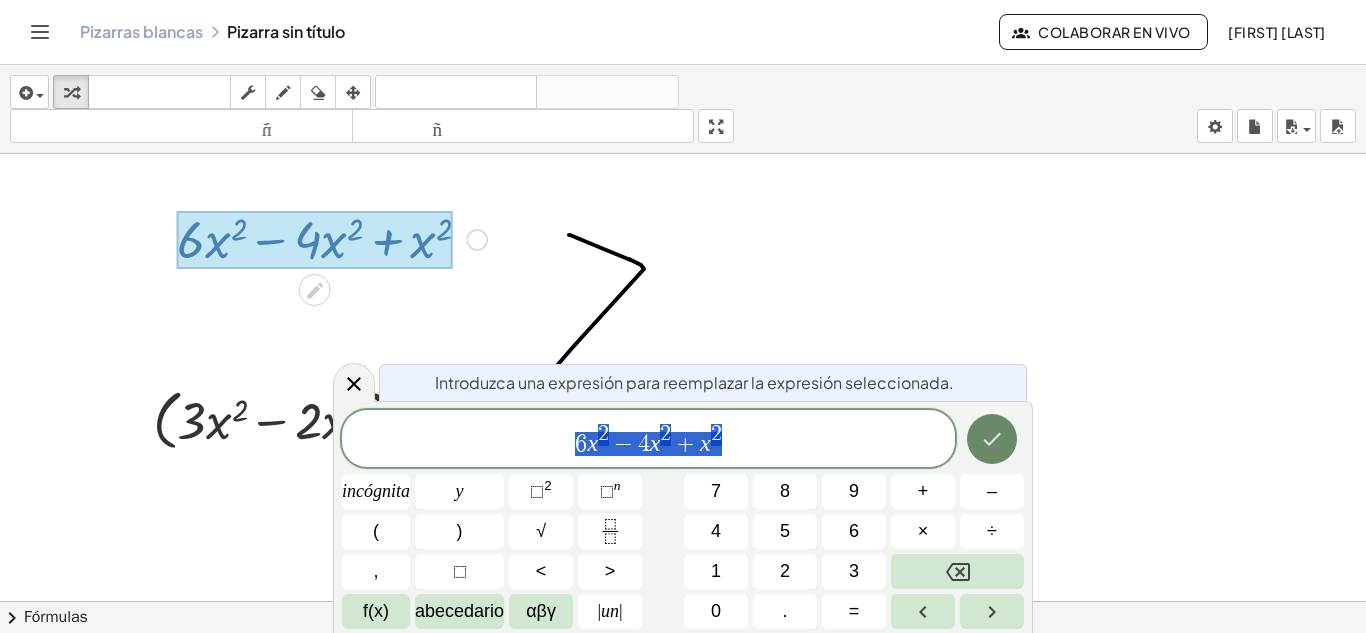 click 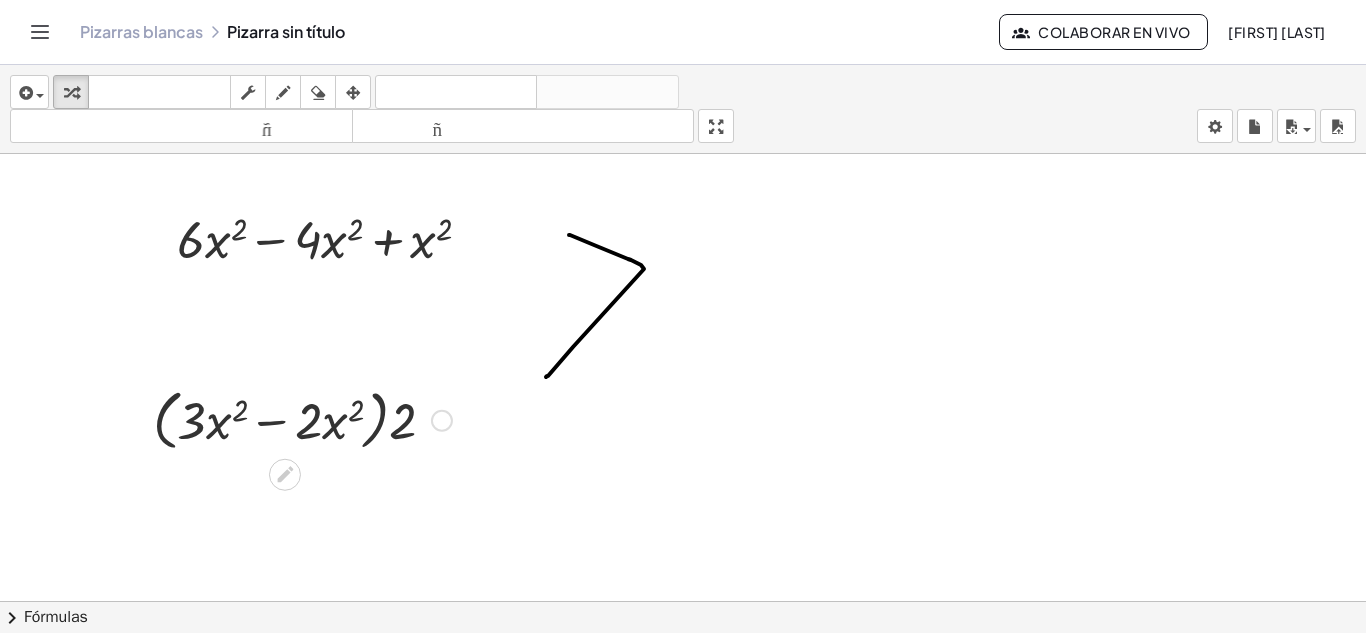 click on "Arreglar un error Línea de transformación Copiar línea como LaTeX Derivación de copia como LaTeX Ampliar nuevas líneas: Activado" at bounding box center (442, 421) 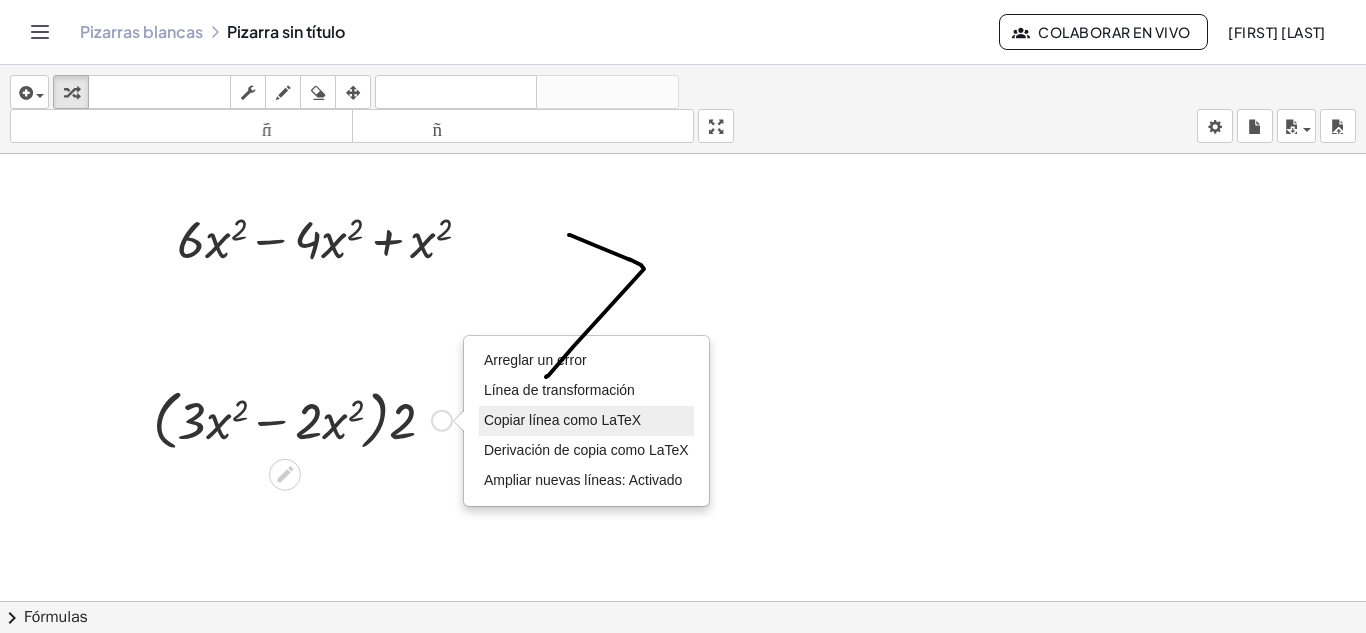 click on "Copiar línea como LaTeX" at bounding box center (562, 420) 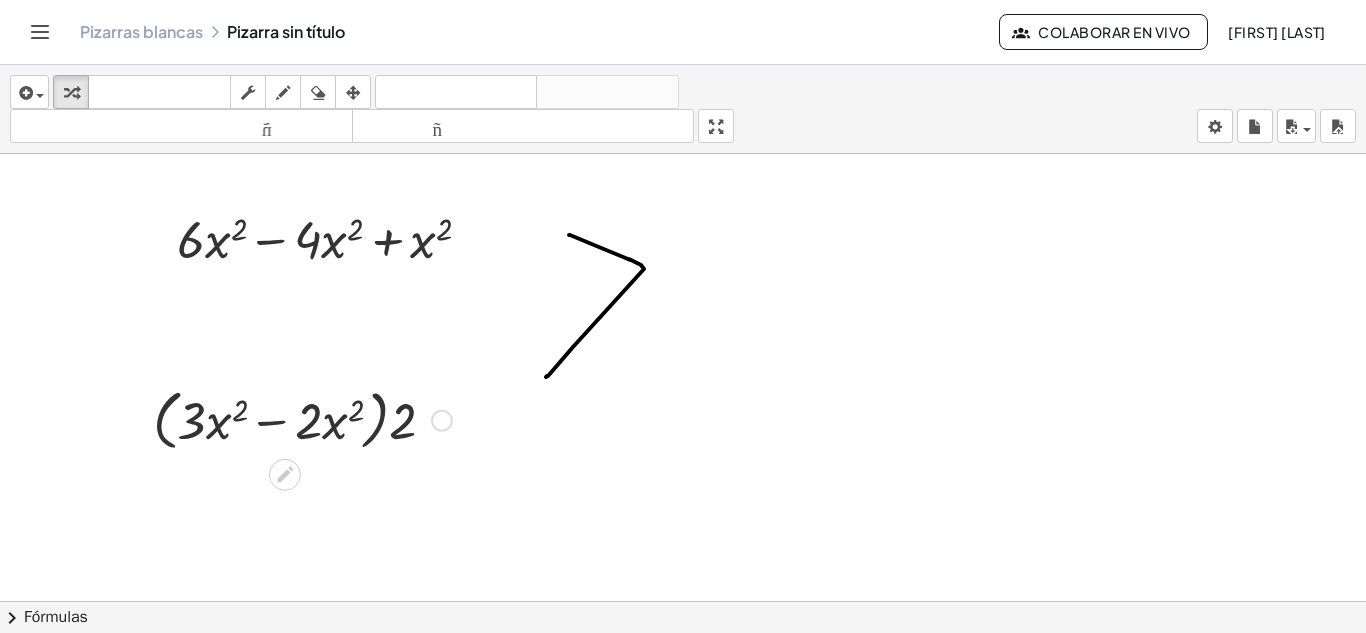 click on "Copiado done" at bounding box center (442, 421) 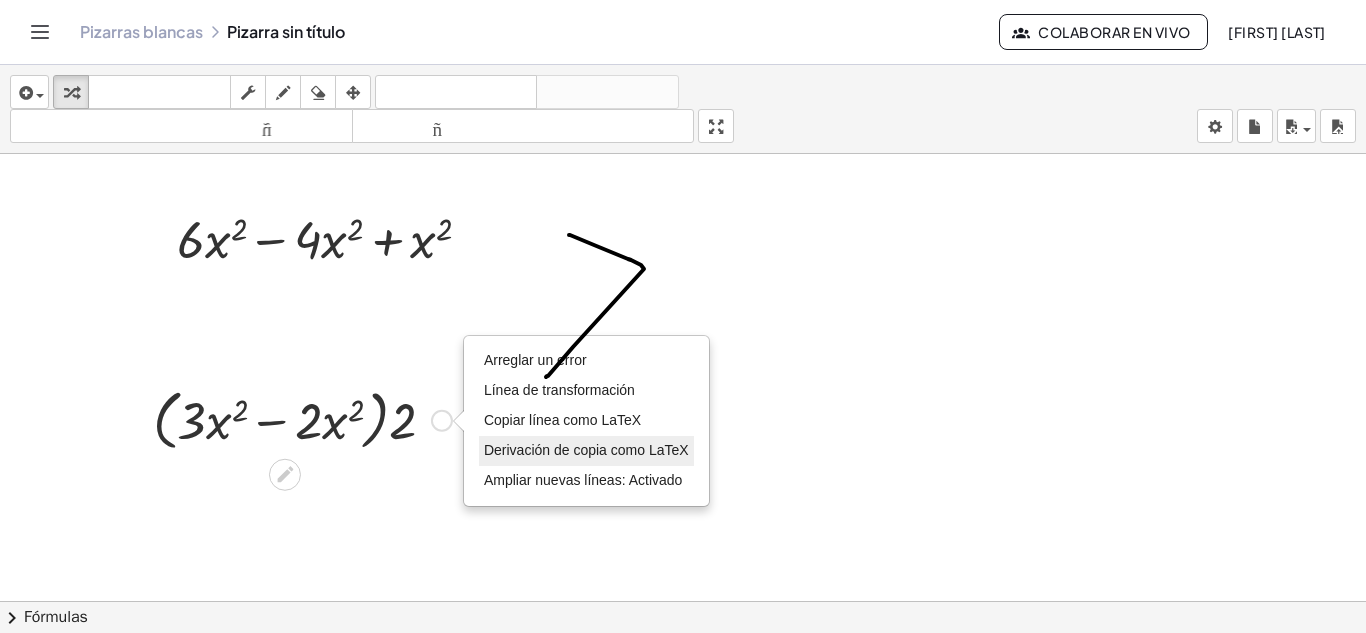 click on "Derivación de copia como LaTeX" at bounding box center [586, 450] 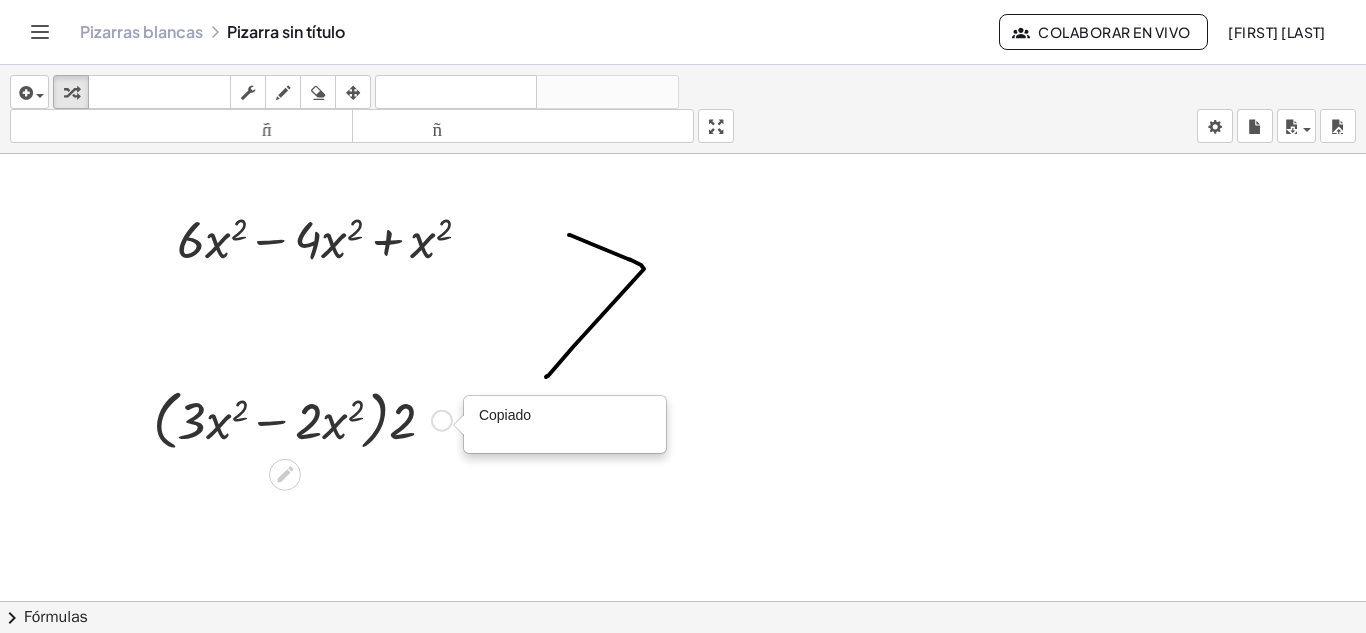 click on "Copiado done" at bounding box center (442, 421) 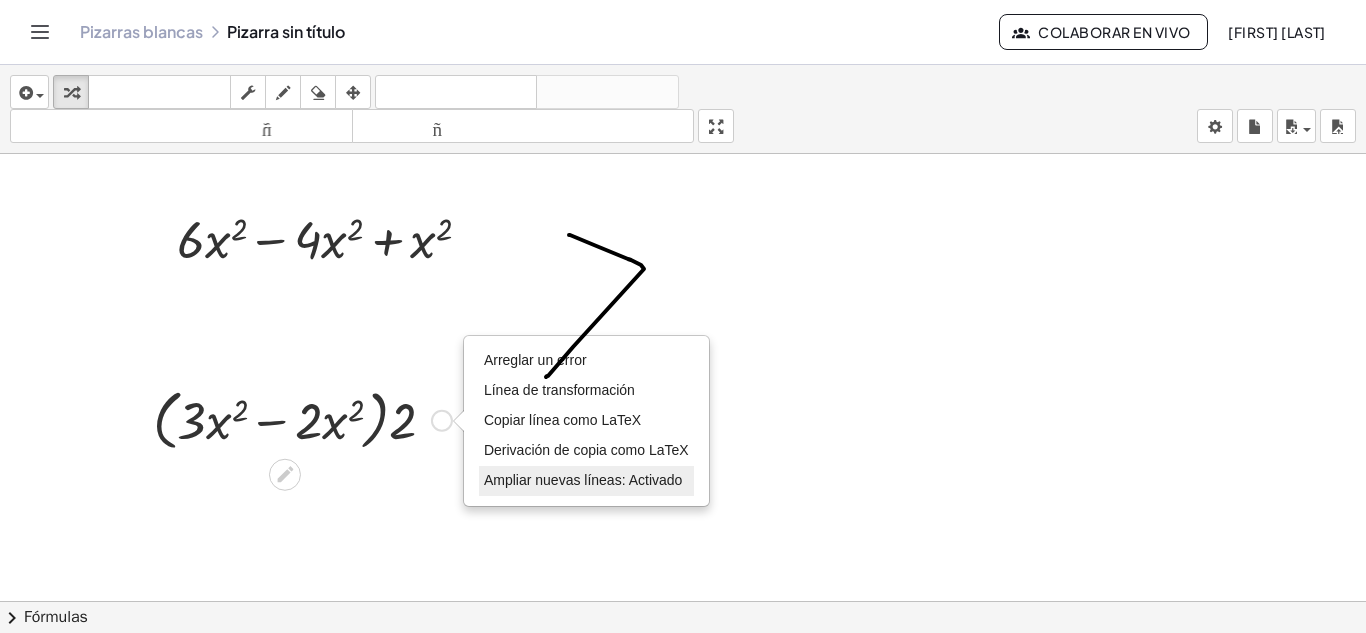 click on "Ampliar nuevas líneas: Activado" at bounding box center (583, 480) 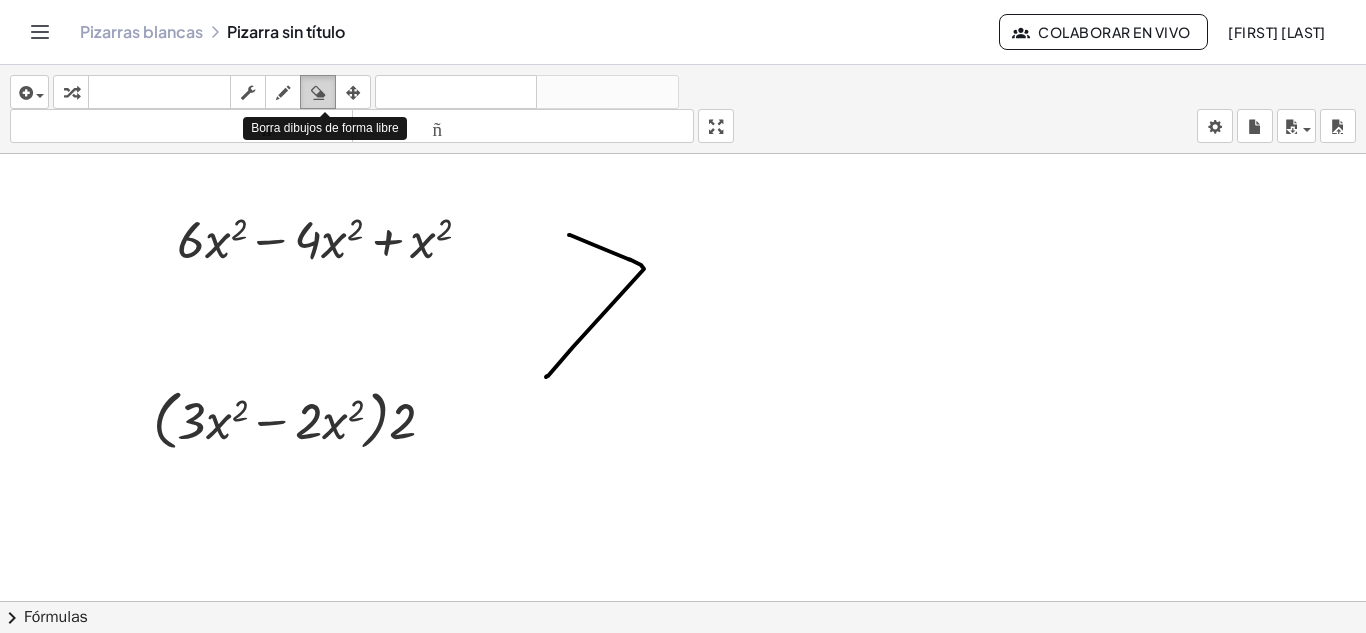 click at bounding box center [318, 93] 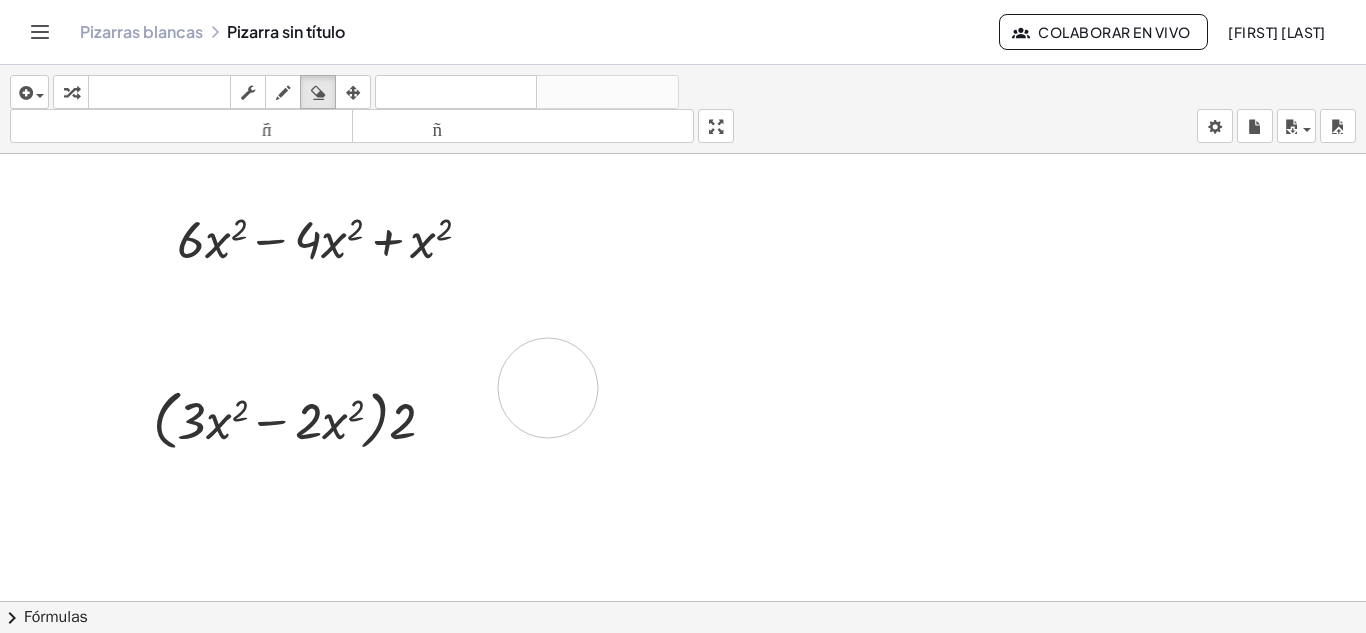 drag, startPoint x: 571, startPoint y: 234, endPoint x: 545, endPoint y: 391, distance: 159.1383 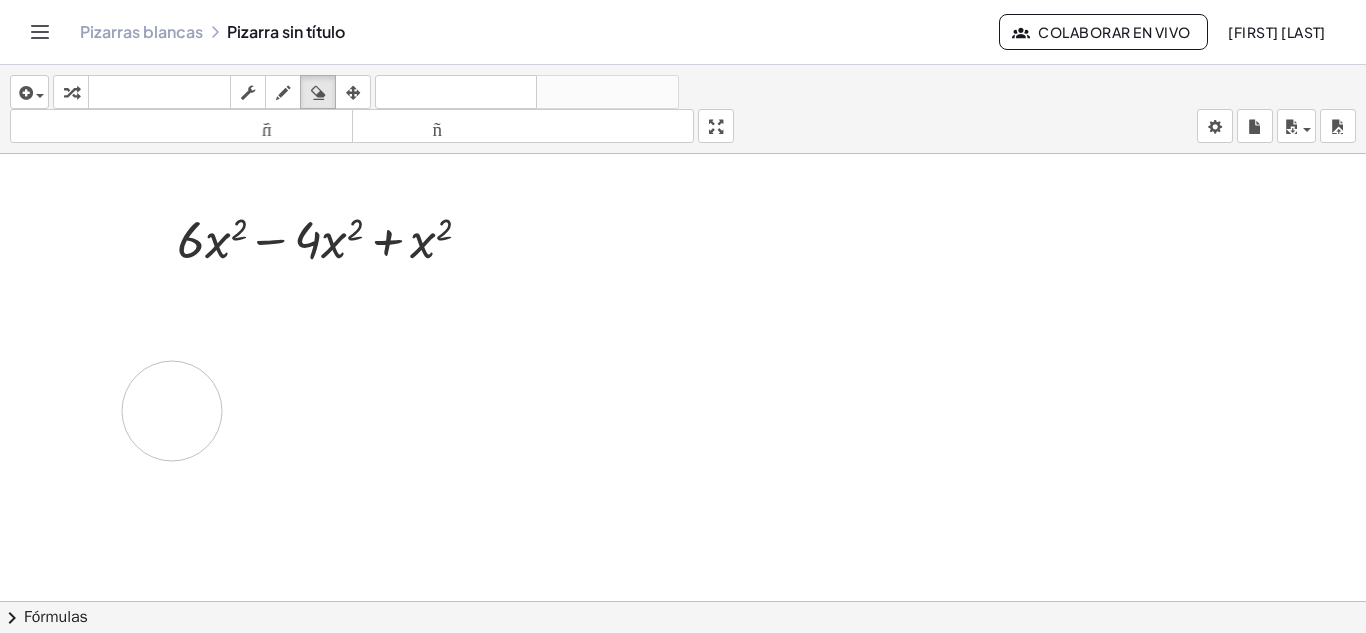 drag, startPoint x: 435, startPoint y: 414, endPoint x: 161, endPoint y: 411, distance: 274.01642 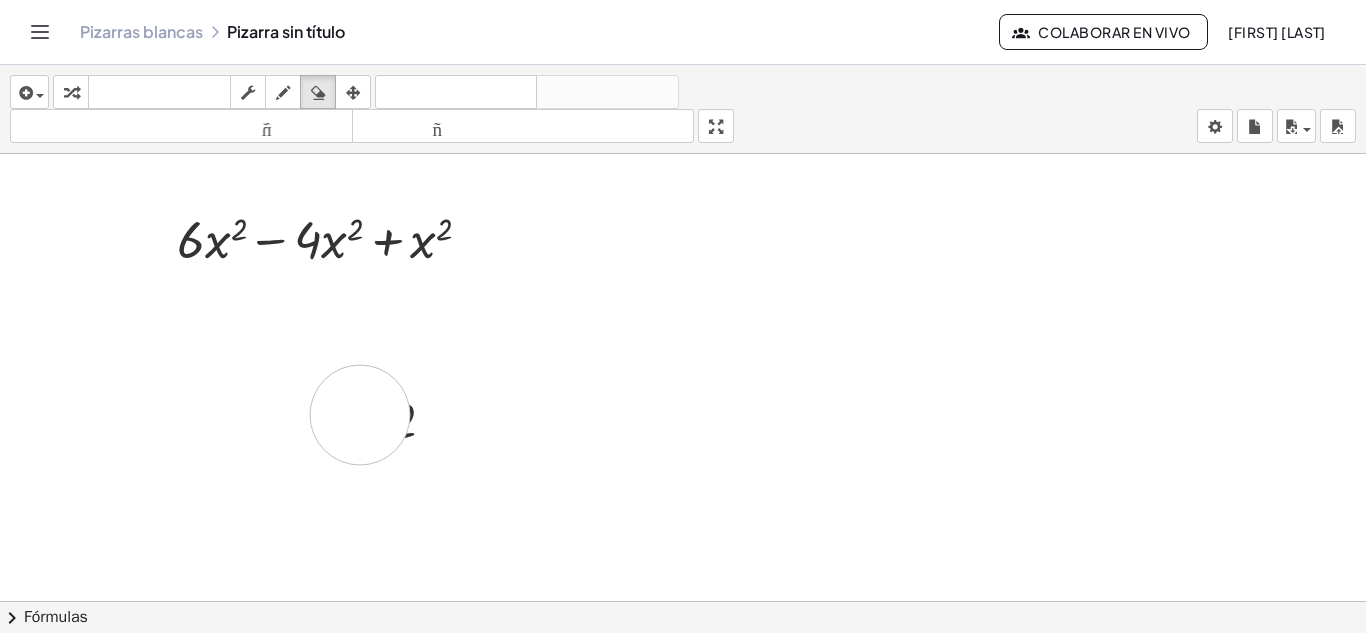drag, startPoint x: 161, startPoint y: 411, endPoint x: 474, endPoint y: 416, distance: 313.03995 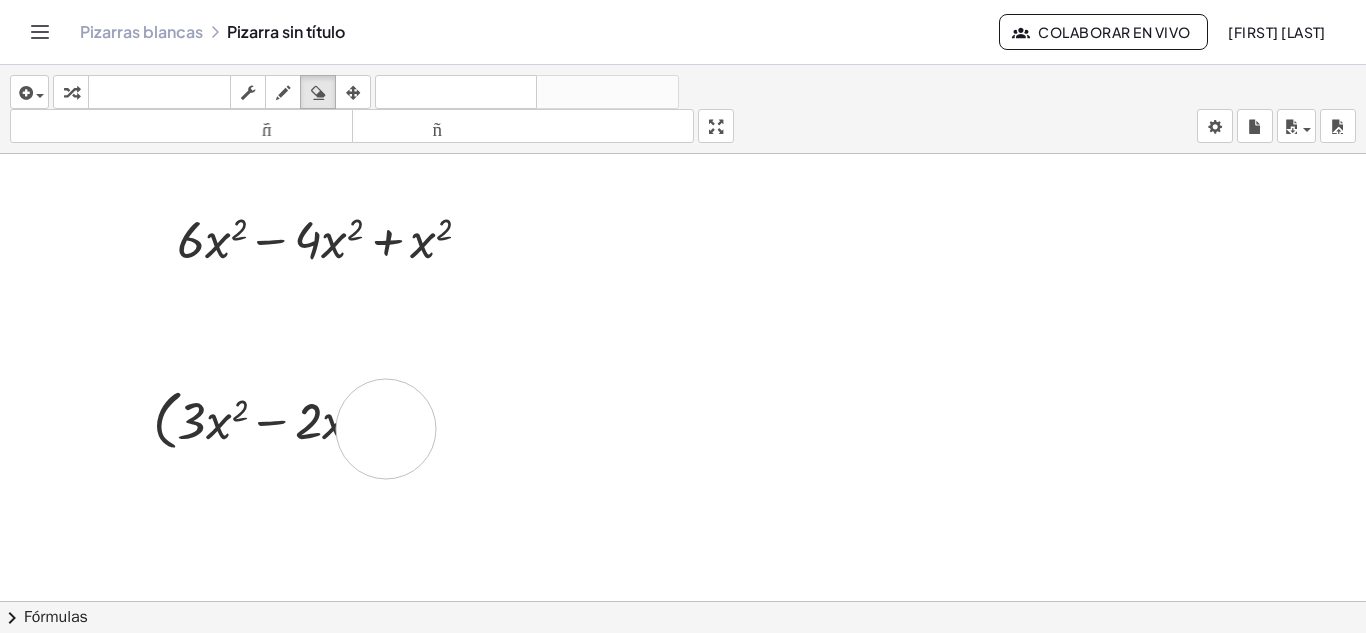 click at bounding box center [683, 680] 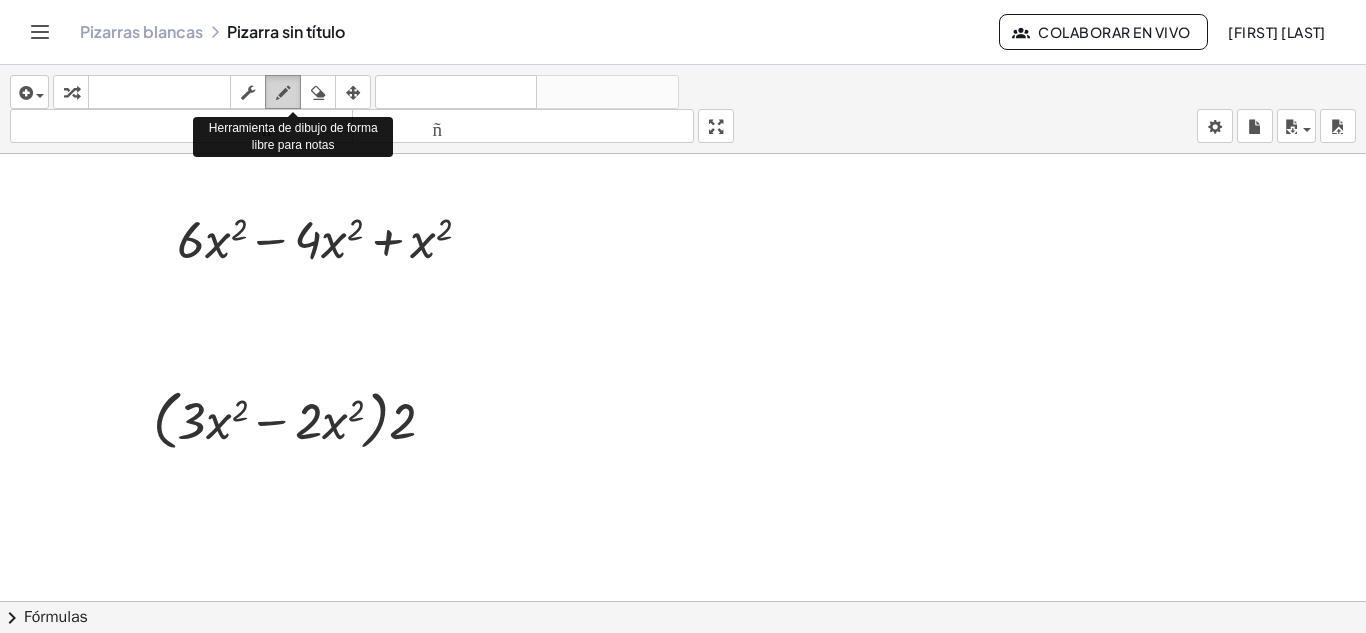 click at bounding box center (283, 93) 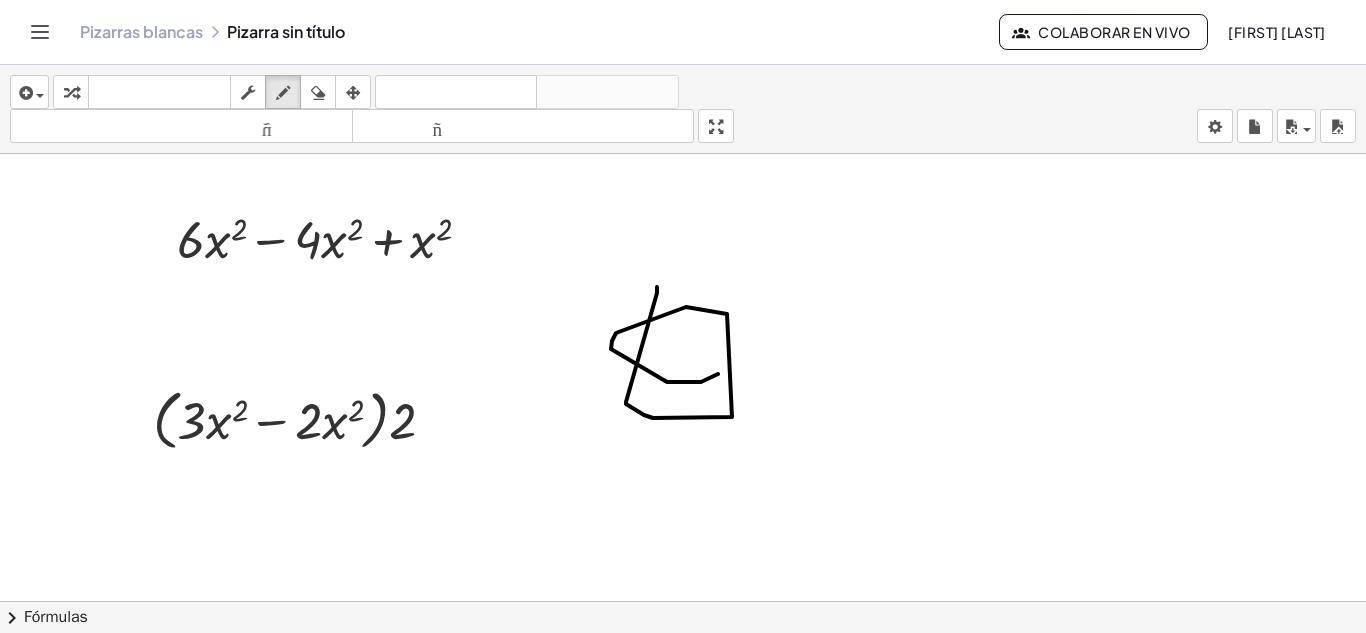 drag, startPoint x: 657, startPoint y: 287, endPoint x: 714, endPoint y: 361, distance: 93.40771 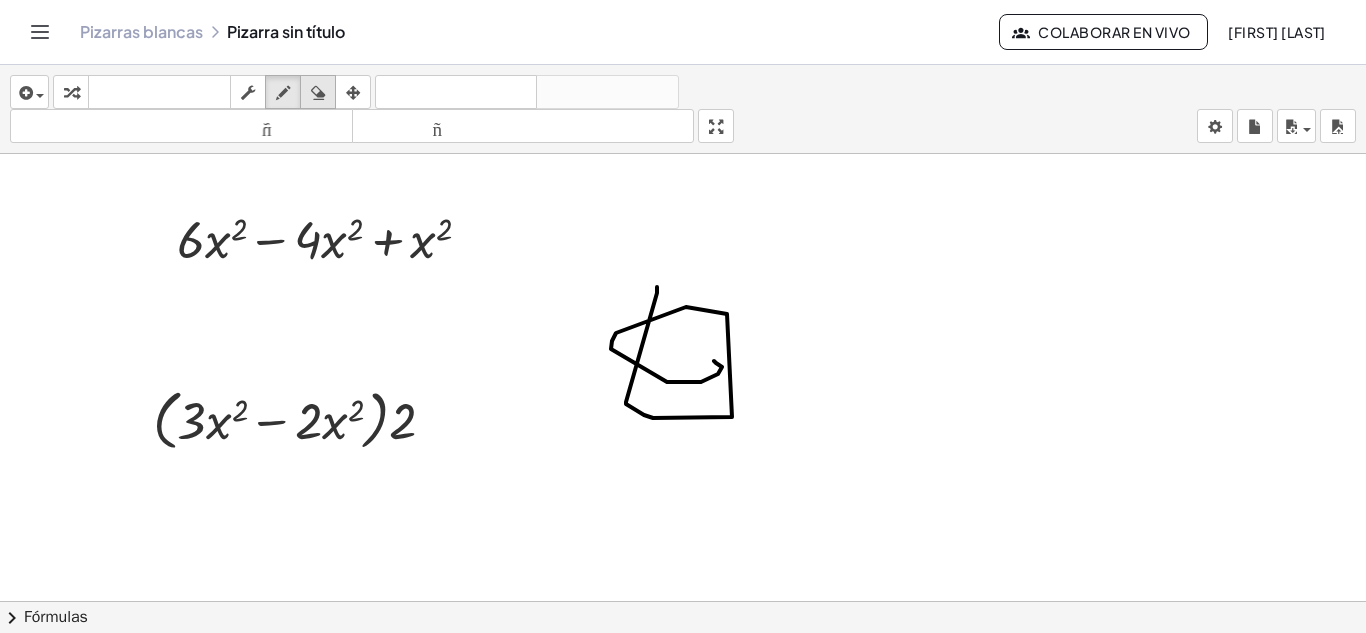 click at bounding box center (318, 92) 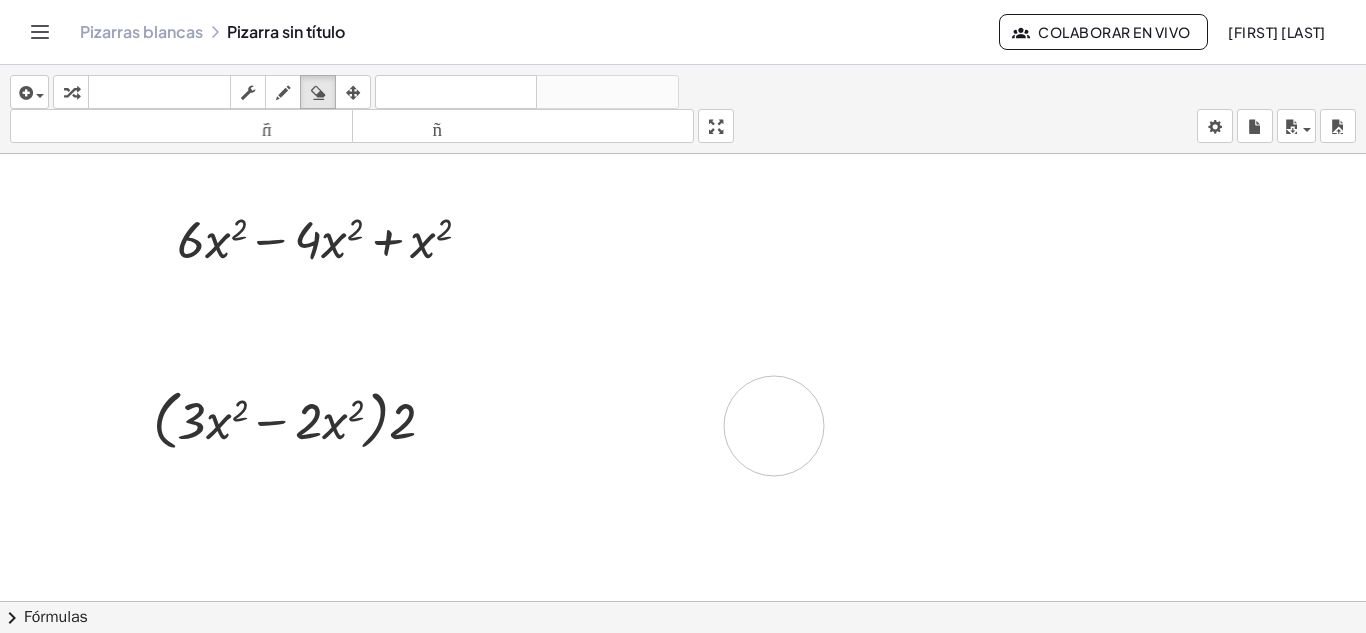 drag, startPoint x: 629, startPoint y: 268, endPoint x: 774, endPoint y: 426, distance: 214.45045 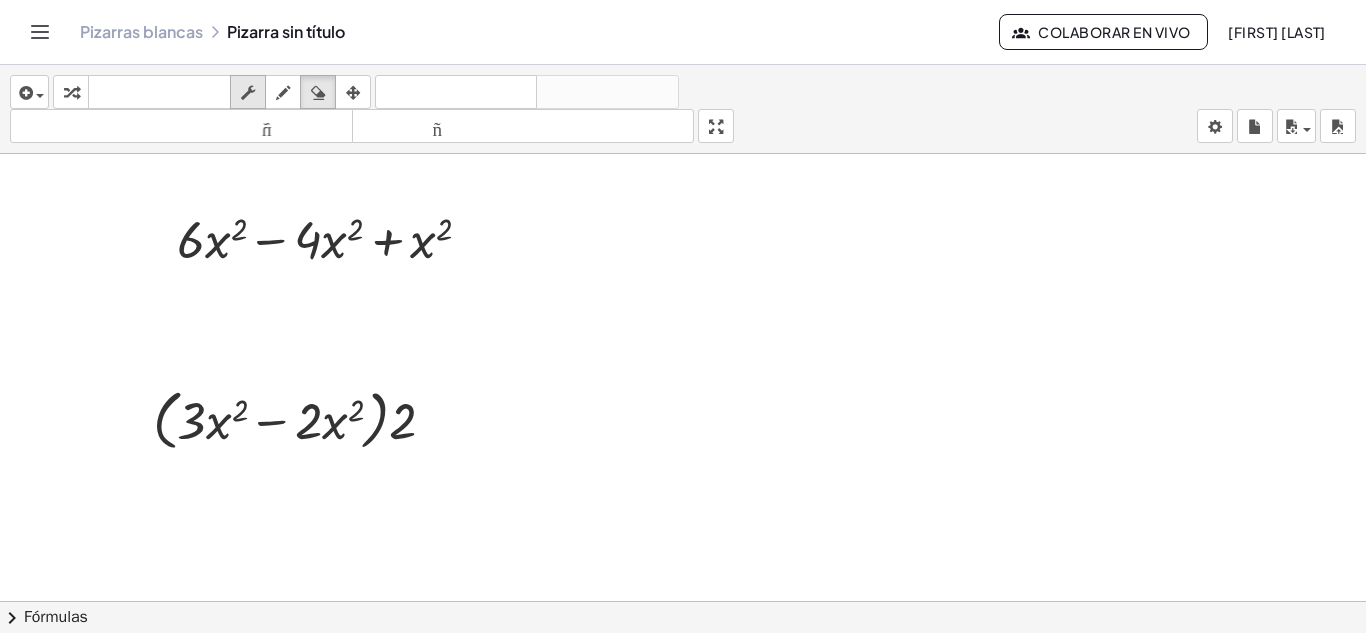 click at bounding box center [248, 93] 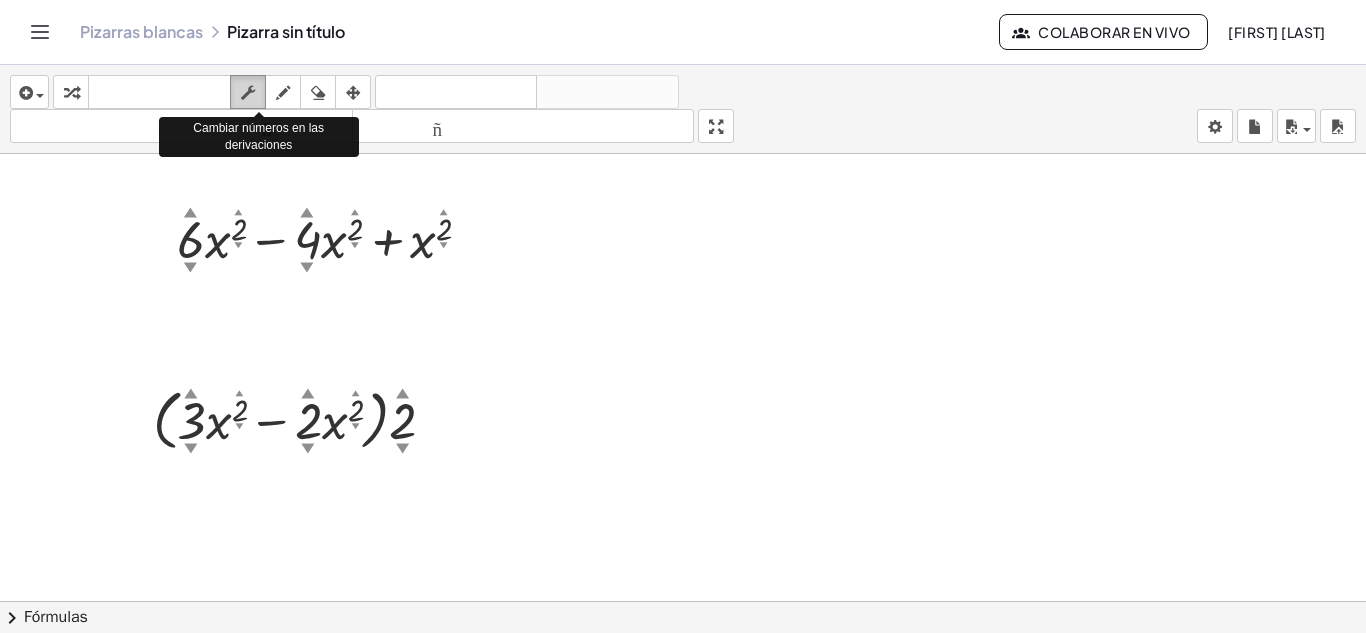 click at bounding box center (248, 93) 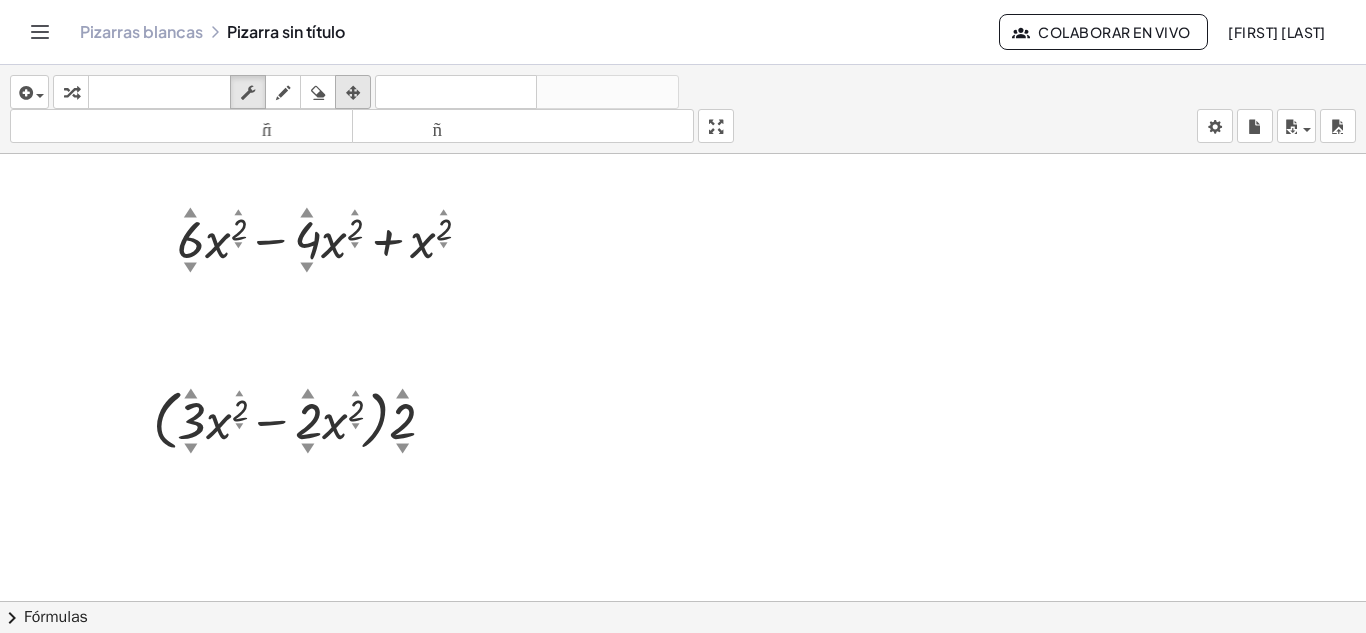 click at bounding box center [353, 93] 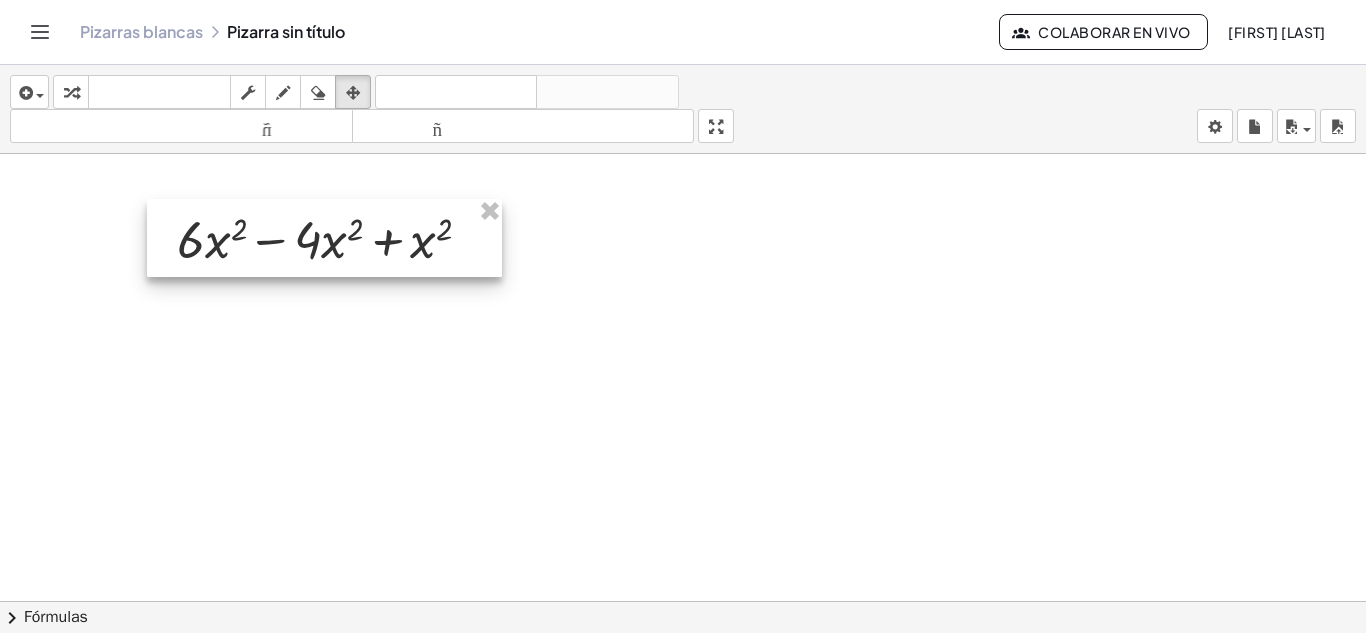 click at bounding box center (324, 238) 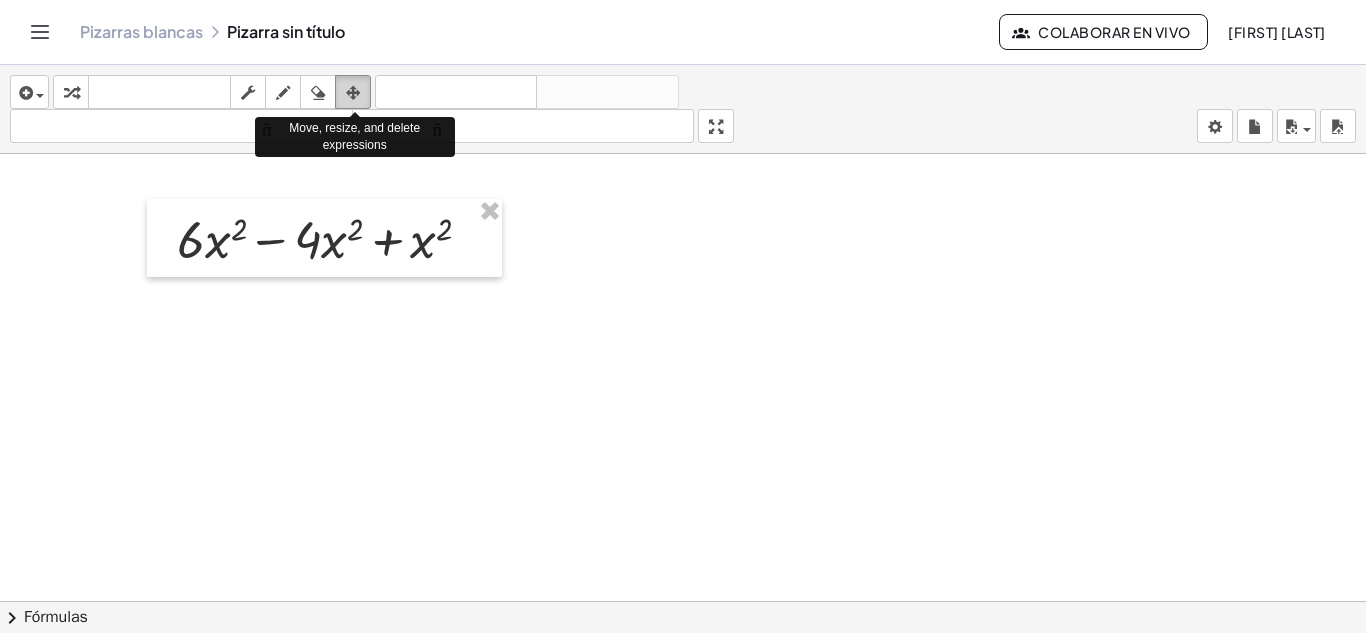 click at bounding box center [353, 93] 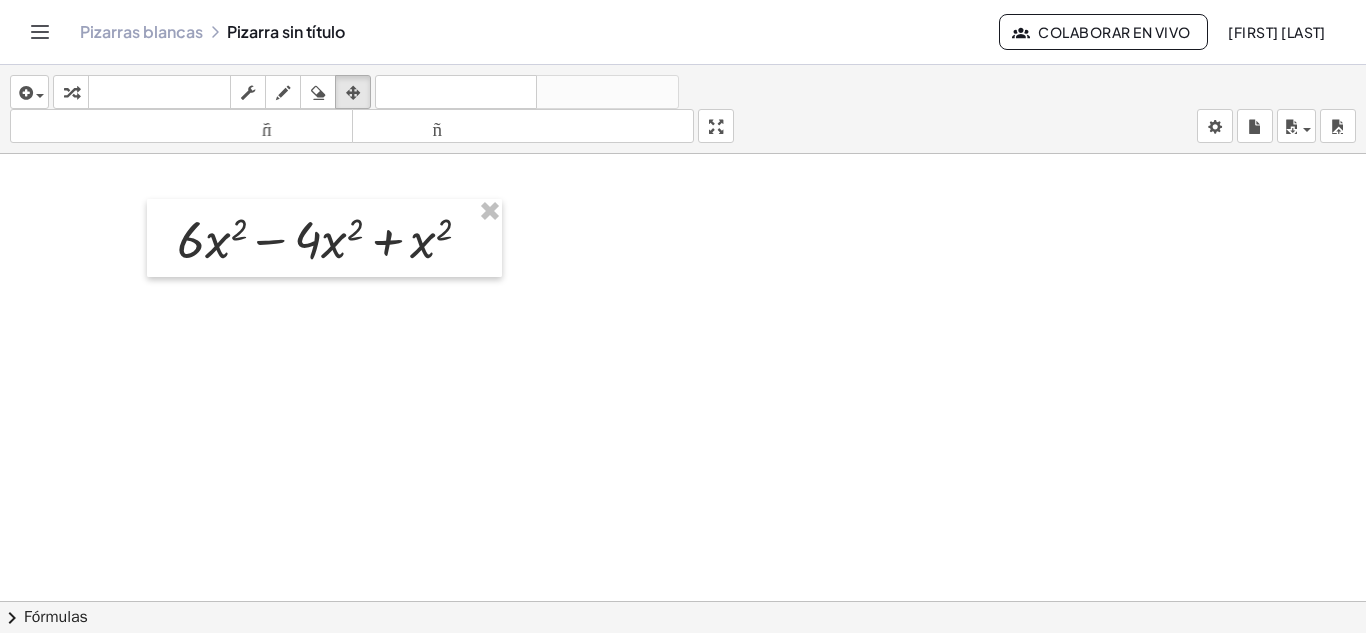click at bounding box center (683, 680) 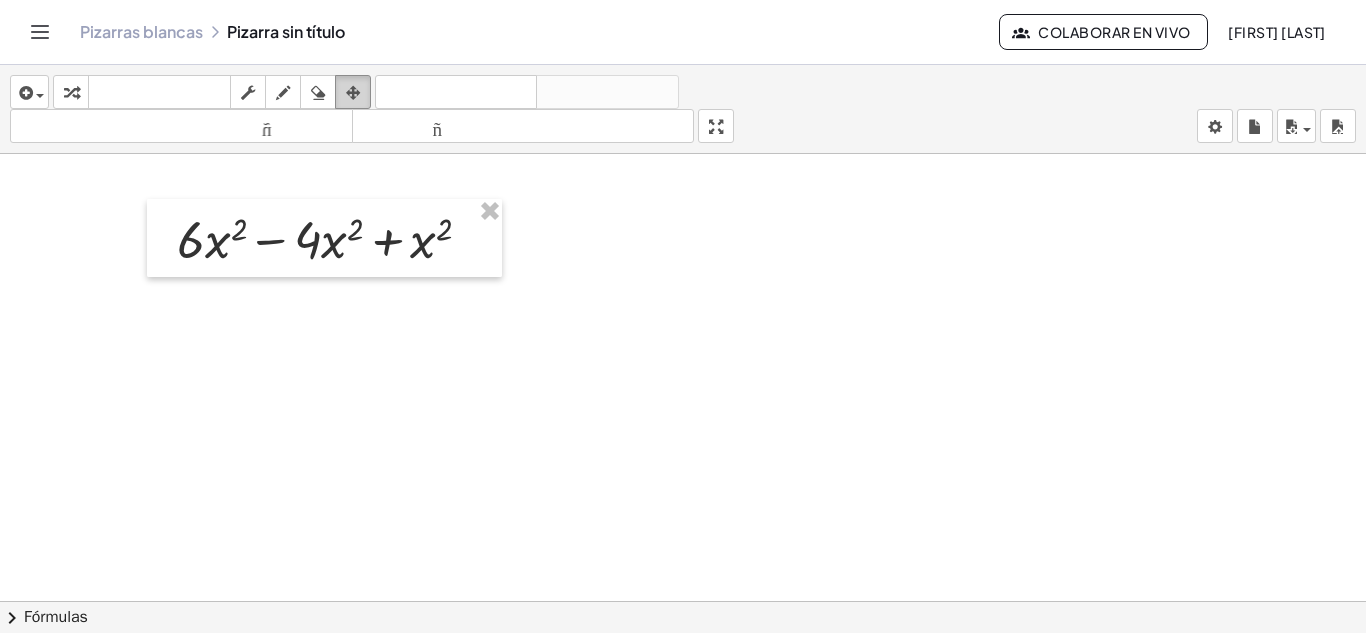 click at bounding box center (353, 93) 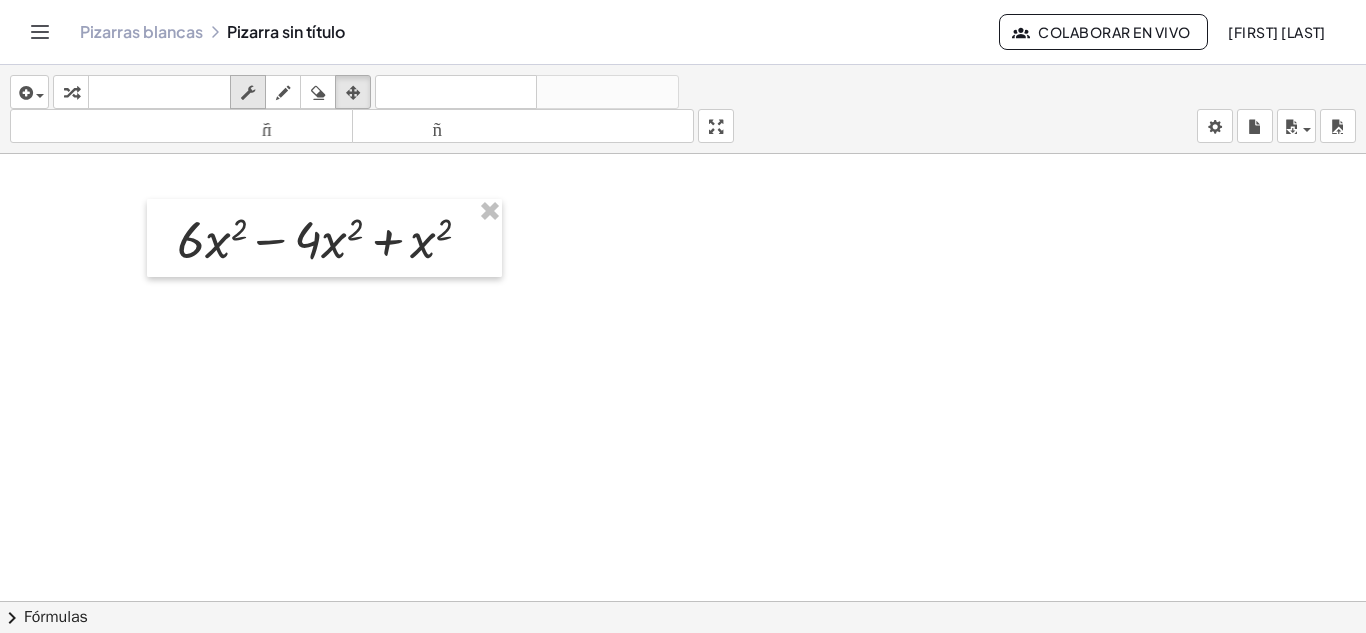 click at bounding box center [248, 93] 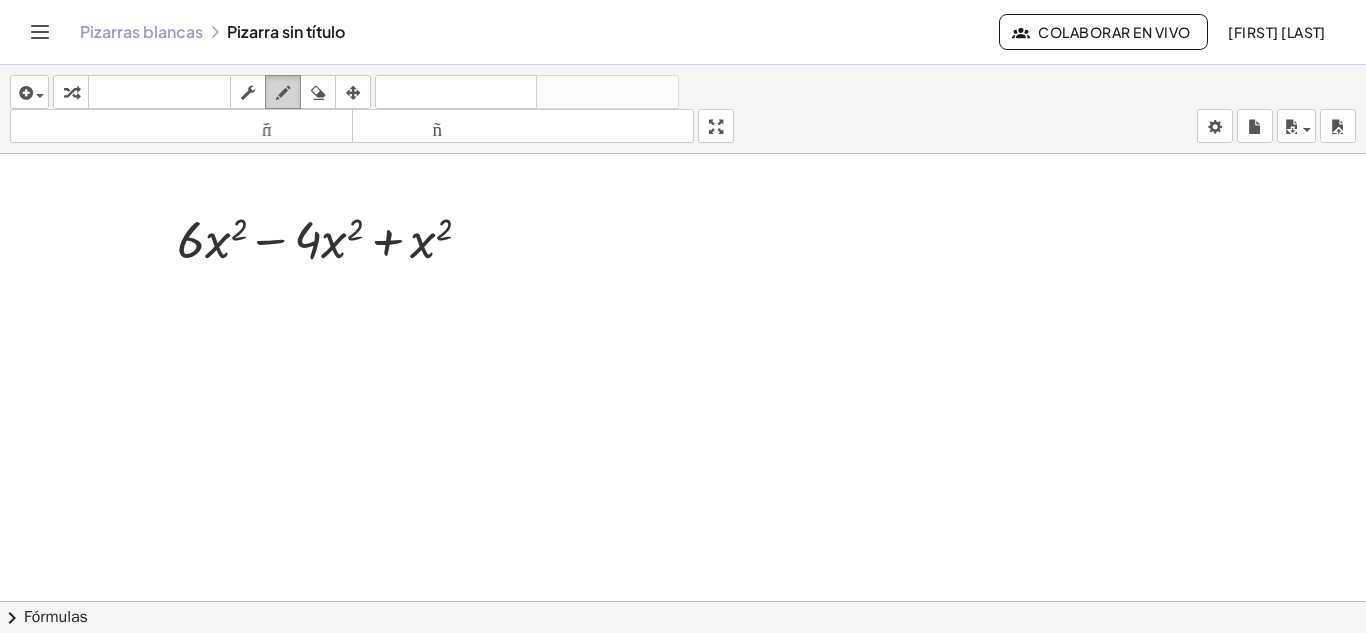 click at bounding box center [283, 93] 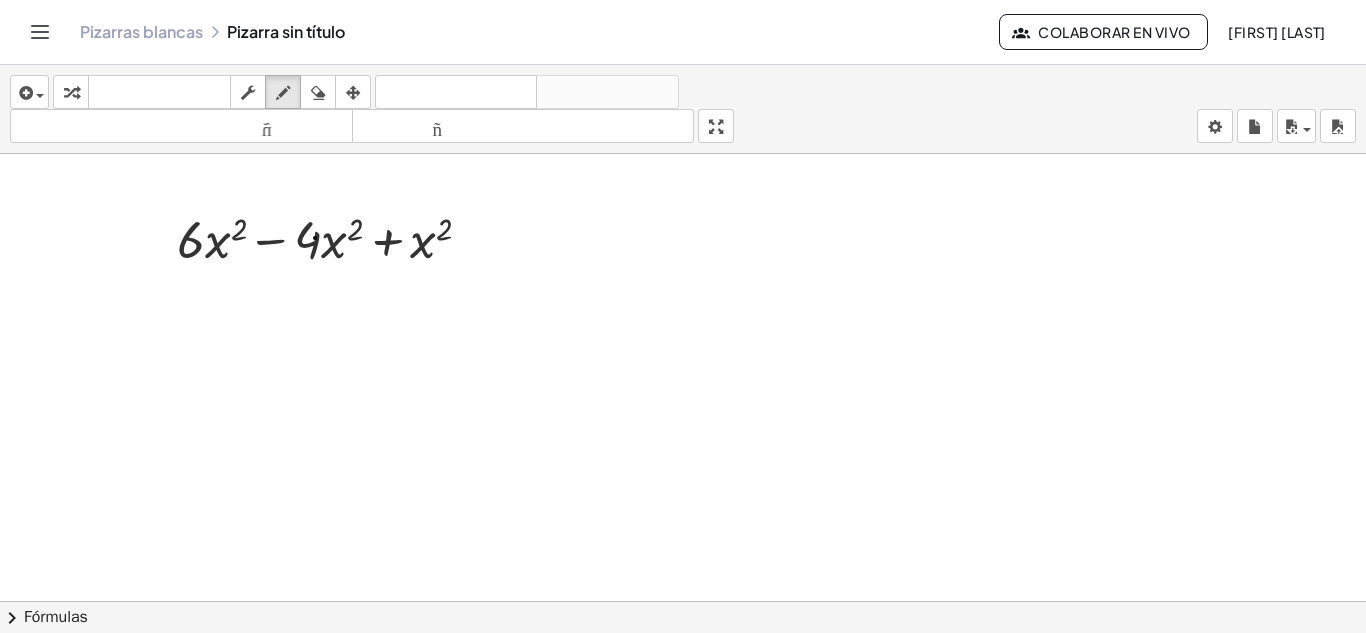 click at bounding box center (683, 680) 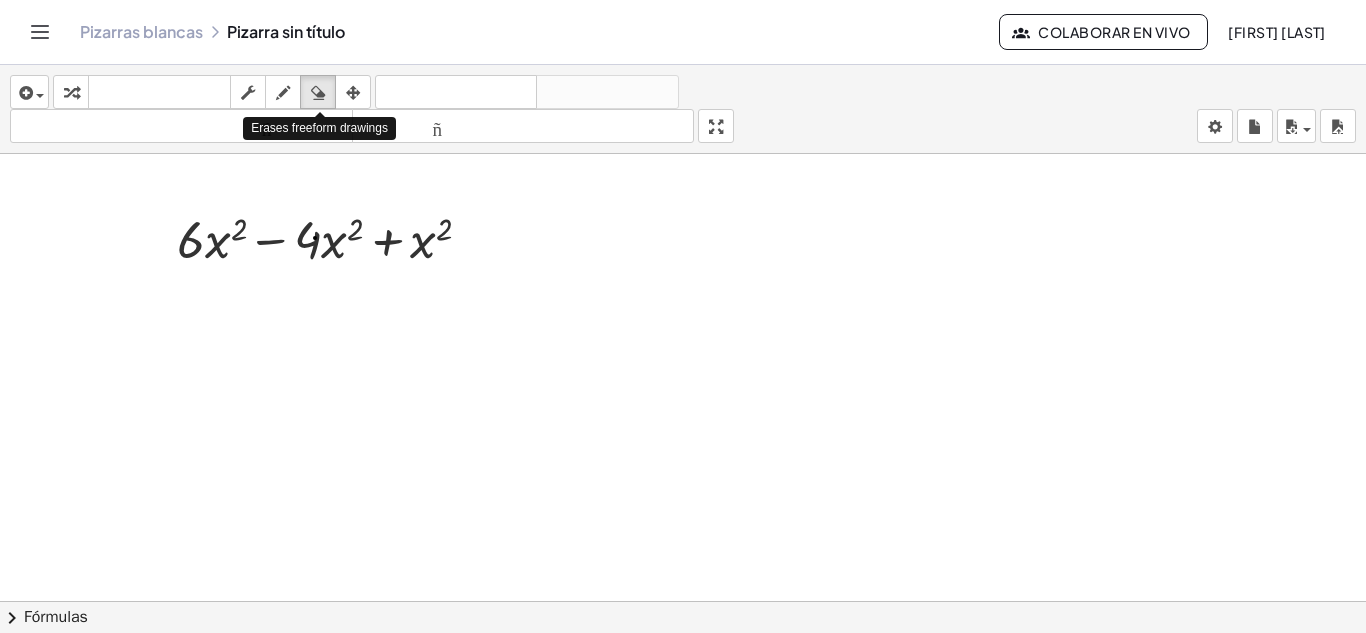 drag, startPoint x: 322, startPoint y: 79, endPoint x: 320, endPoint y: 228, distance: 149.01343 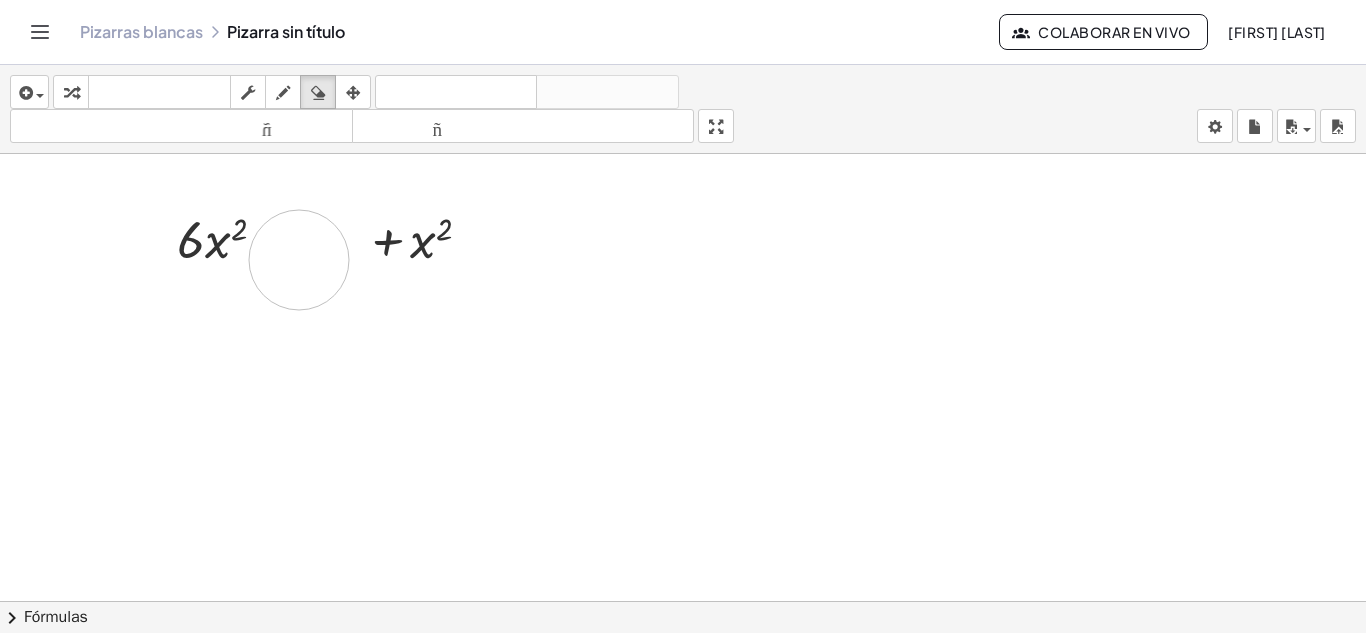 drag, startPoint x: 320, startPoint y: 228, endPoint x: 650, endPoint y: 306, distance: 339.0929 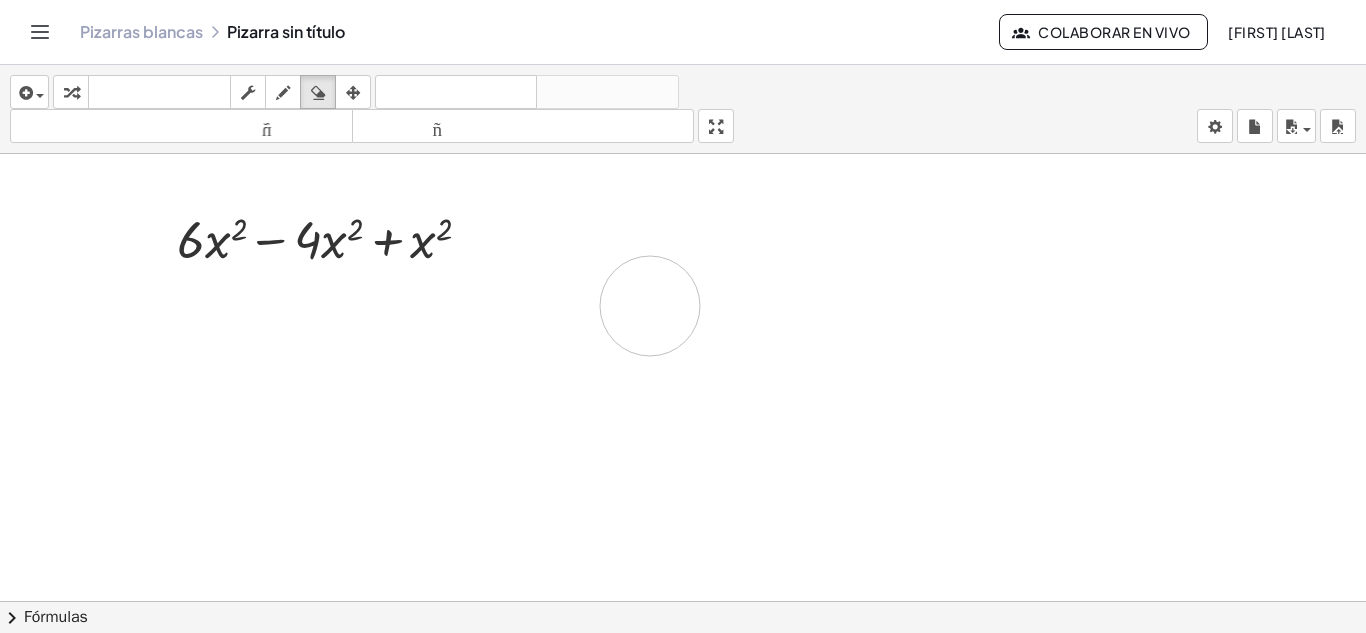 click at bounding box center [683, 680] 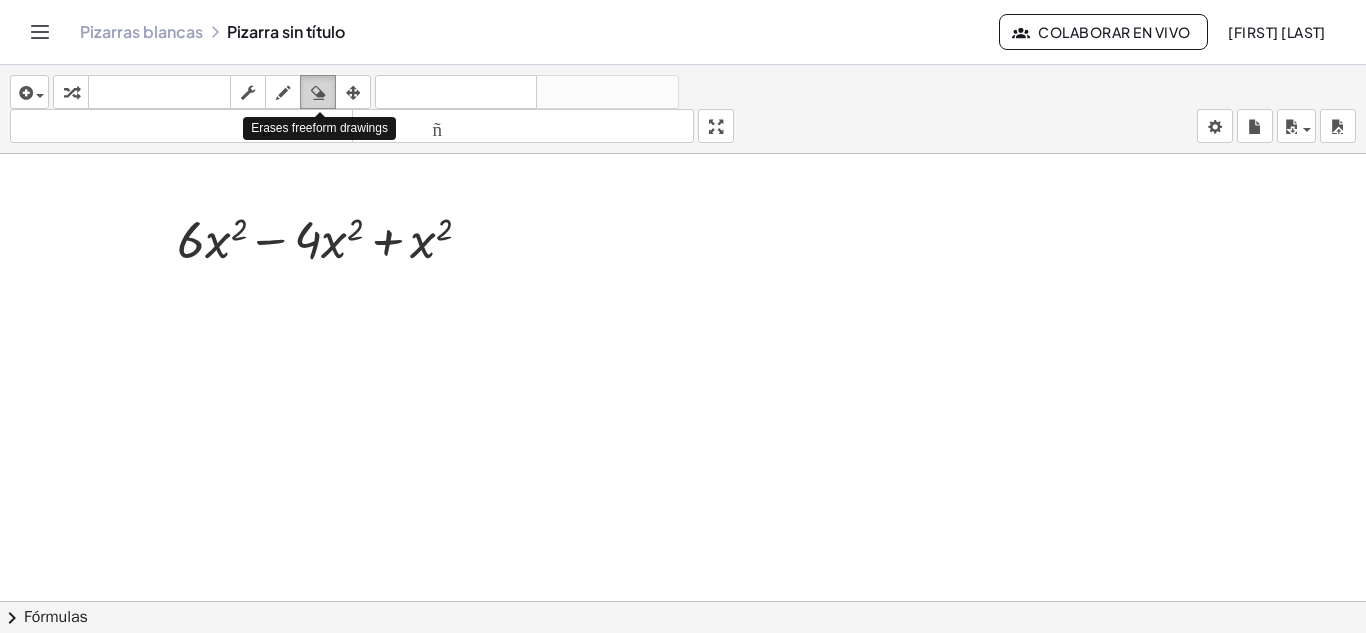 click at bounding box center (318, 93) 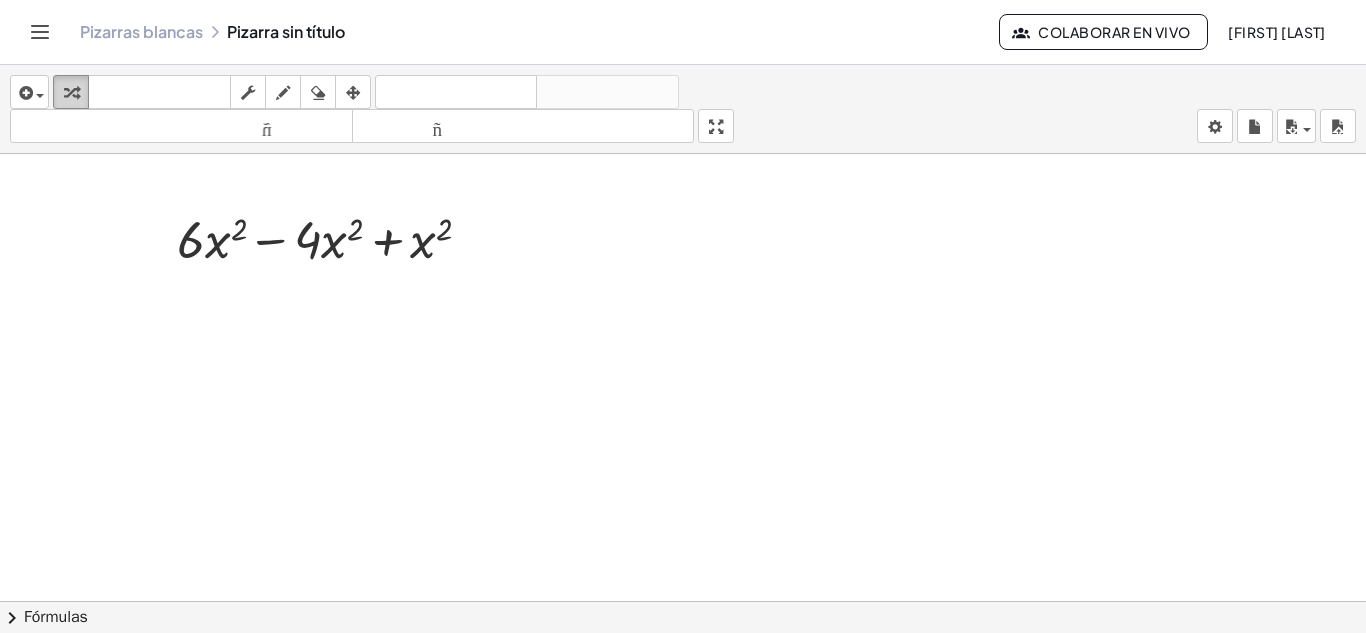click at bounding box center (71, 92) 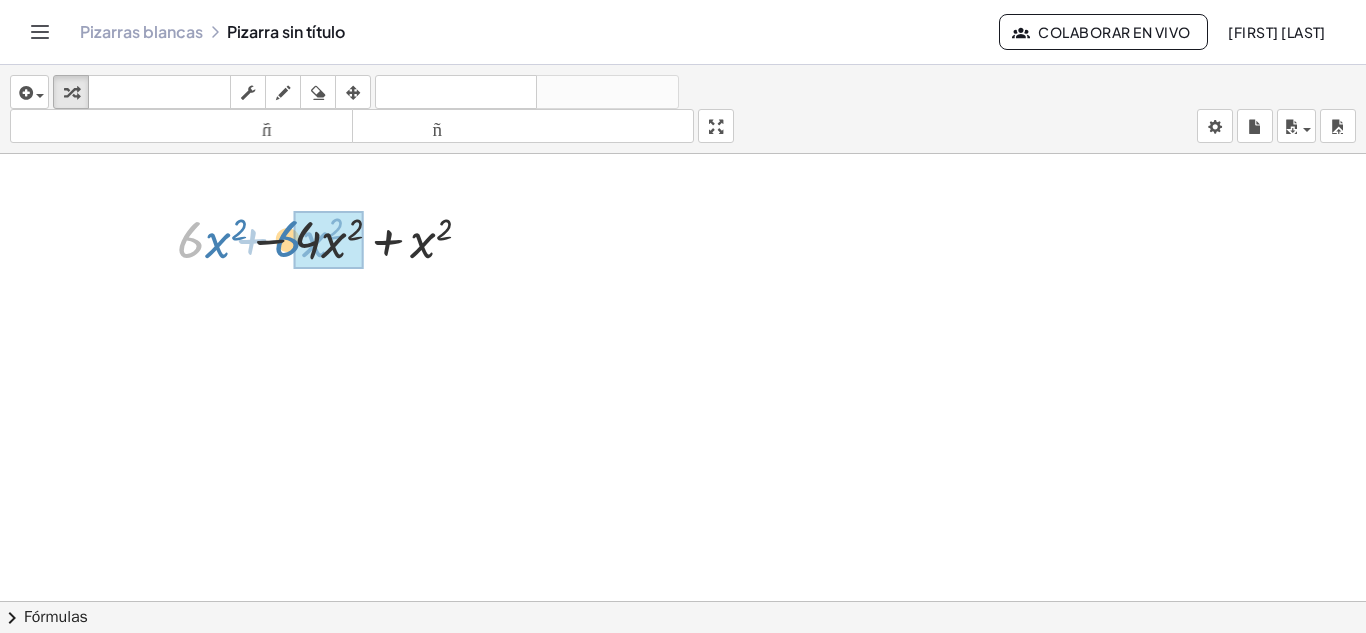 drag, startPoint x: 189, startPoint y: 245, endPoint x: 286, endPoint y: 244, distance: 97.00516 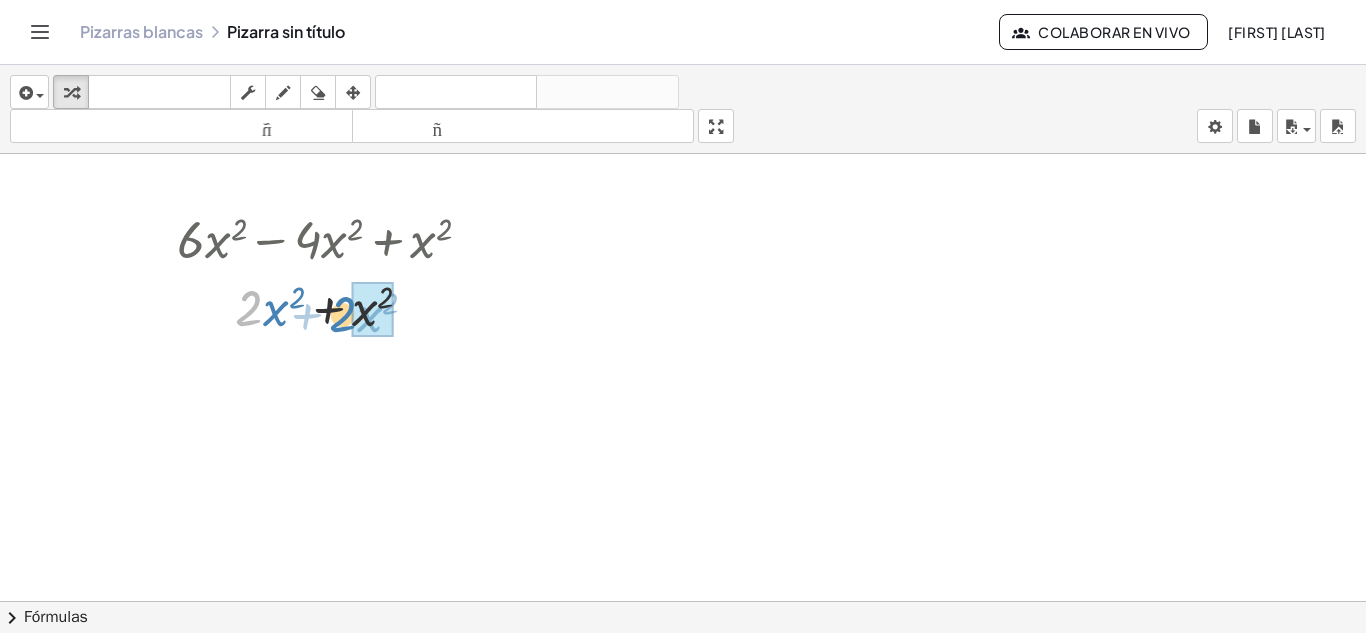 drag, startPoint x: 262, startPoint y: 309, endPoint x: 356, endPoint y: 315, distance: 94.19129 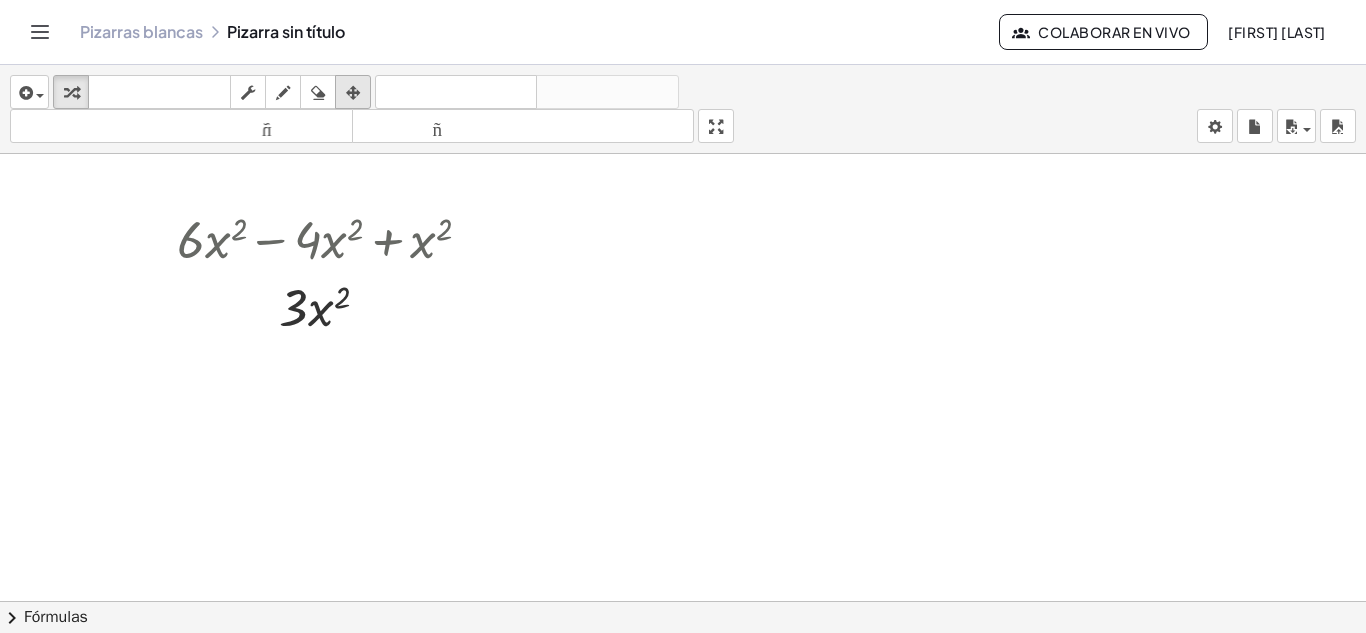 click at bounding box center [353, 93] 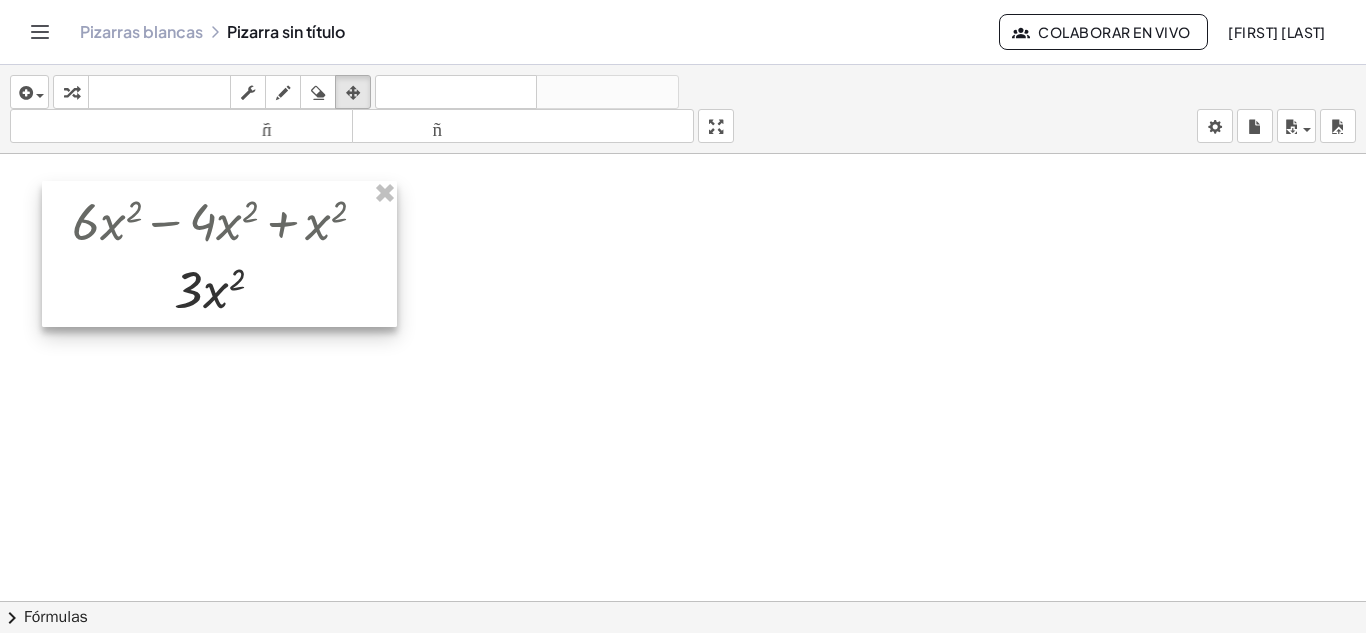 drag, startPoint x: 400, startPoint y: 205, endPoint x: 295, endPoint y: 188, distance: 106.36729 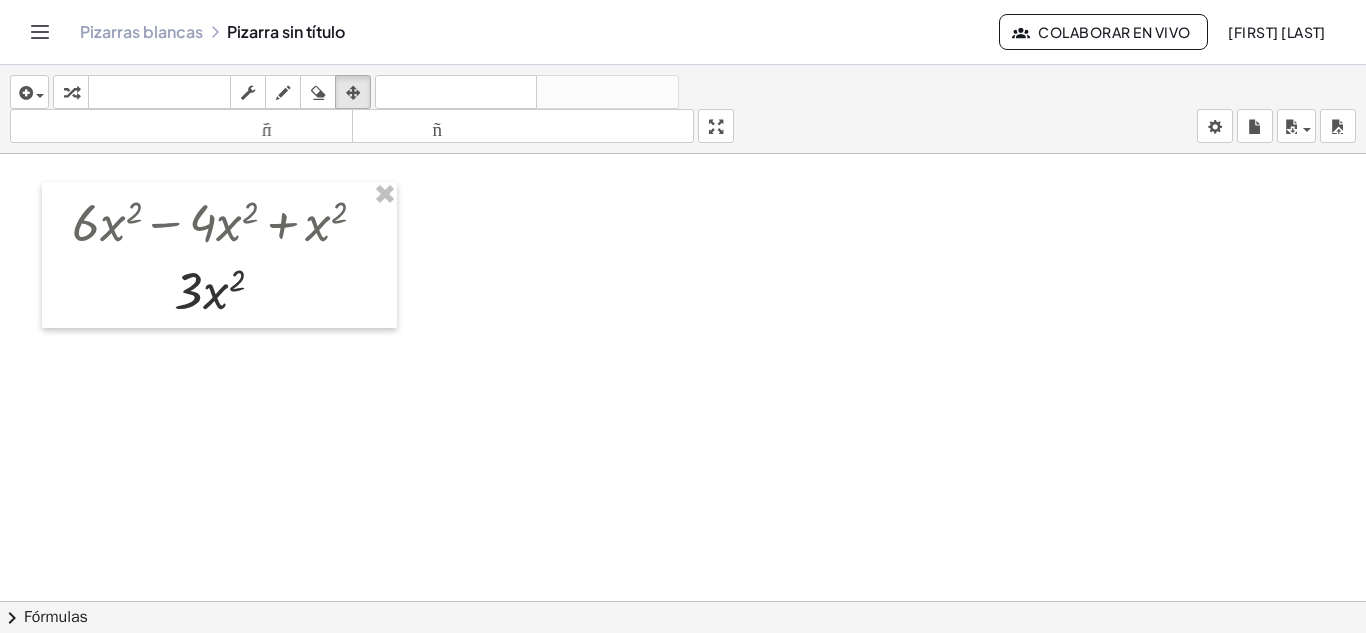 click at bounding box center [683, 680] 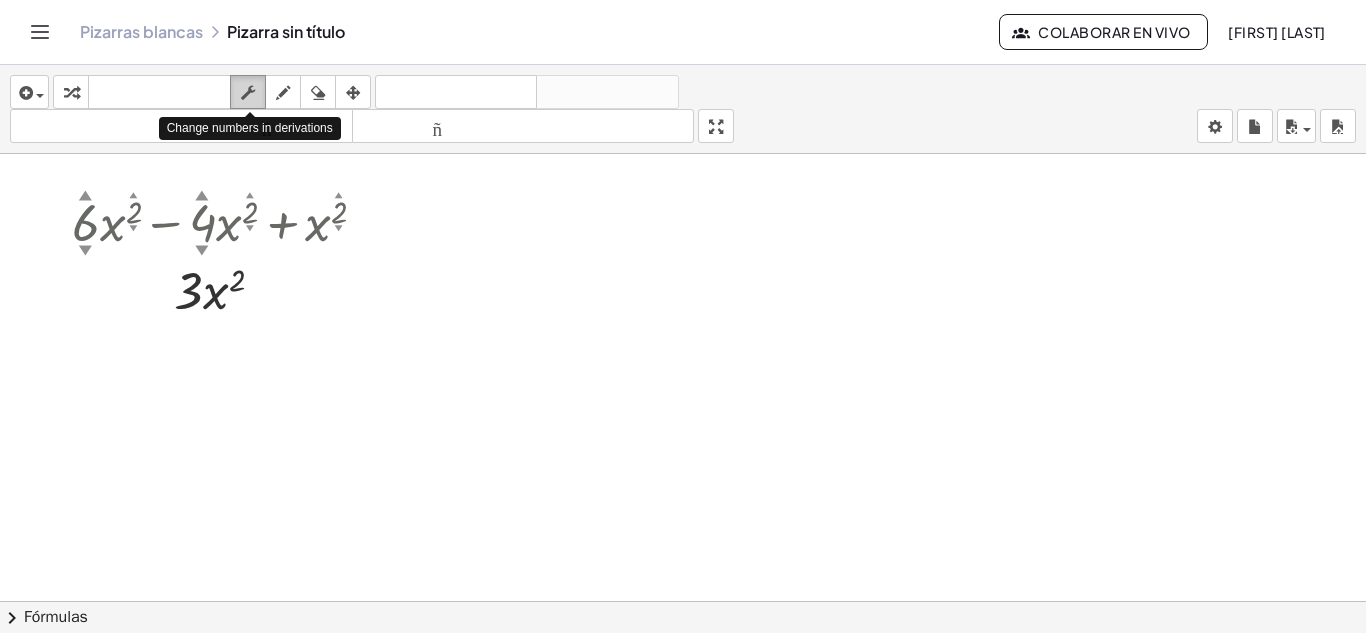 click at bounding box center [248, 93] 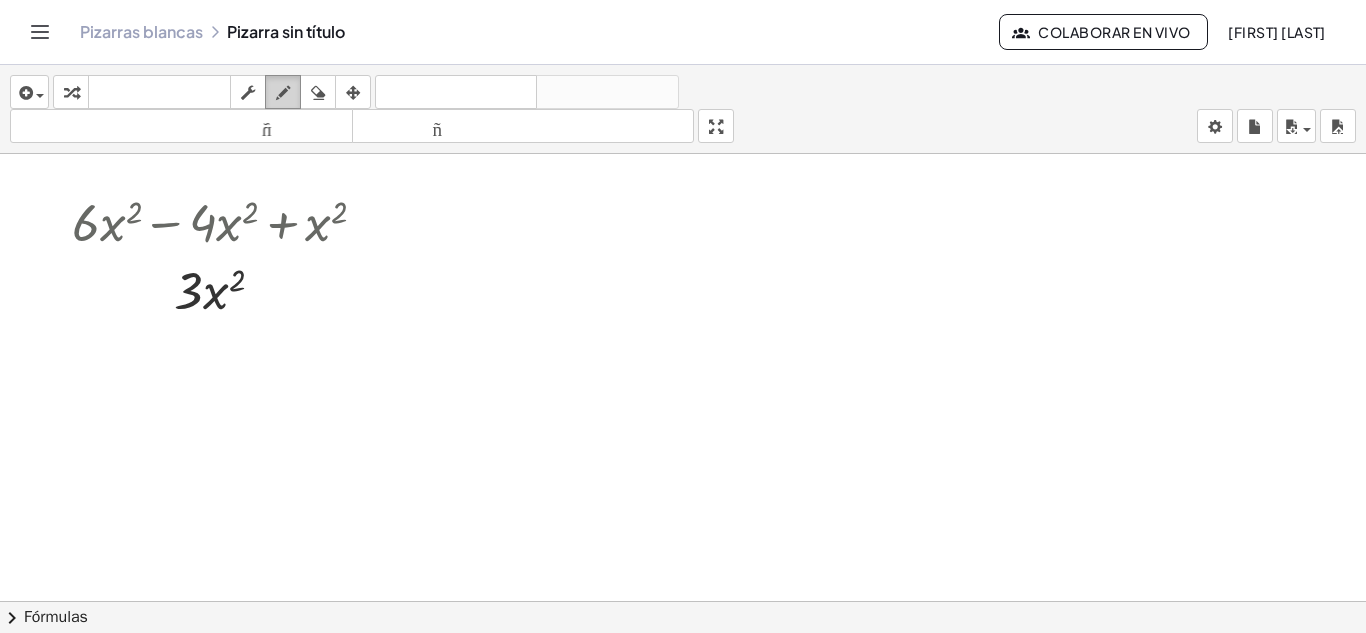 click at bounding box center (283, 93) 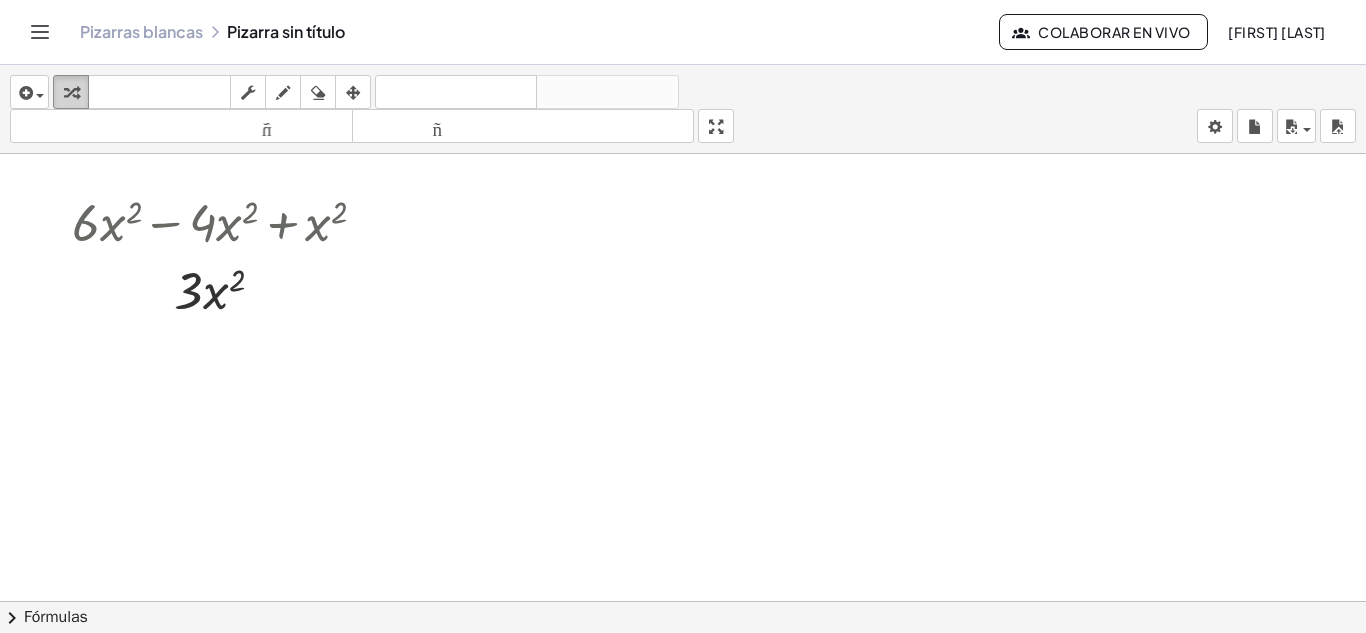 click at bounding box center (71, 93) 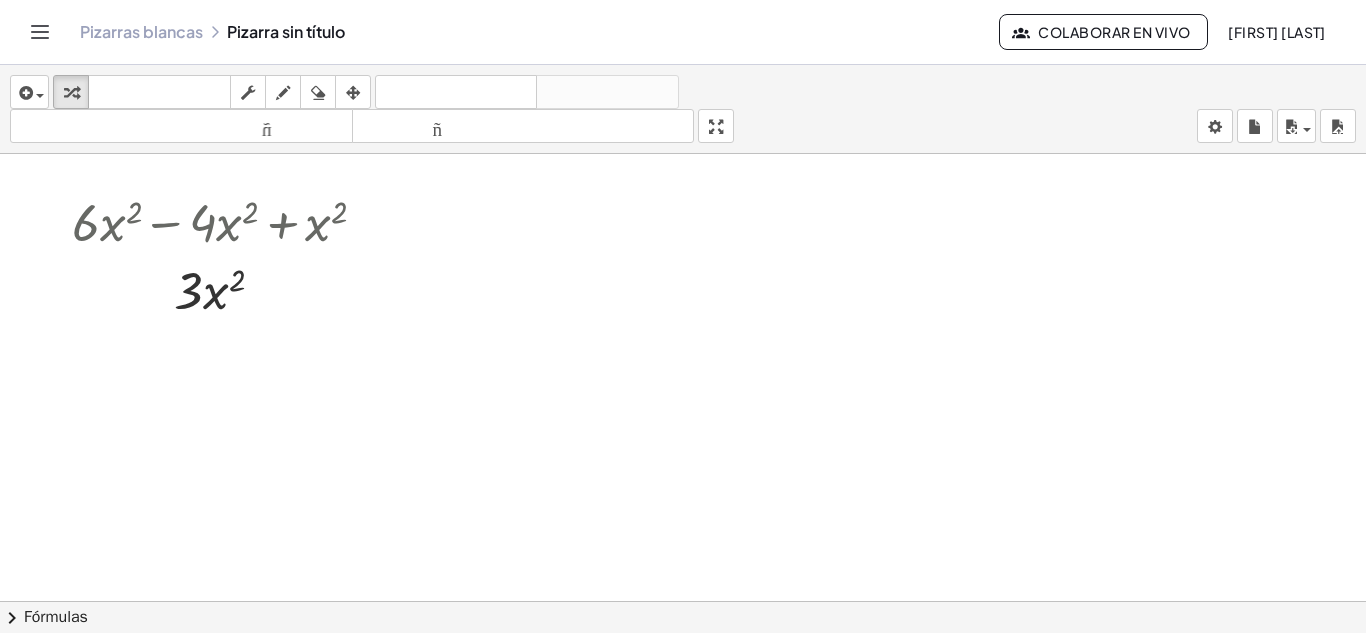 click at bounding box center [683, 680] 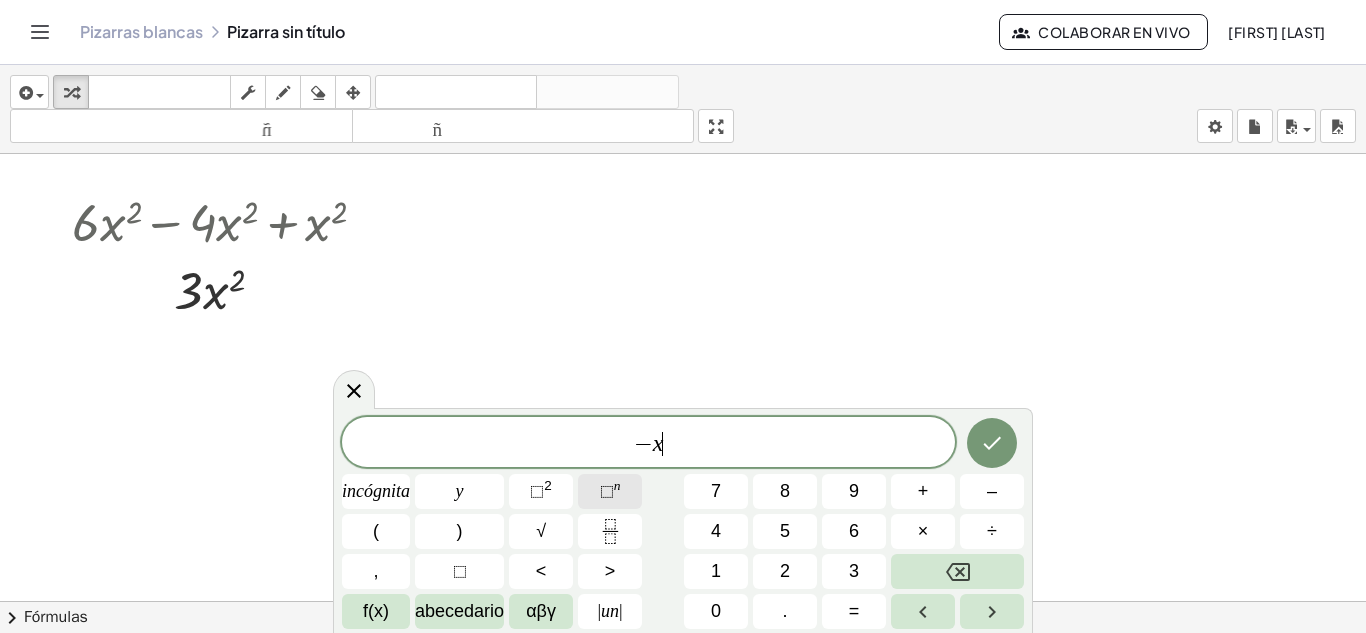 click on "⬚" at bounding box center [607, 491] 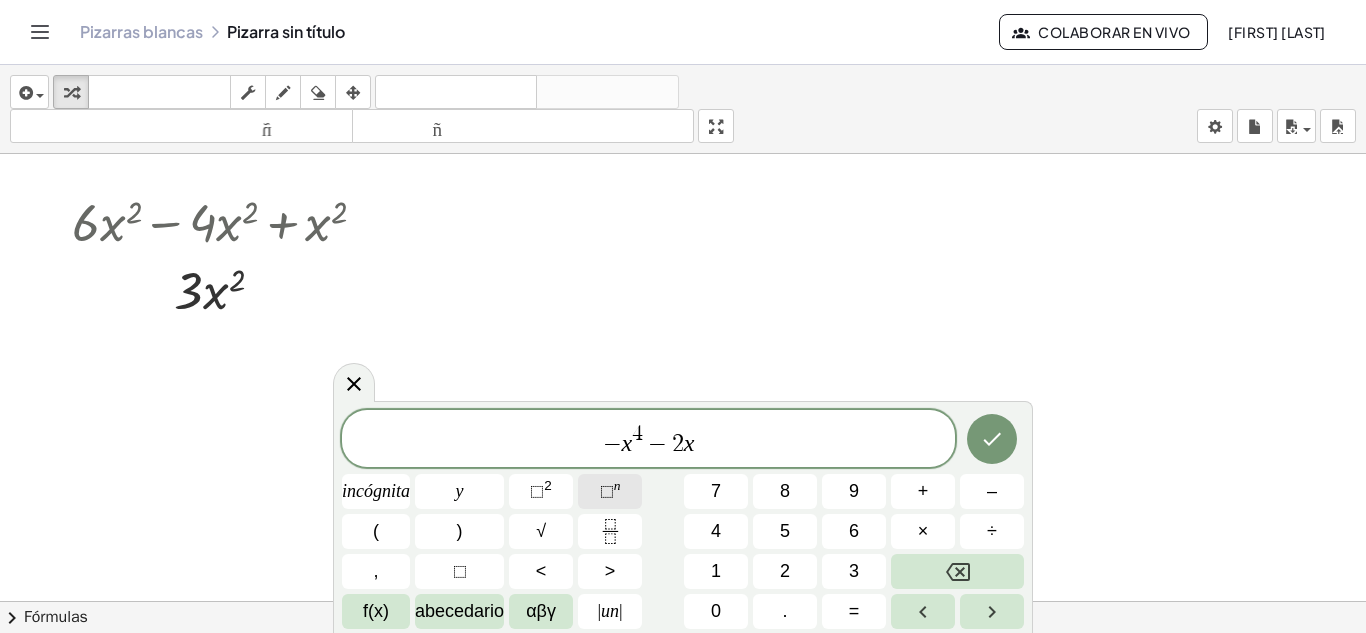 click on "⬚" at bounding box center (607, 491) 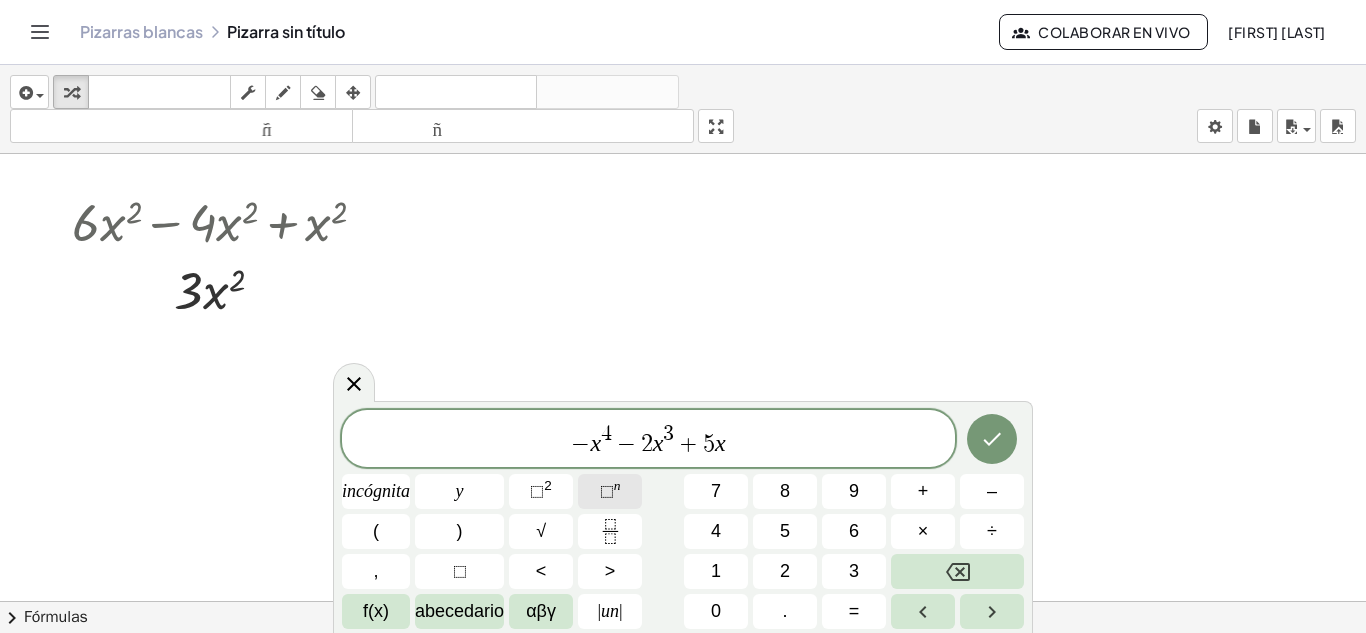 click on "⬚" at bounding box center [607, 491] 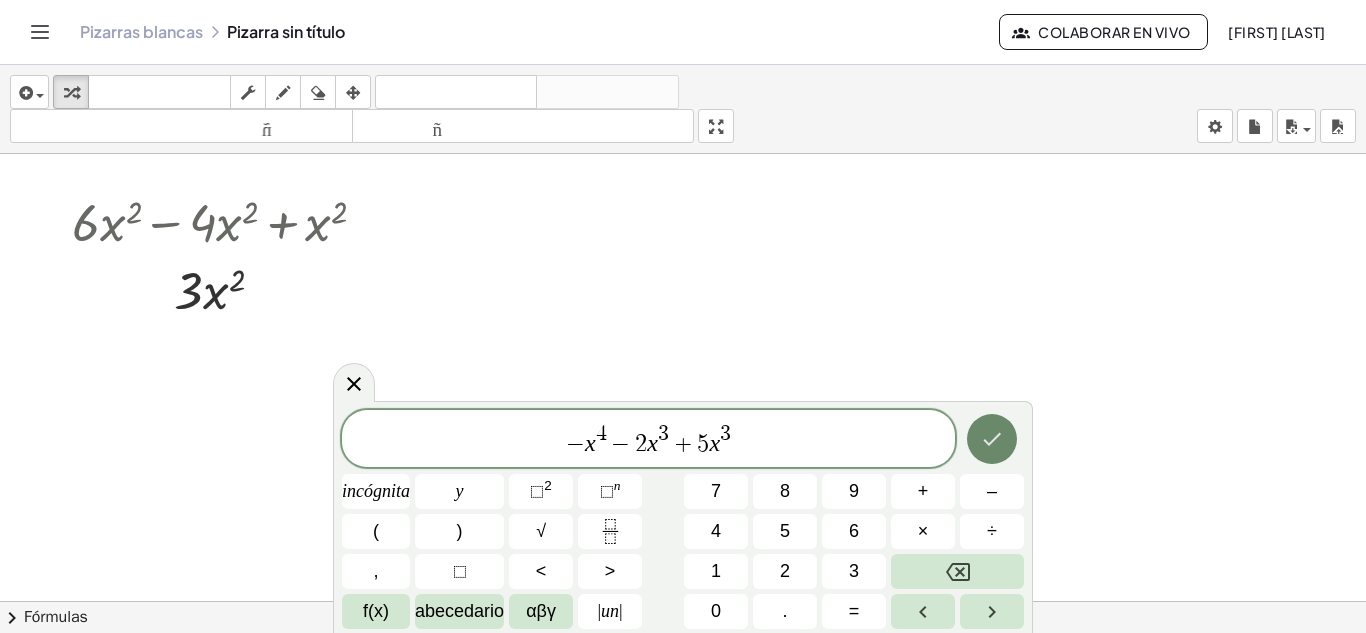 click at bounding box center (992, 439) 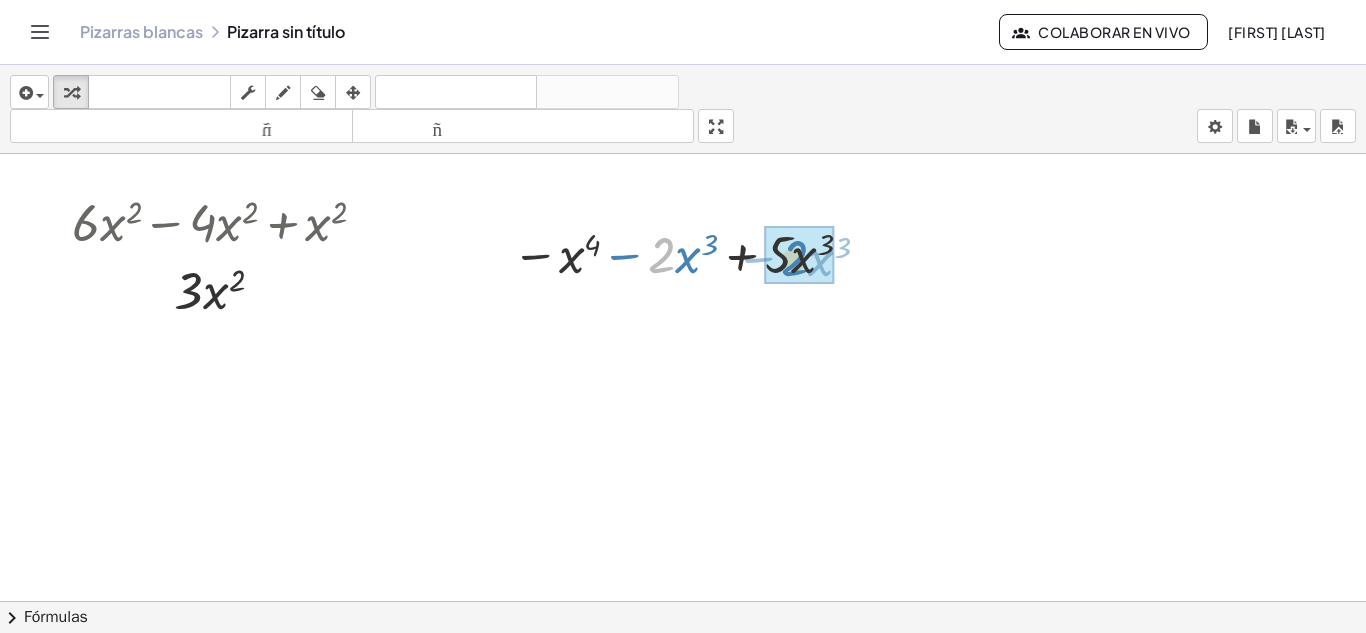 drag, startPoint x: 662, startPoint y: 256, endPoint x: 794, endPoint y: 259, distance: 132.03409 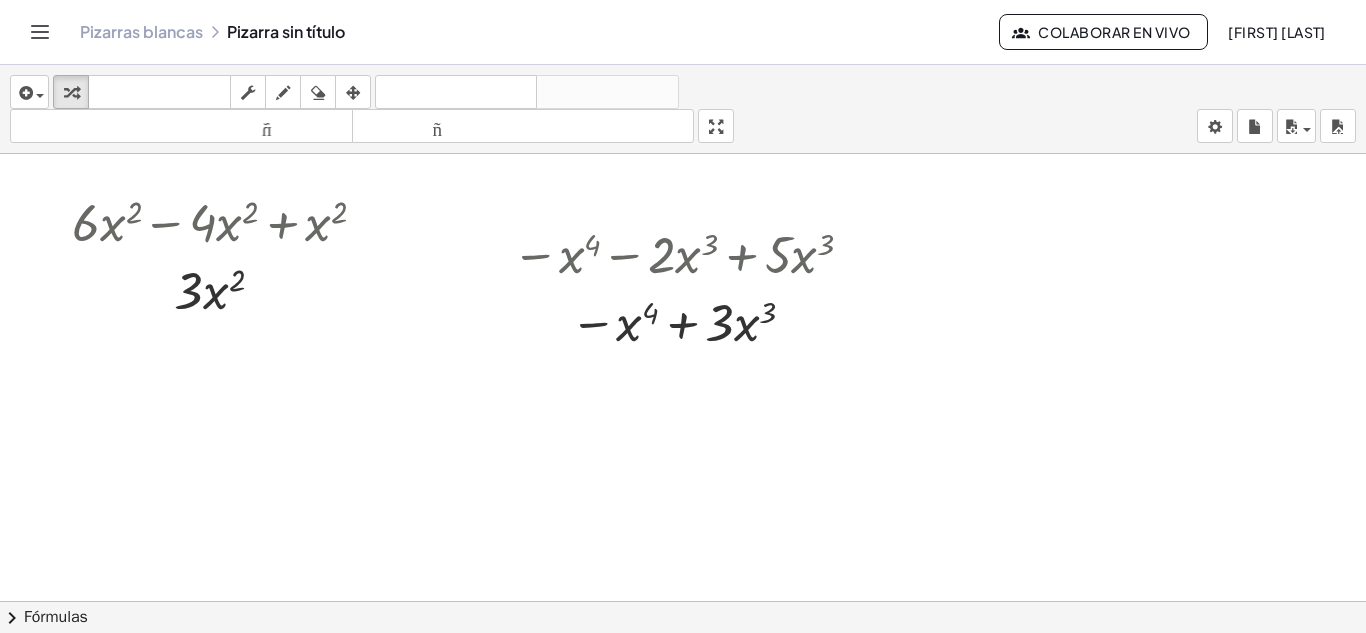 click at bounding box center [683, 680] 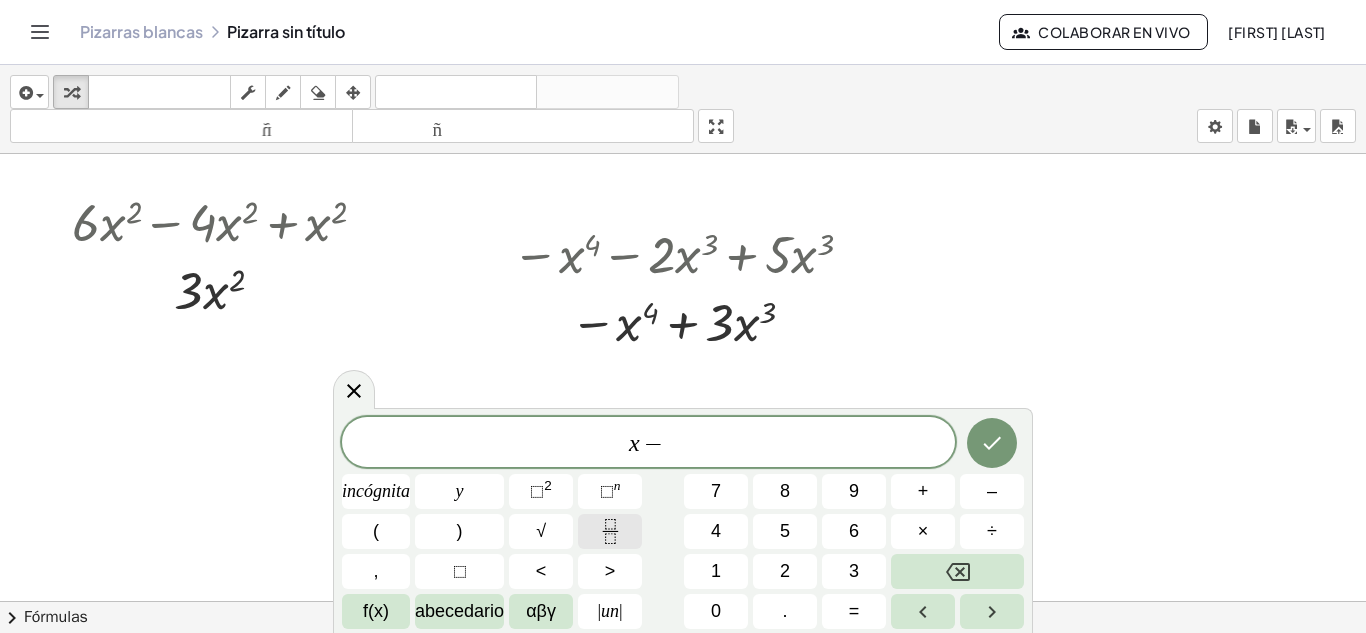 click 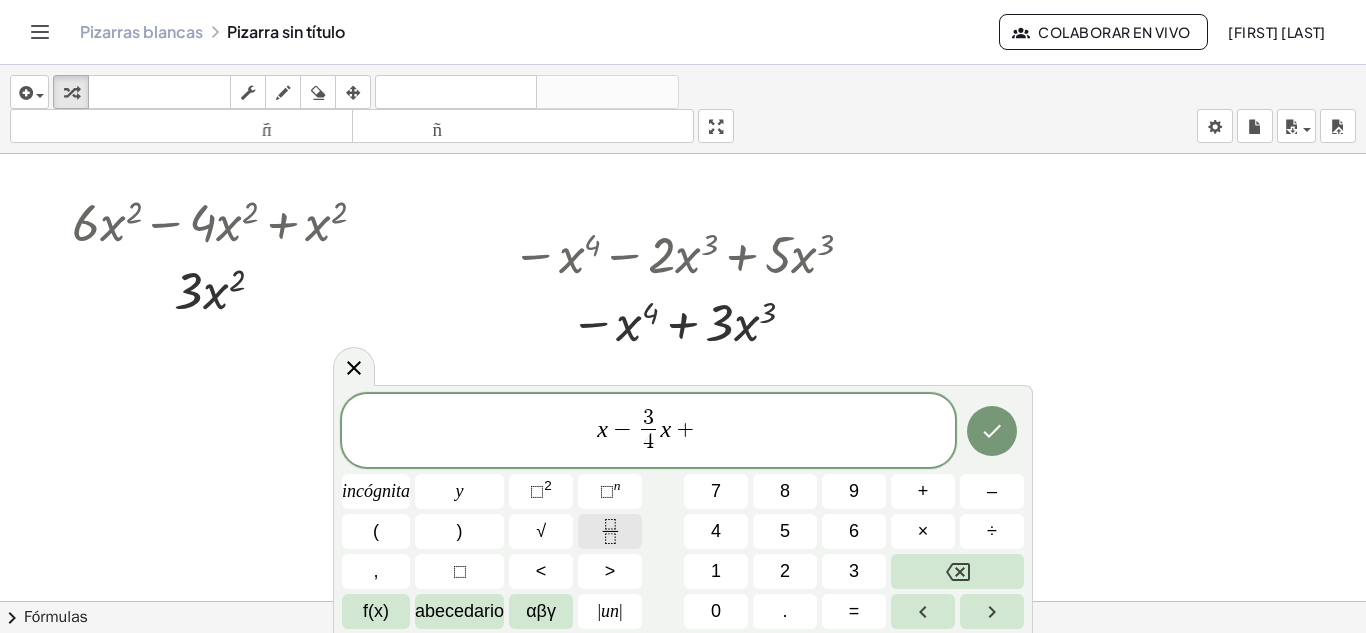 click 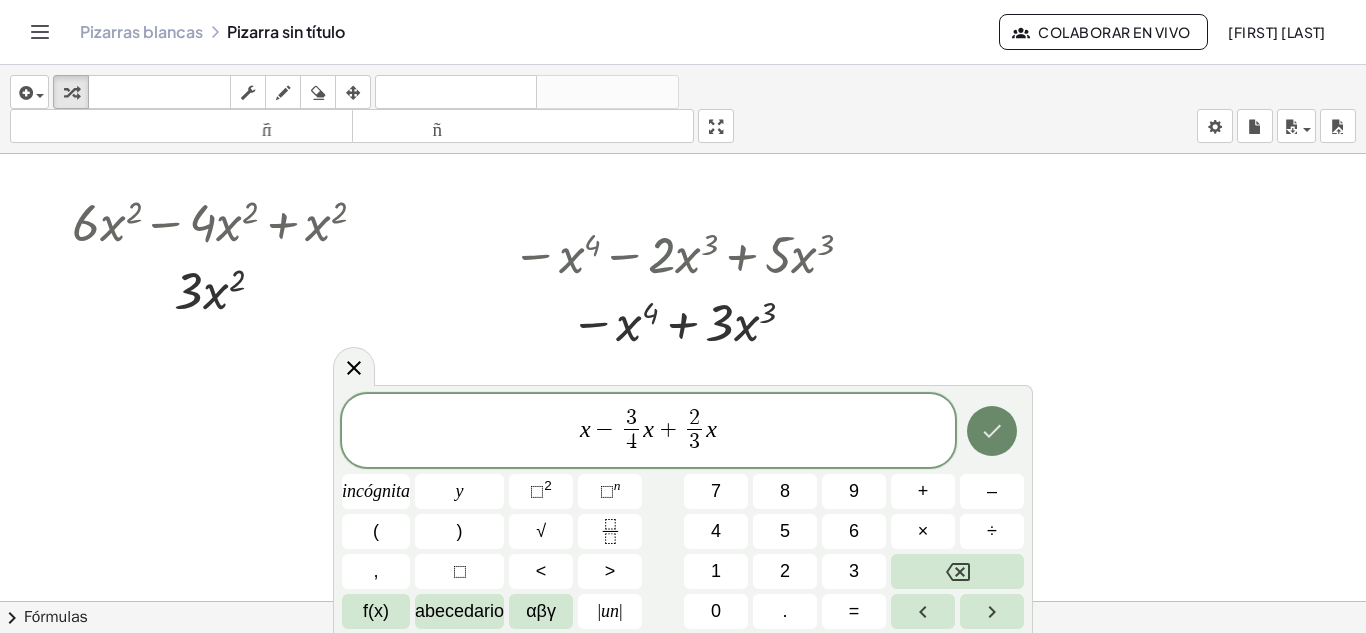 click 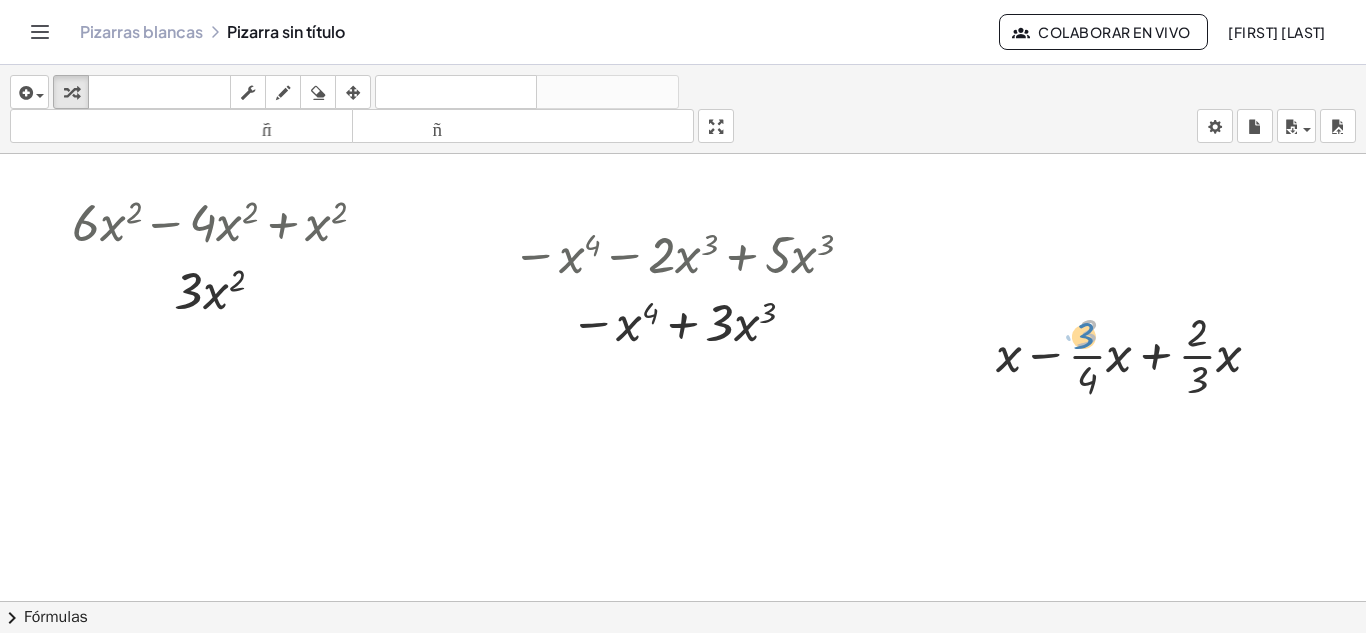 click at bounding box center (1136, 354) 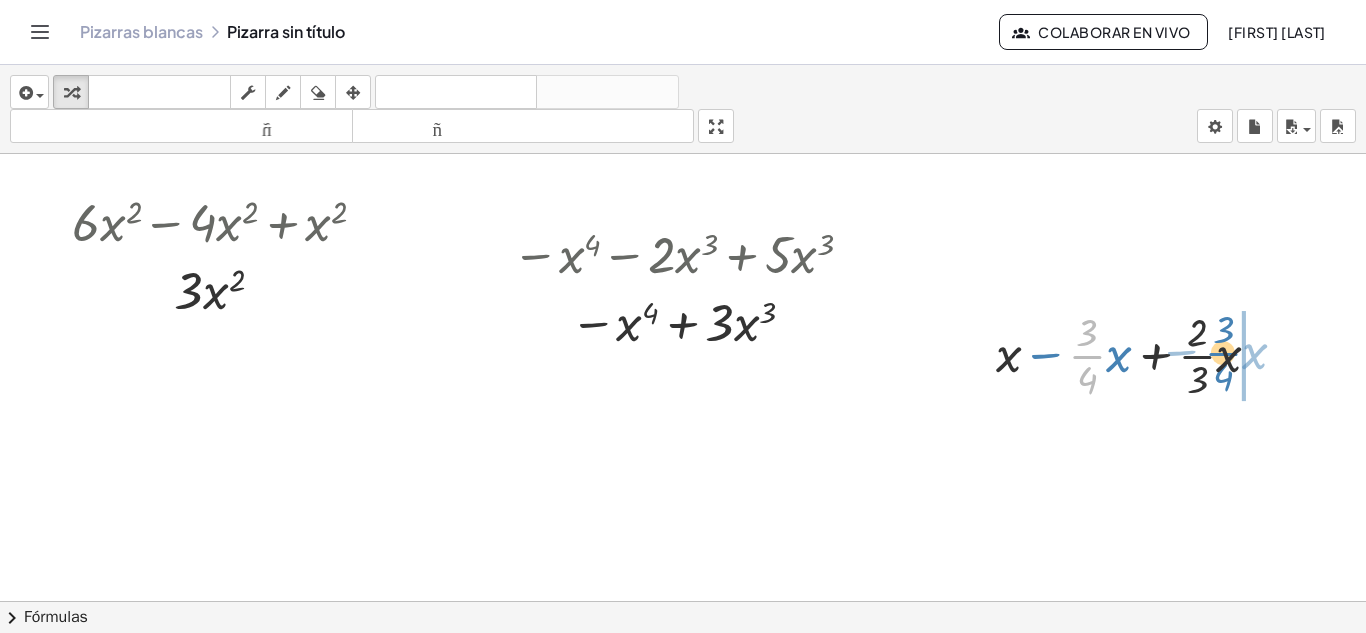 drag, startPoint x: 1086, startPoint y: 359, endPoint x: 1222, endPoint y: 356, distance: 136.03308 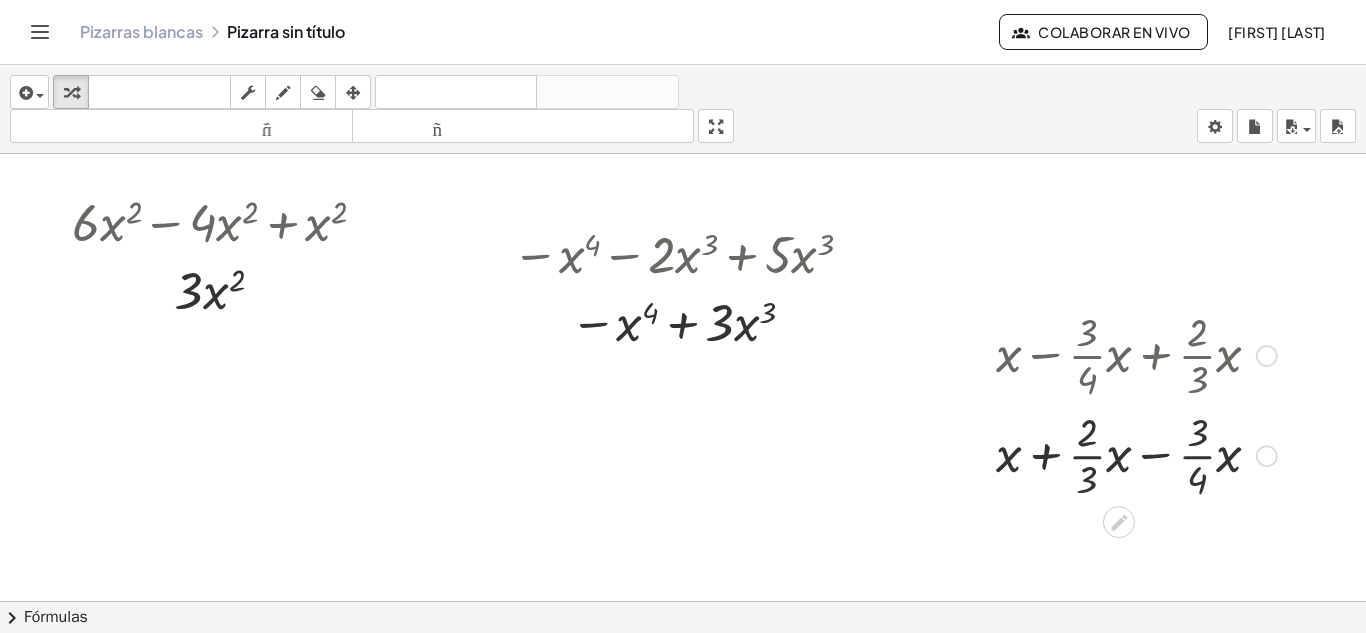 click at bounding box center [1267, 356] 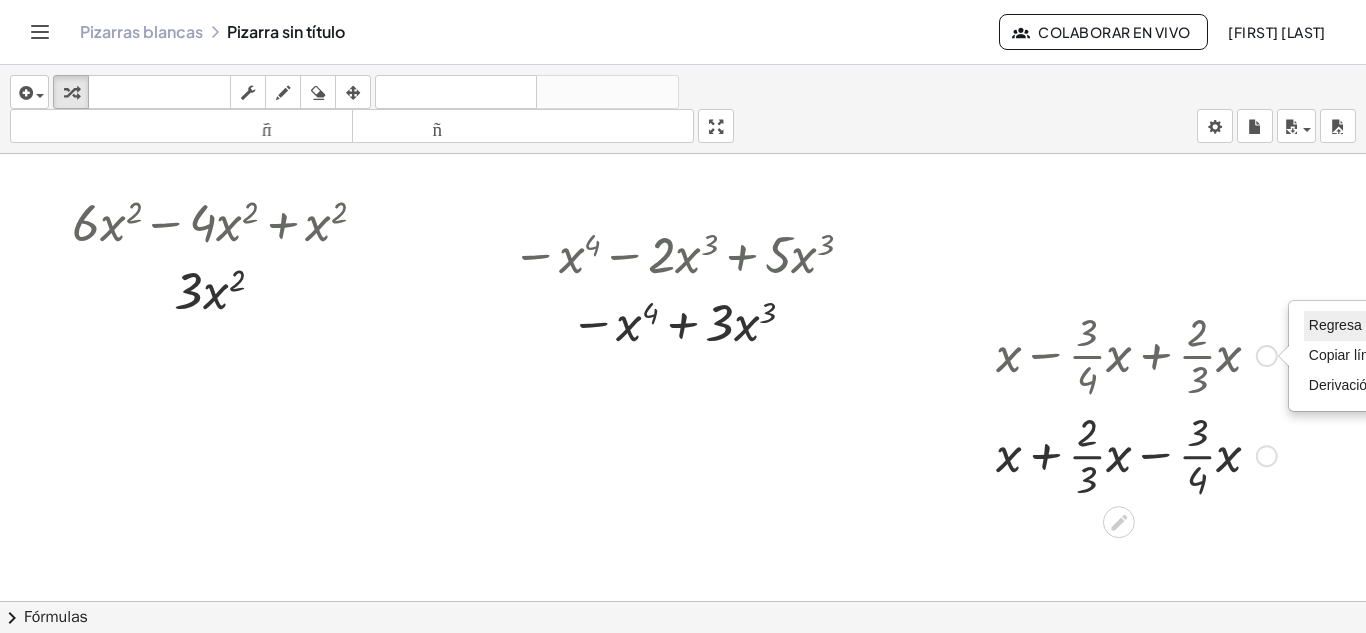 click on "Regresa a esta línea" at bounding box center (1411, 326) 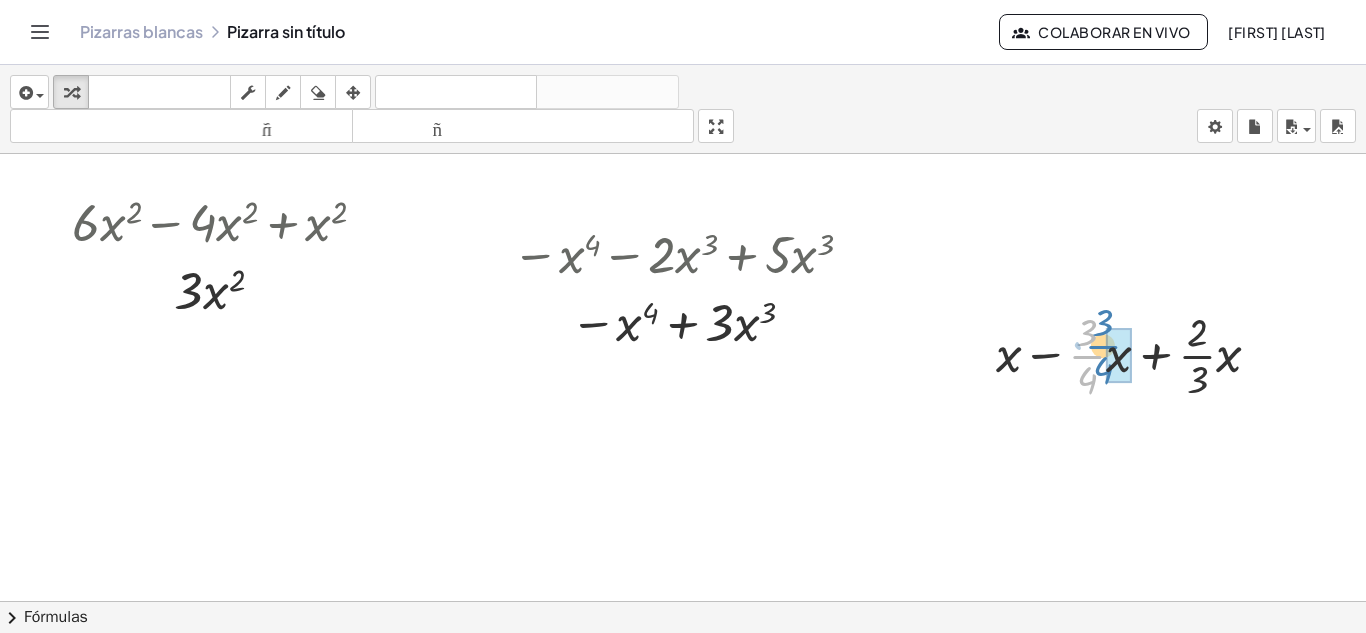 drag, startPoint x: 1082, startPoint y: 355, endPoint x: 1098, endPoint y: 347, distance: 17.888544 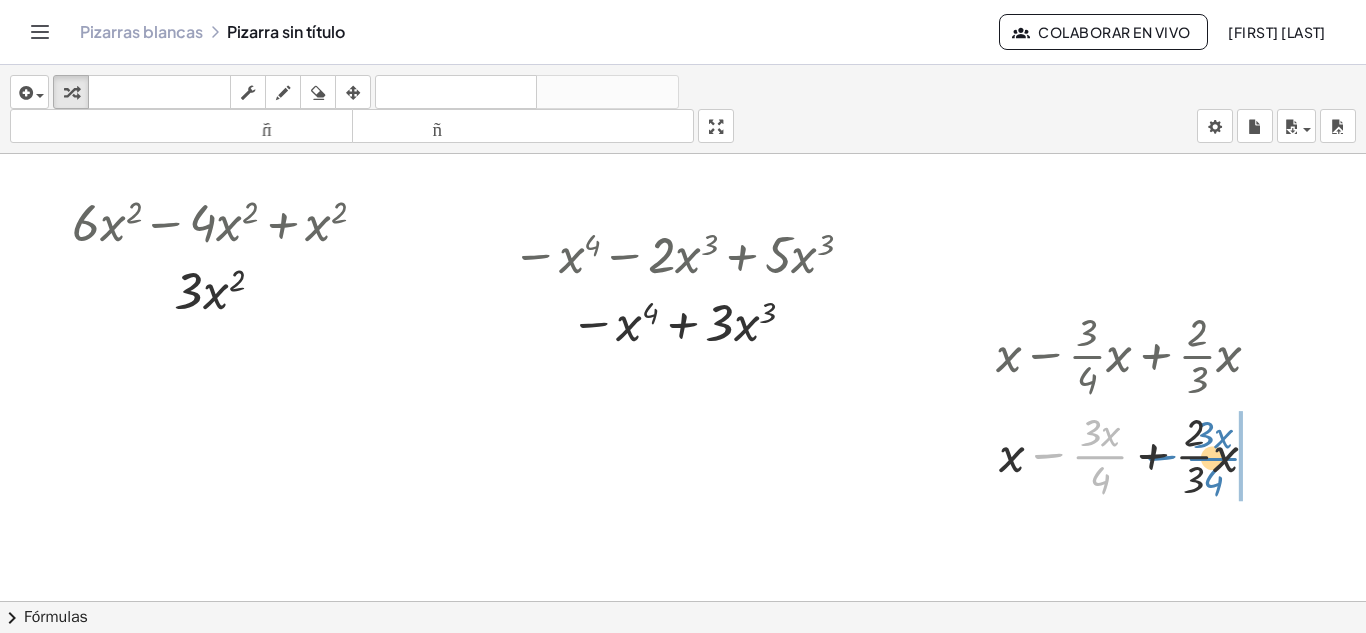 drag, startPoint x: 1086, startPoint y: 454, endPoint x: 1199, endPoint y: 456, distance: 113.0177 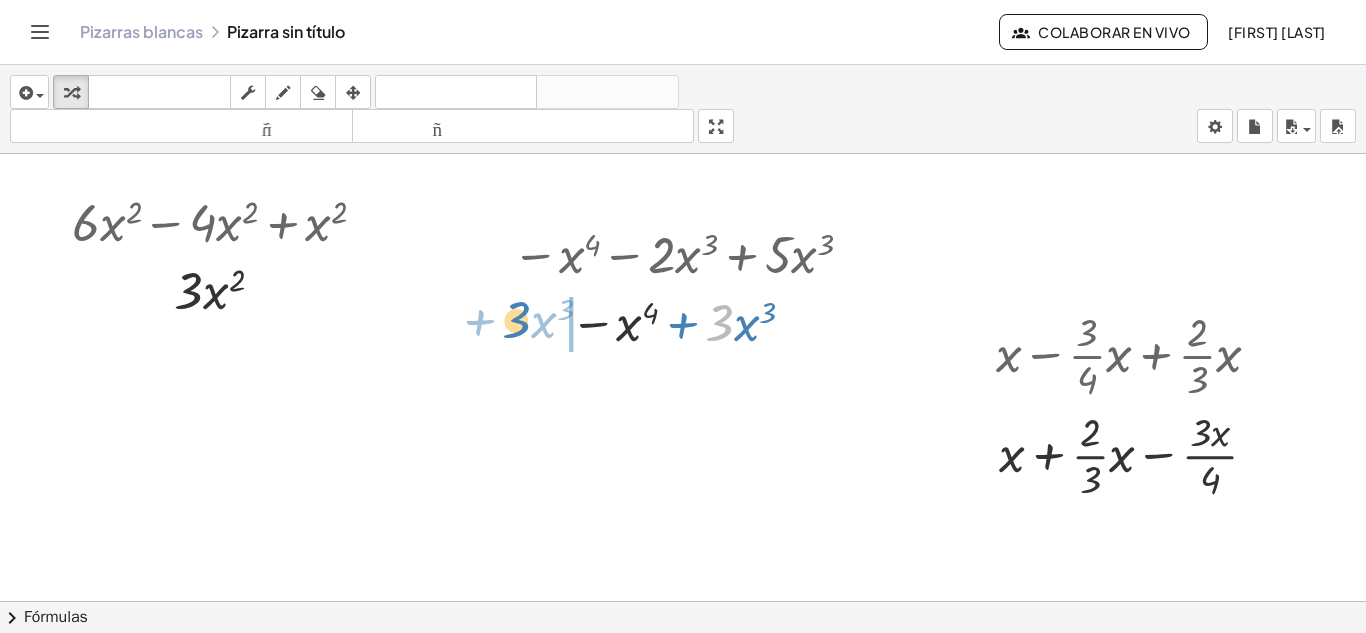 drag, startPoint x: 728, startPoint y: 334, endPoint x: 514, endPoint y: 331, distance: 214.02103 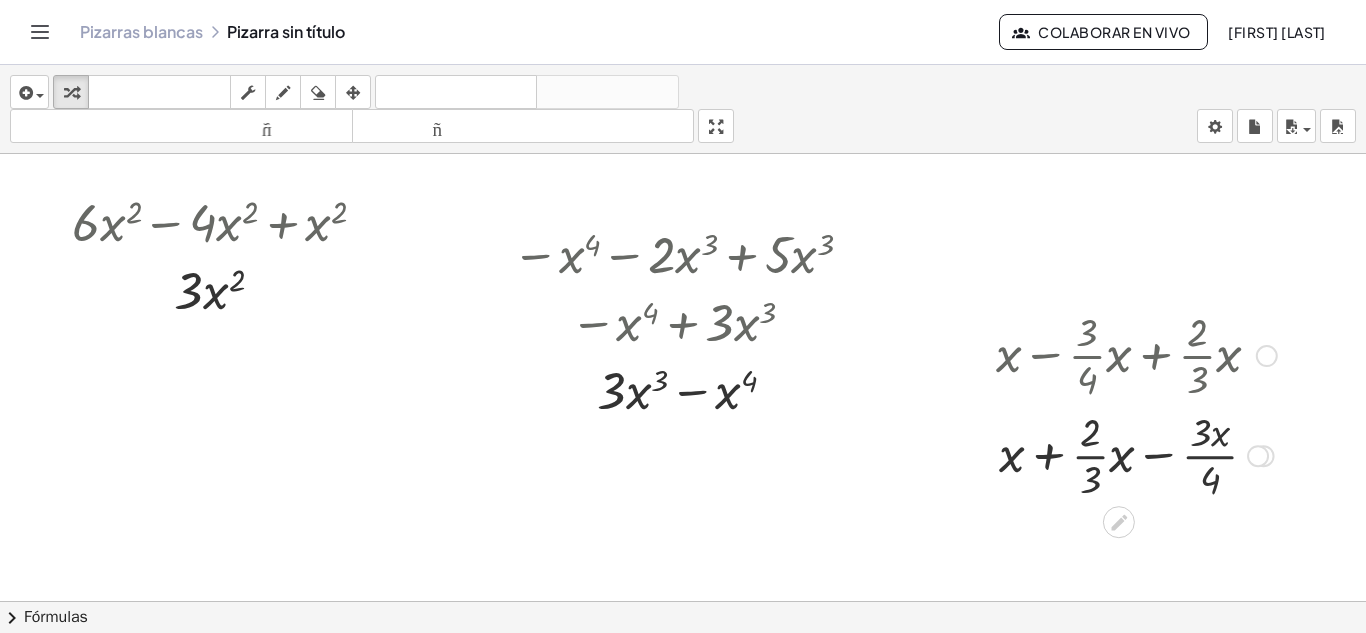 click at bounding box center (1258, 456) 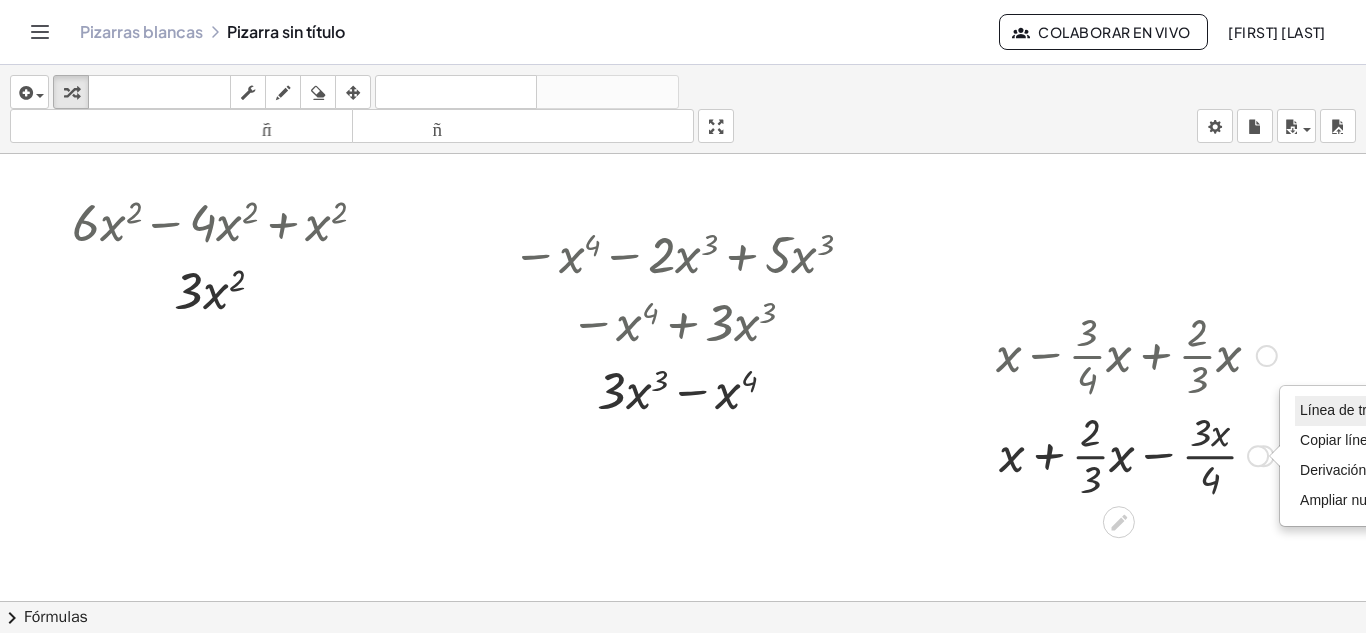 click on "Línea de transformación" at bounding box center [1375, 410] 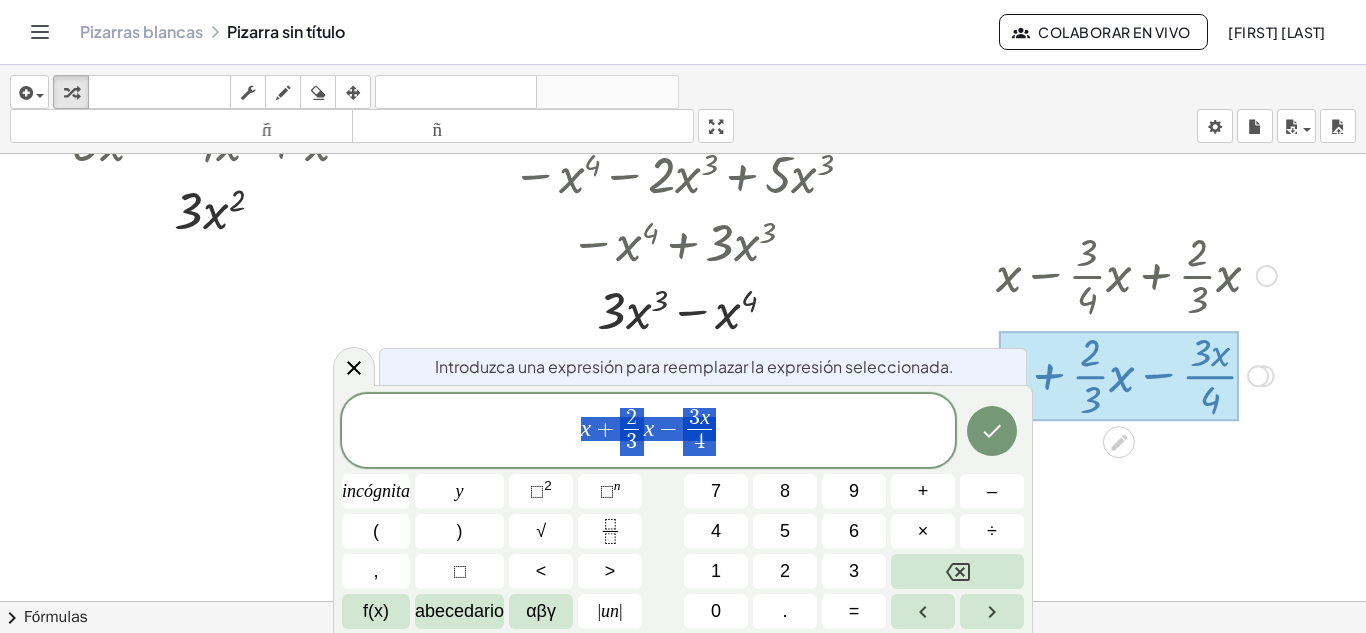 scroll, scrollTop: 135, scrollLeft: 0, axis: vertical 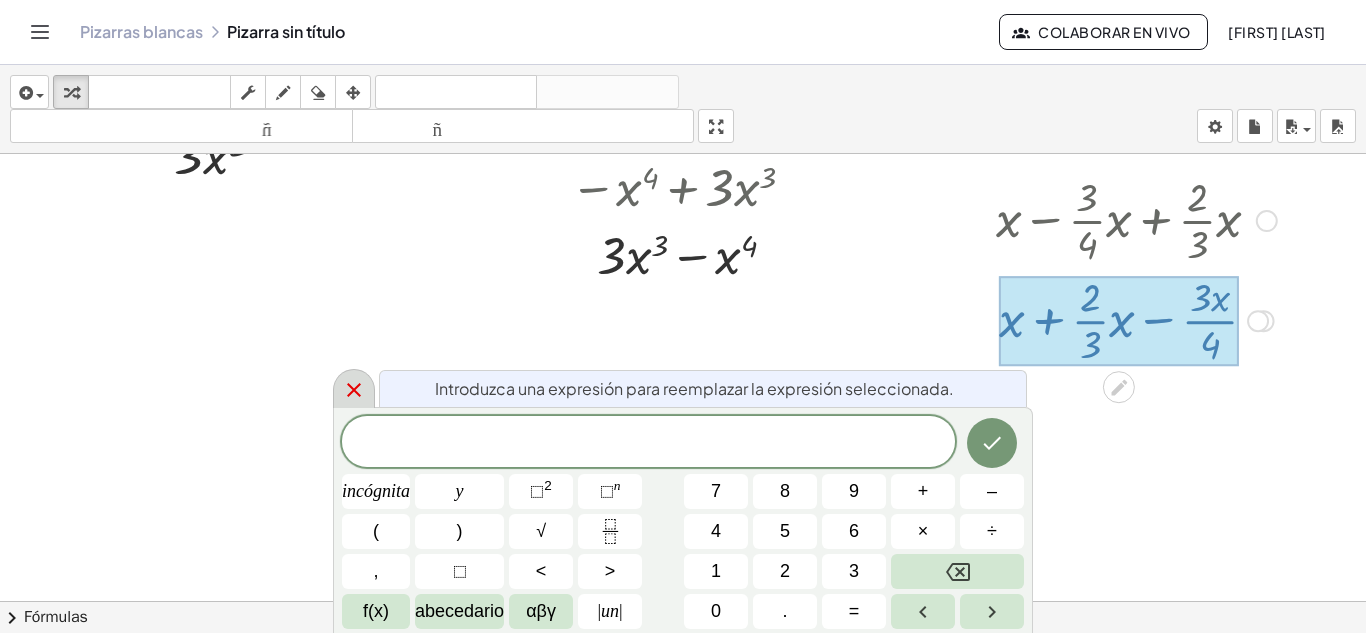 click 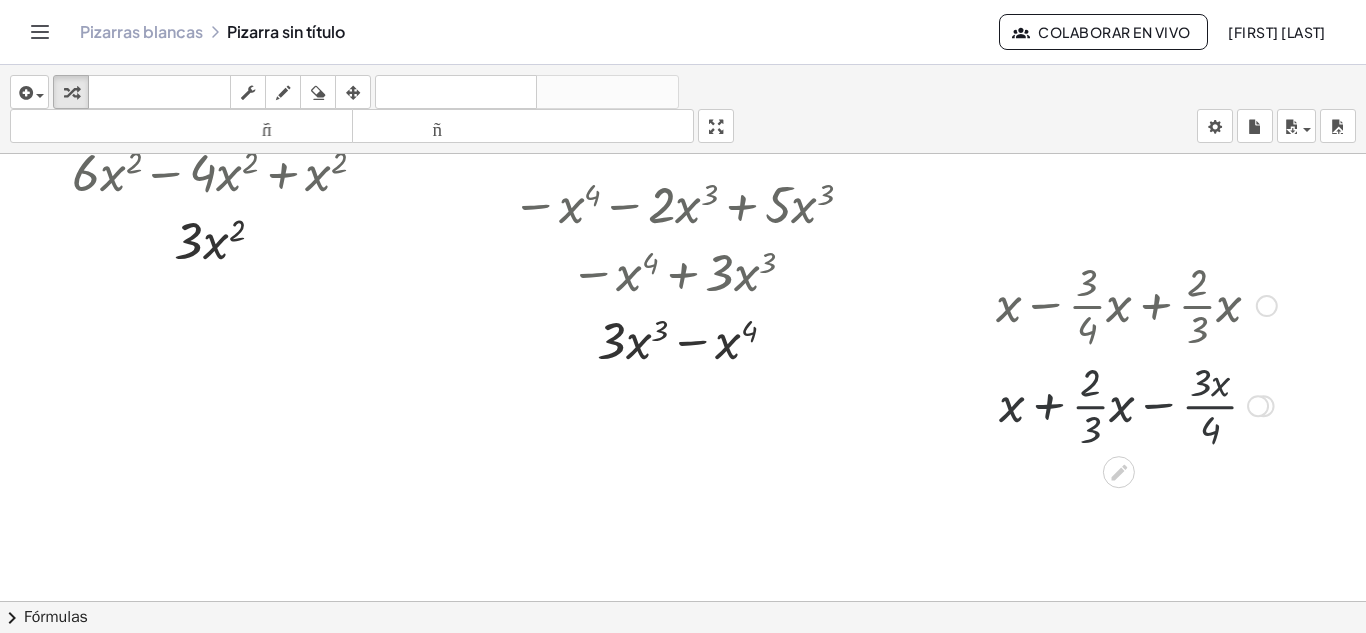 scroll, scrollTop: 0, scrollLeft: 0, axis: both 